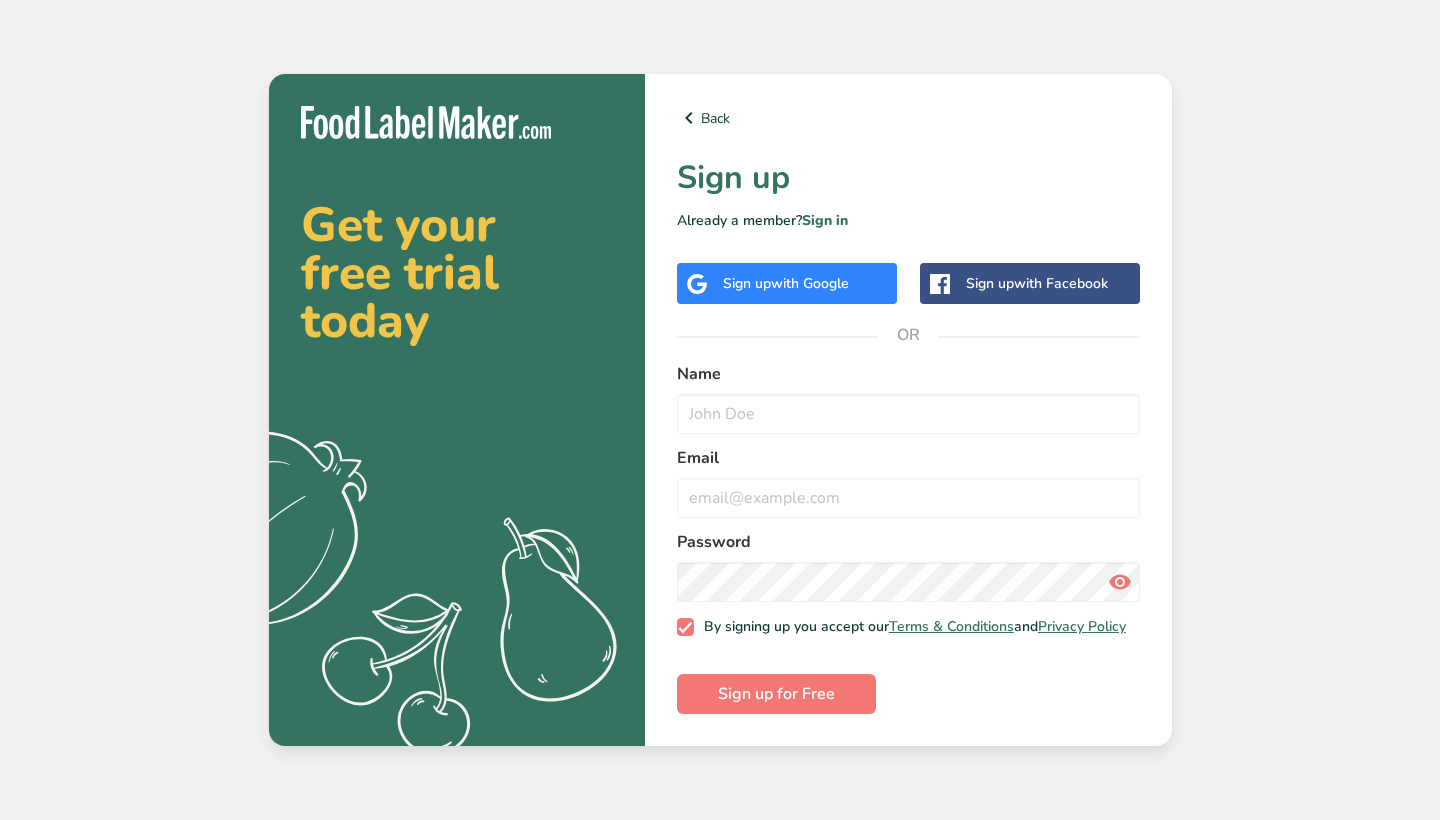scroll, scrollTop: 0, scrollLeft: 0, axis: both 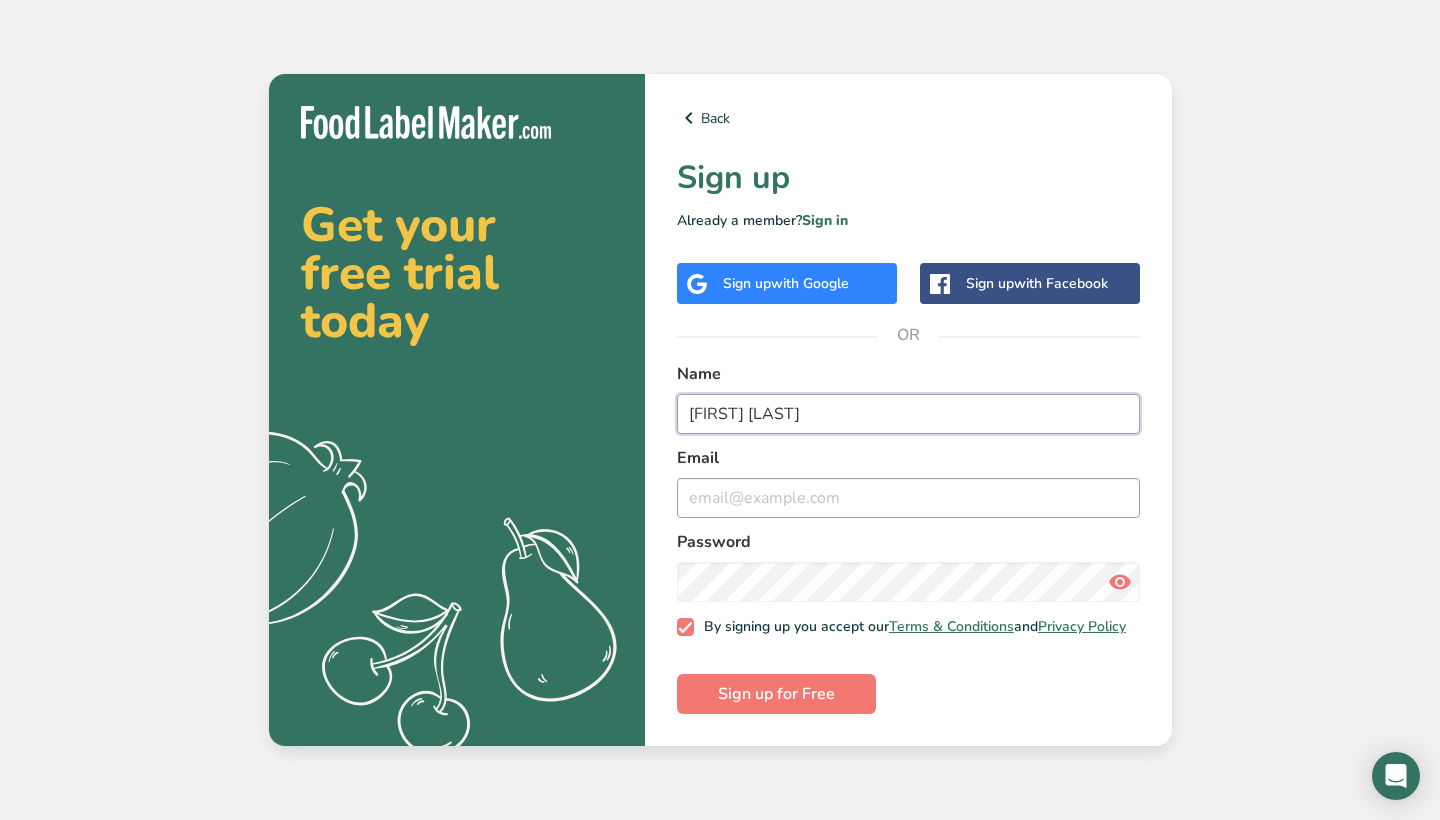 type on "[FIRST] [LAST]" 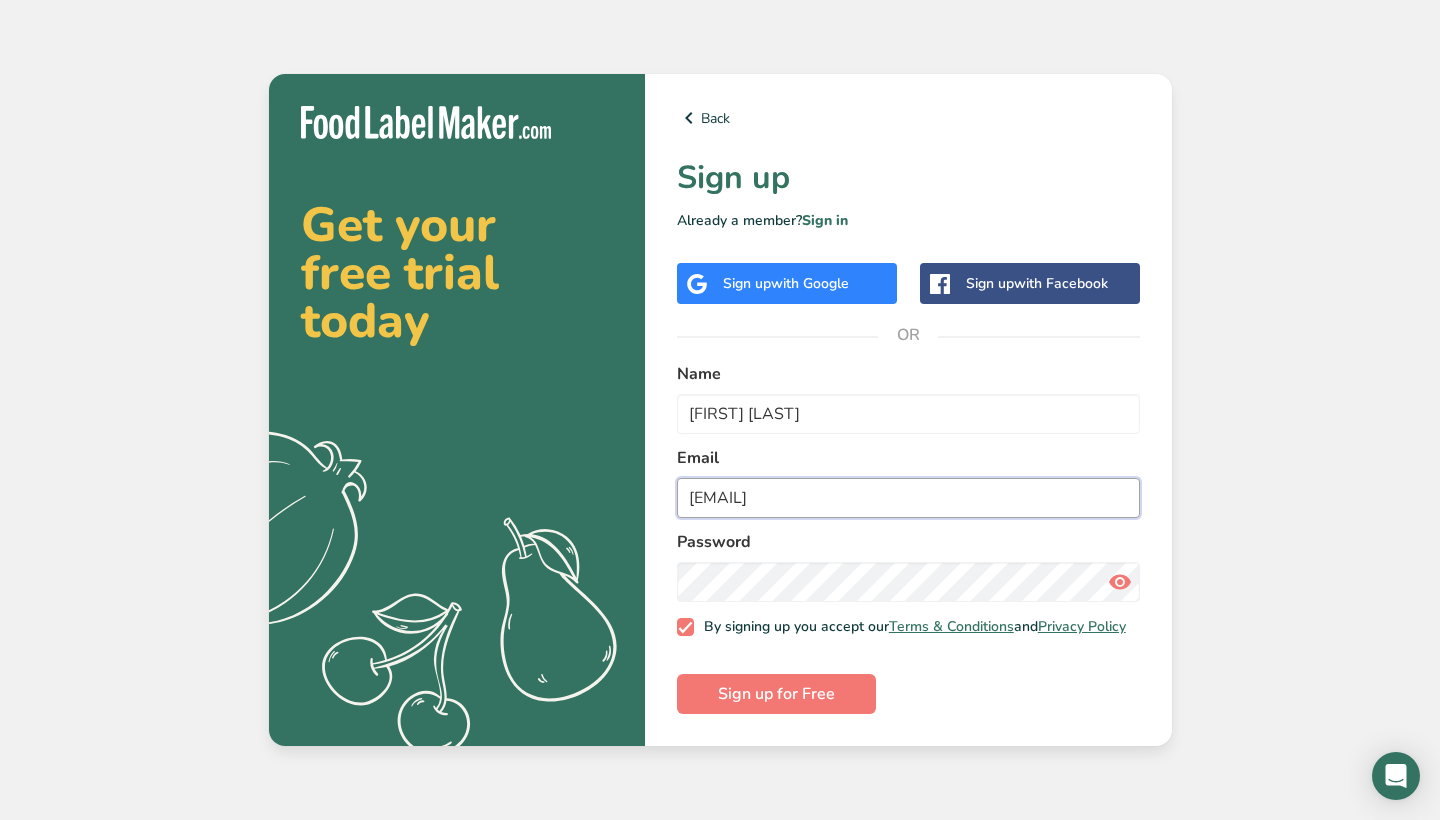 type on "[EMAIL]" 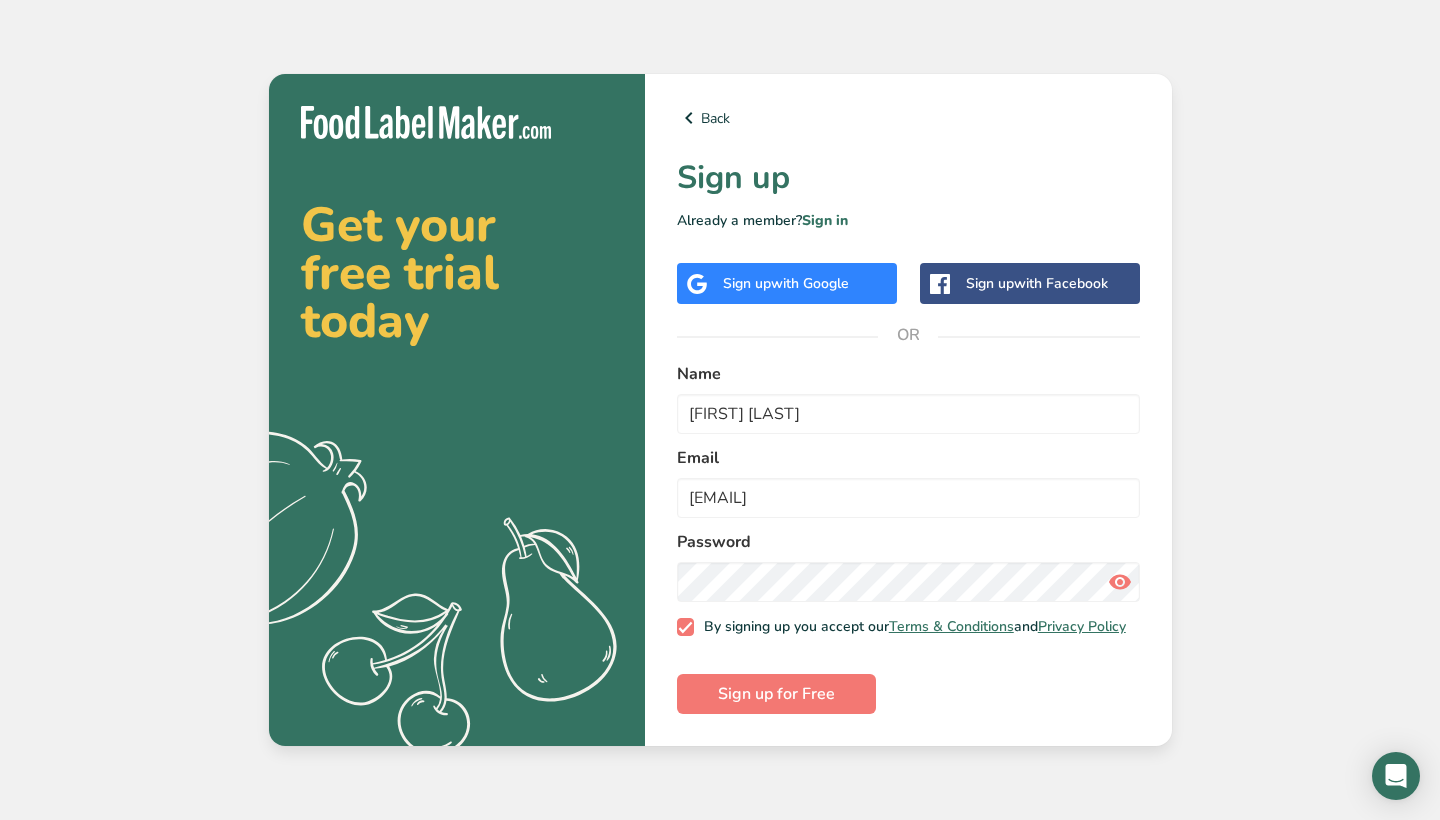 click at bounding box center (1120, 582) 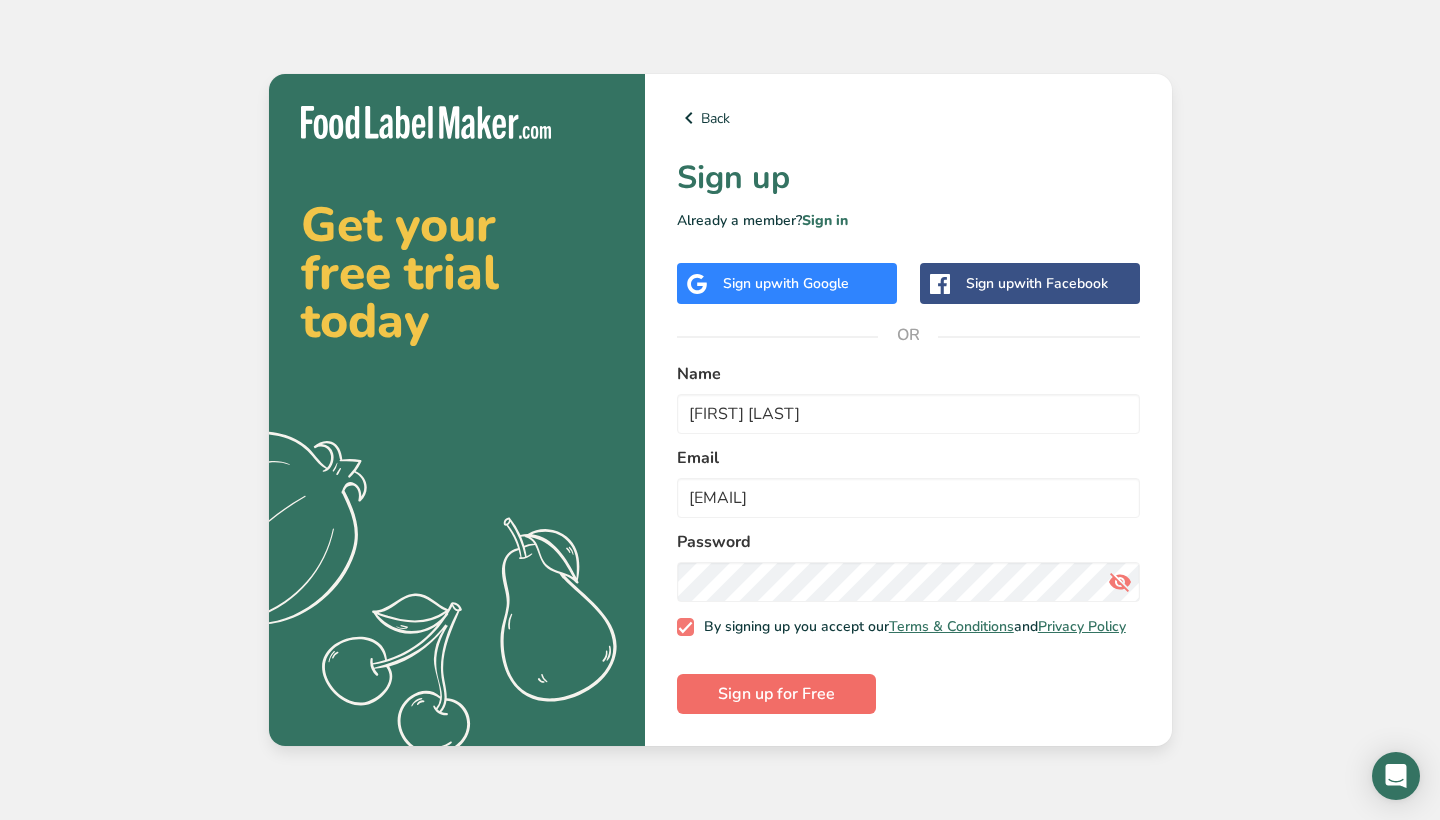 click on "Sign up for Free" at bounding box center (776, 694) 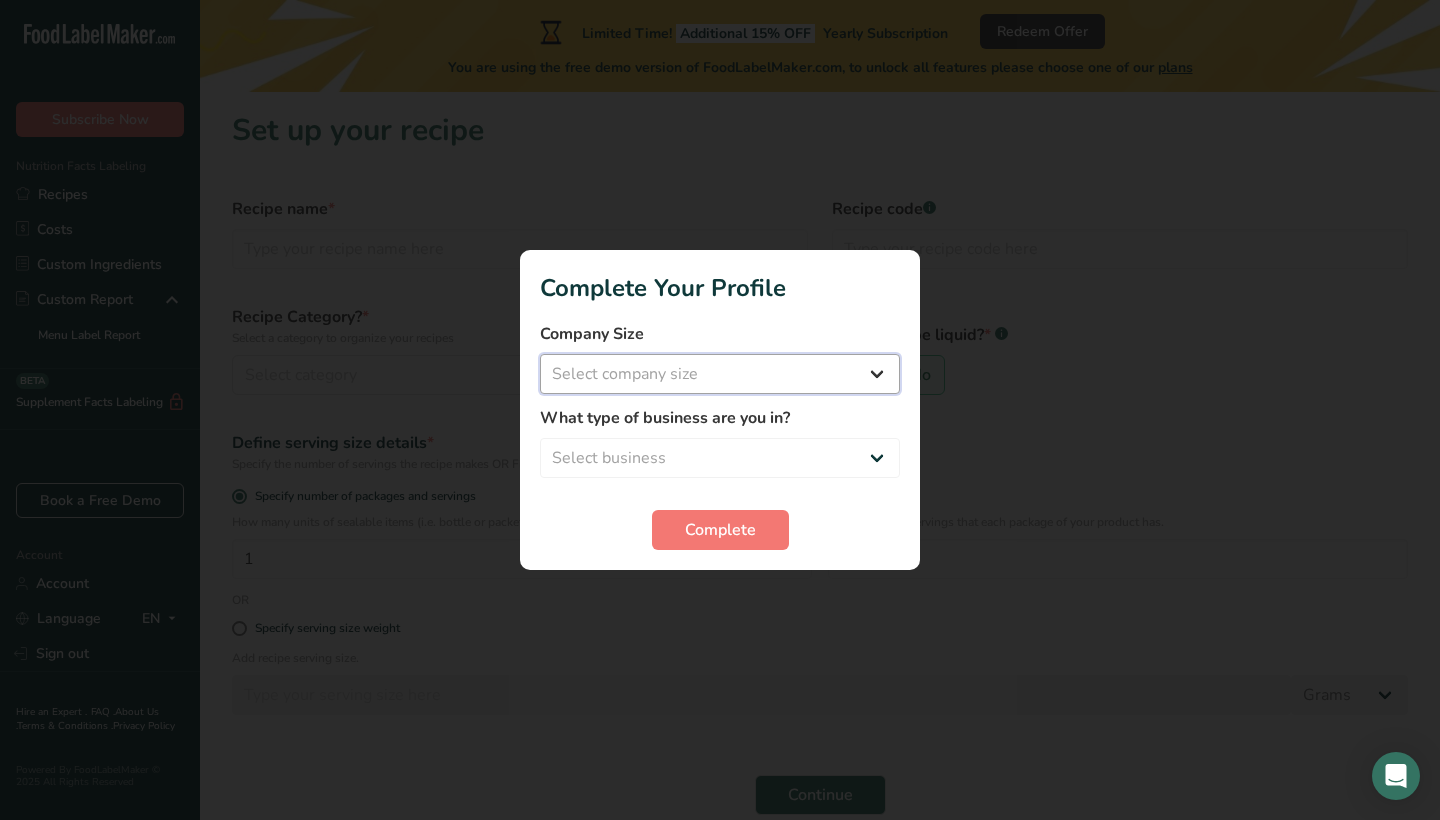 select on "1" 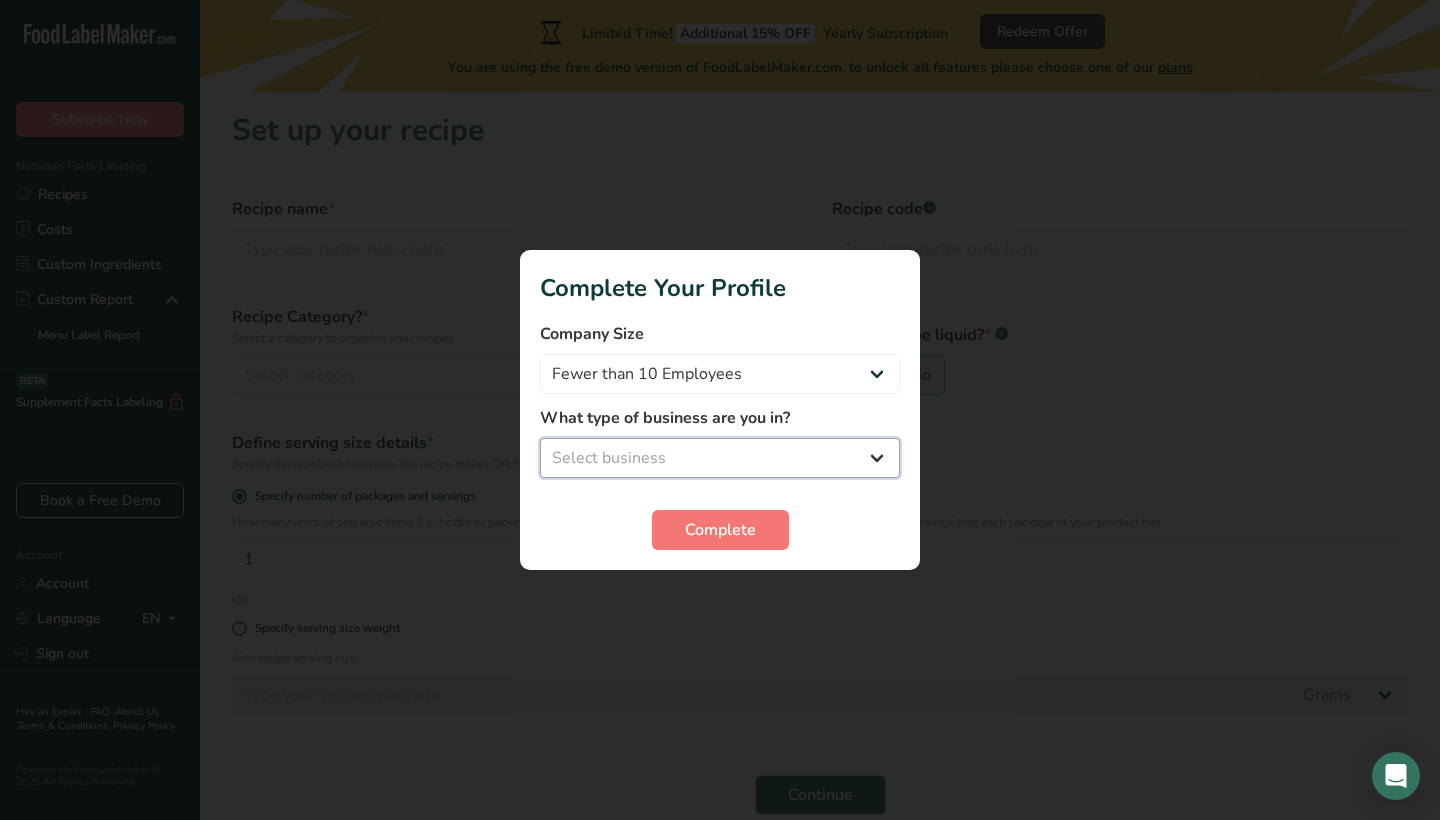 select on "1" 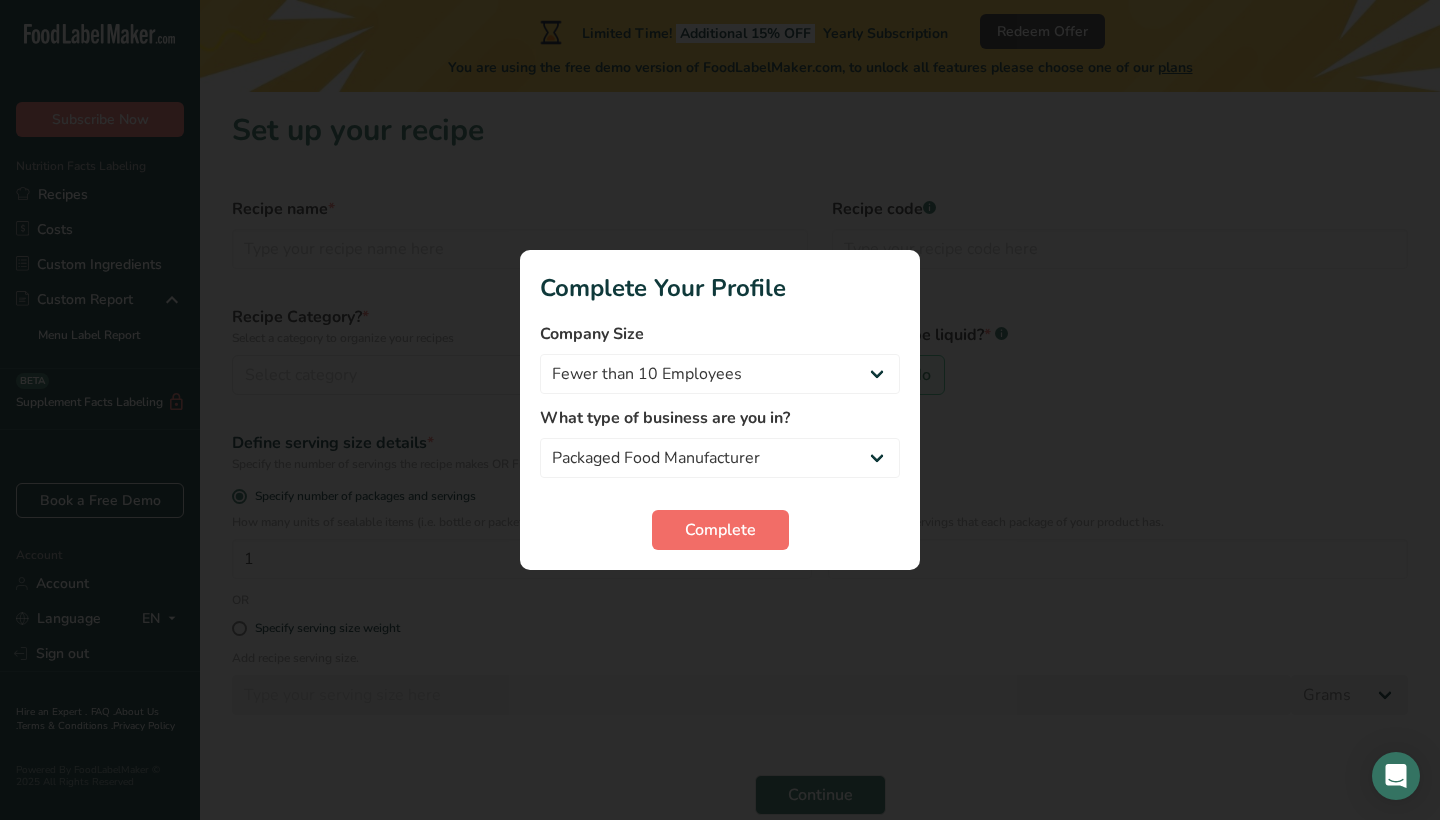 click on "Complete" at bounding box center (720, 530) 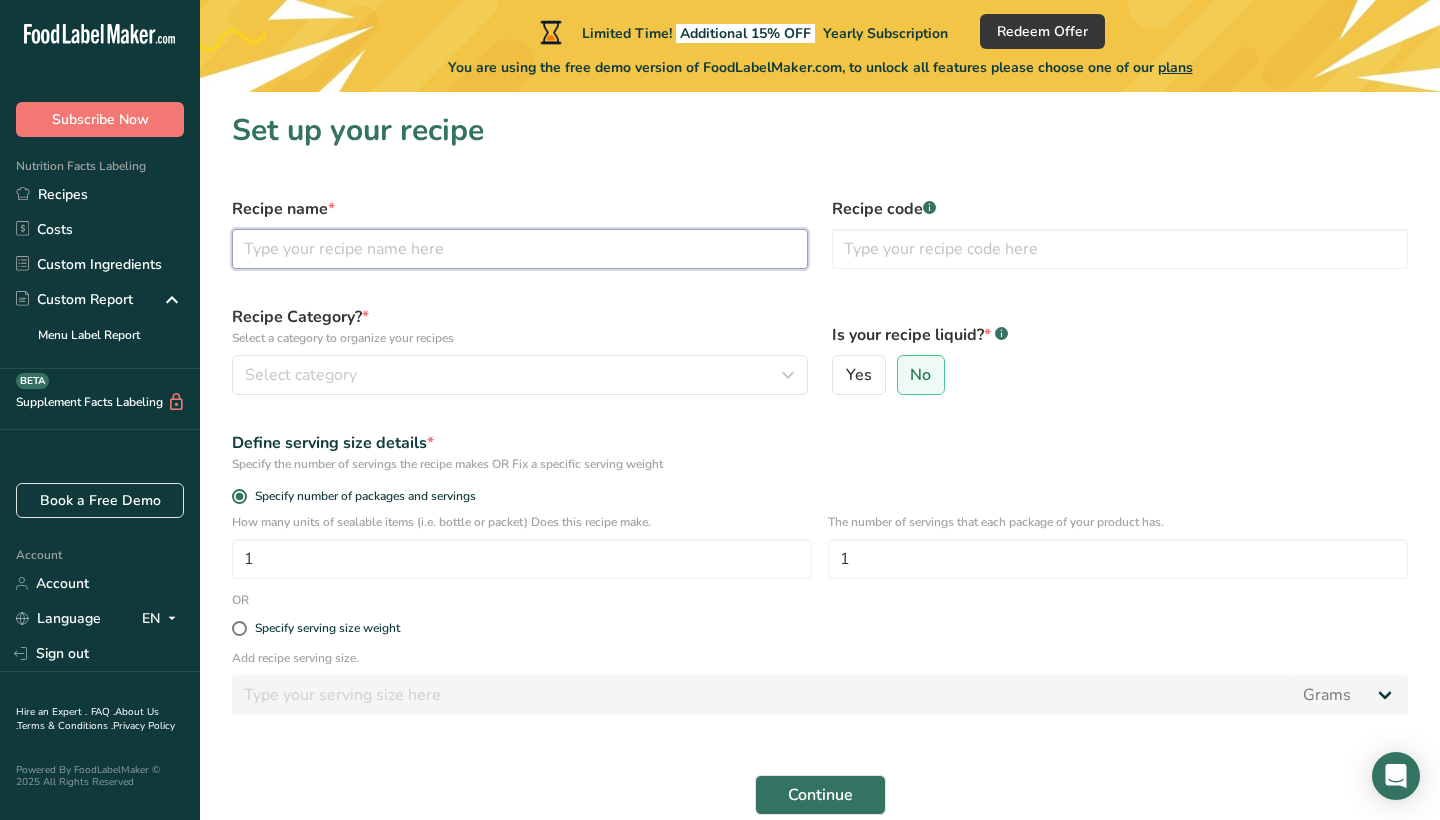 click at bounding box center (520, 249) 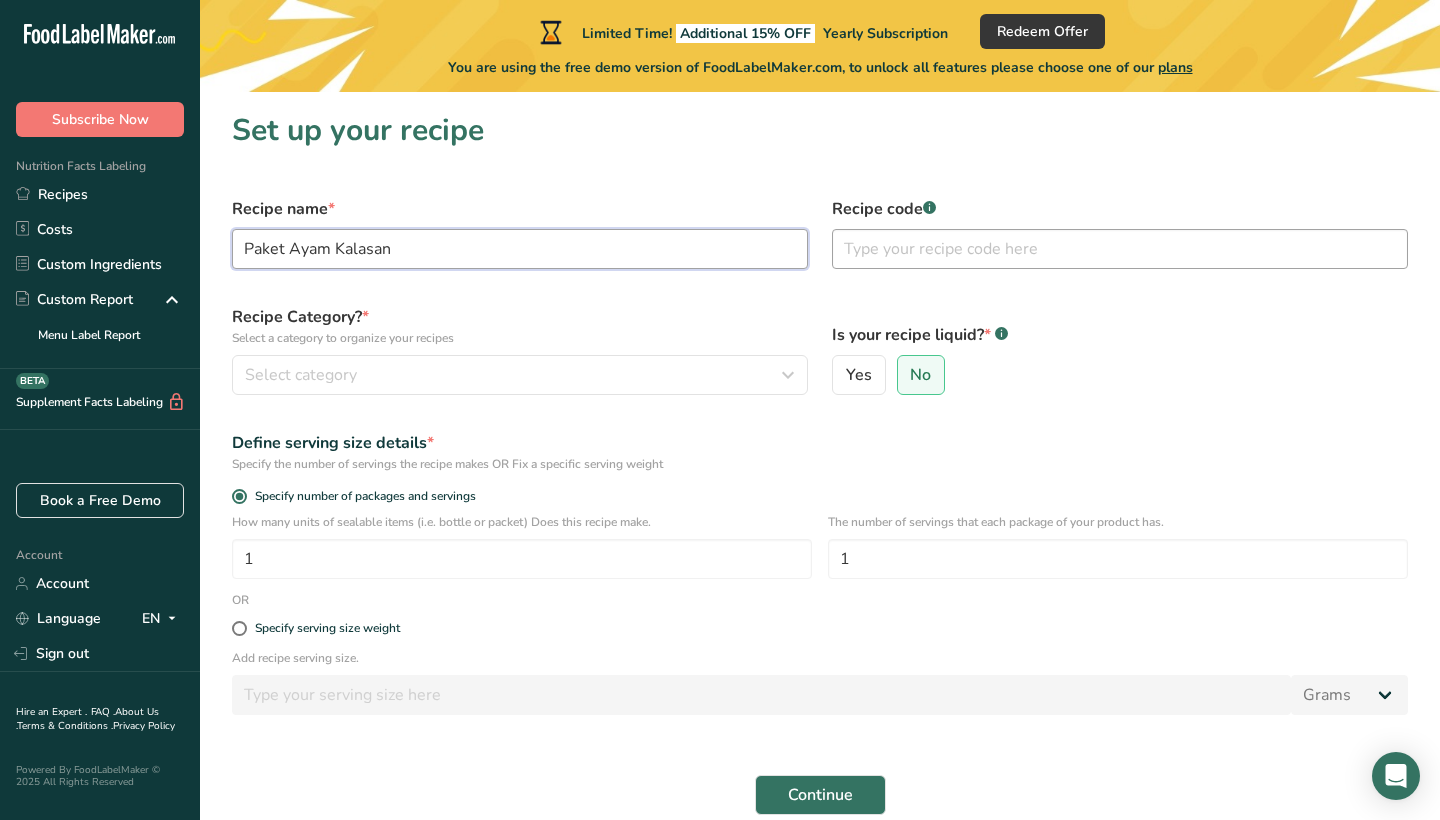 type on "Paket Ayam Kalasan" 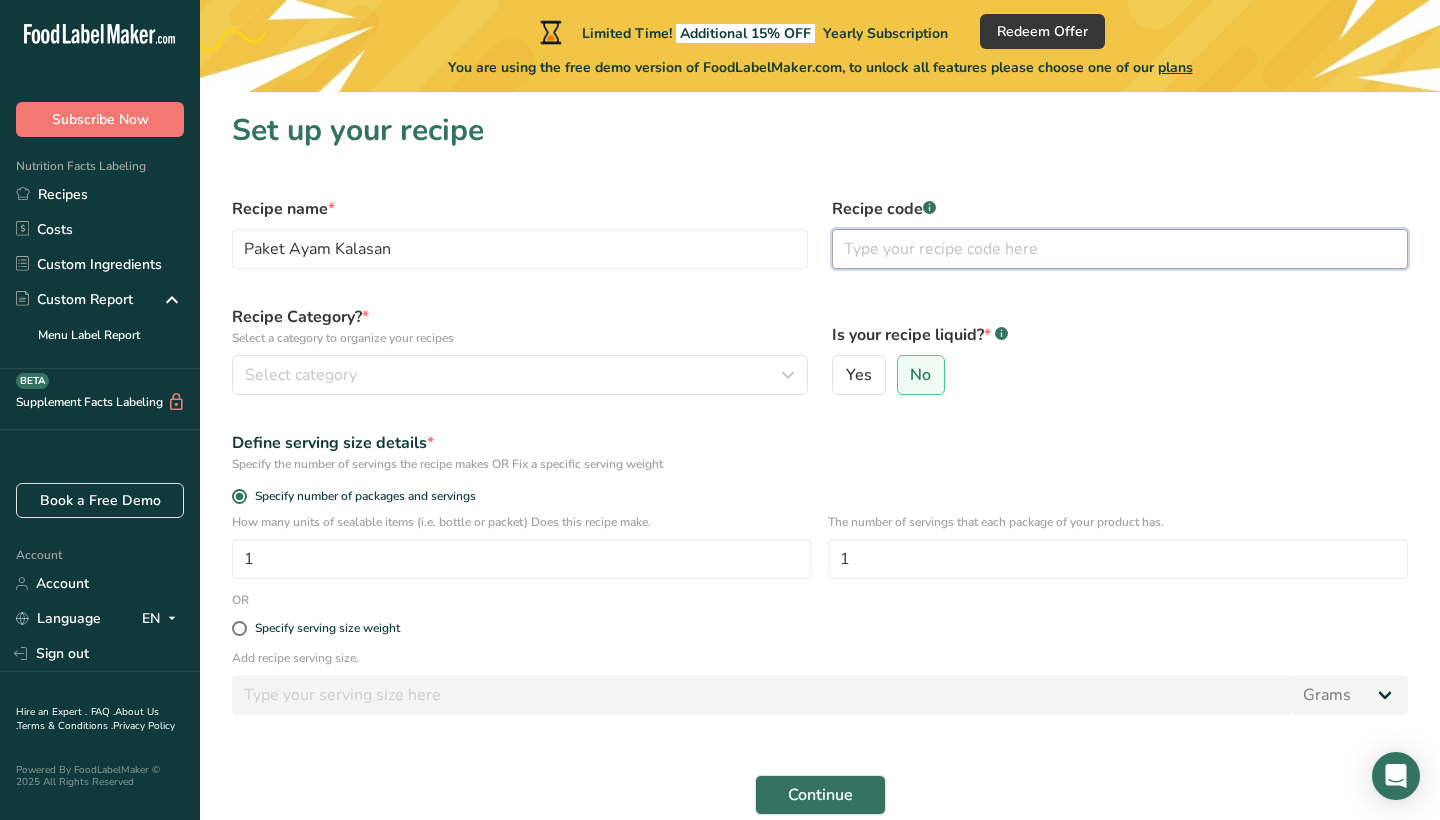 click at bounding box center [1120, 249] 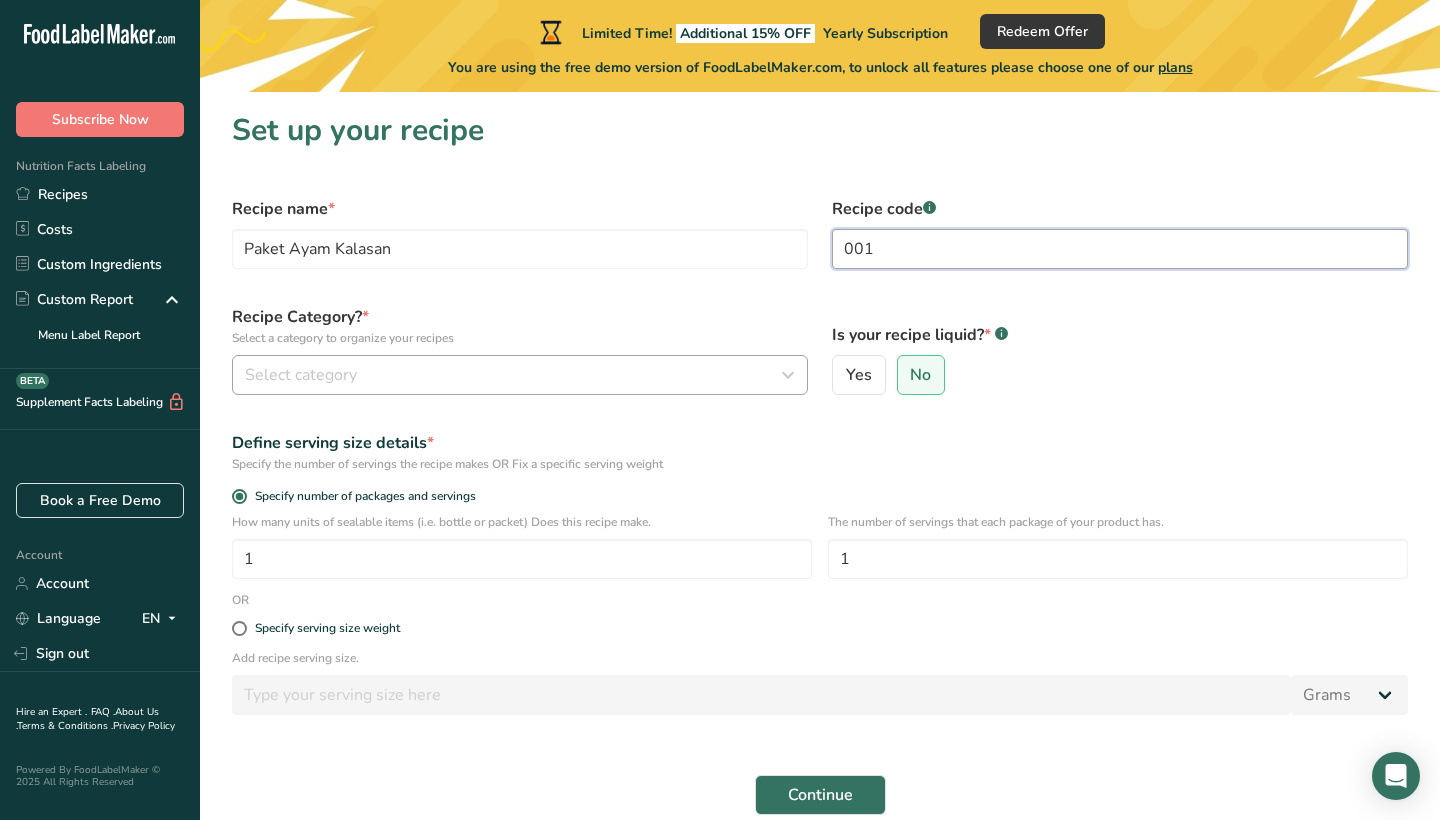 type on "001" 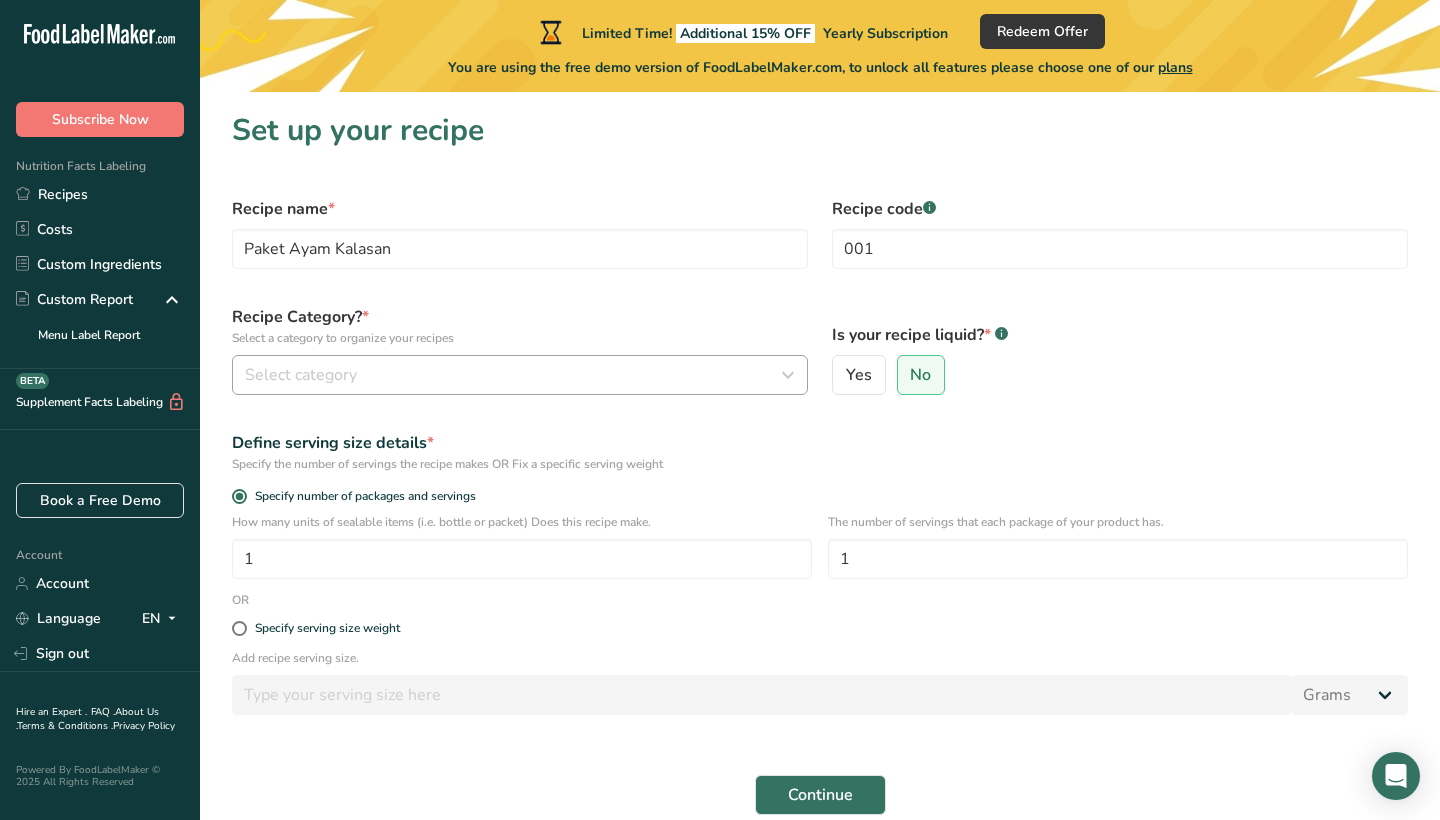 click on "Select category" at bounding box center (514, 375) 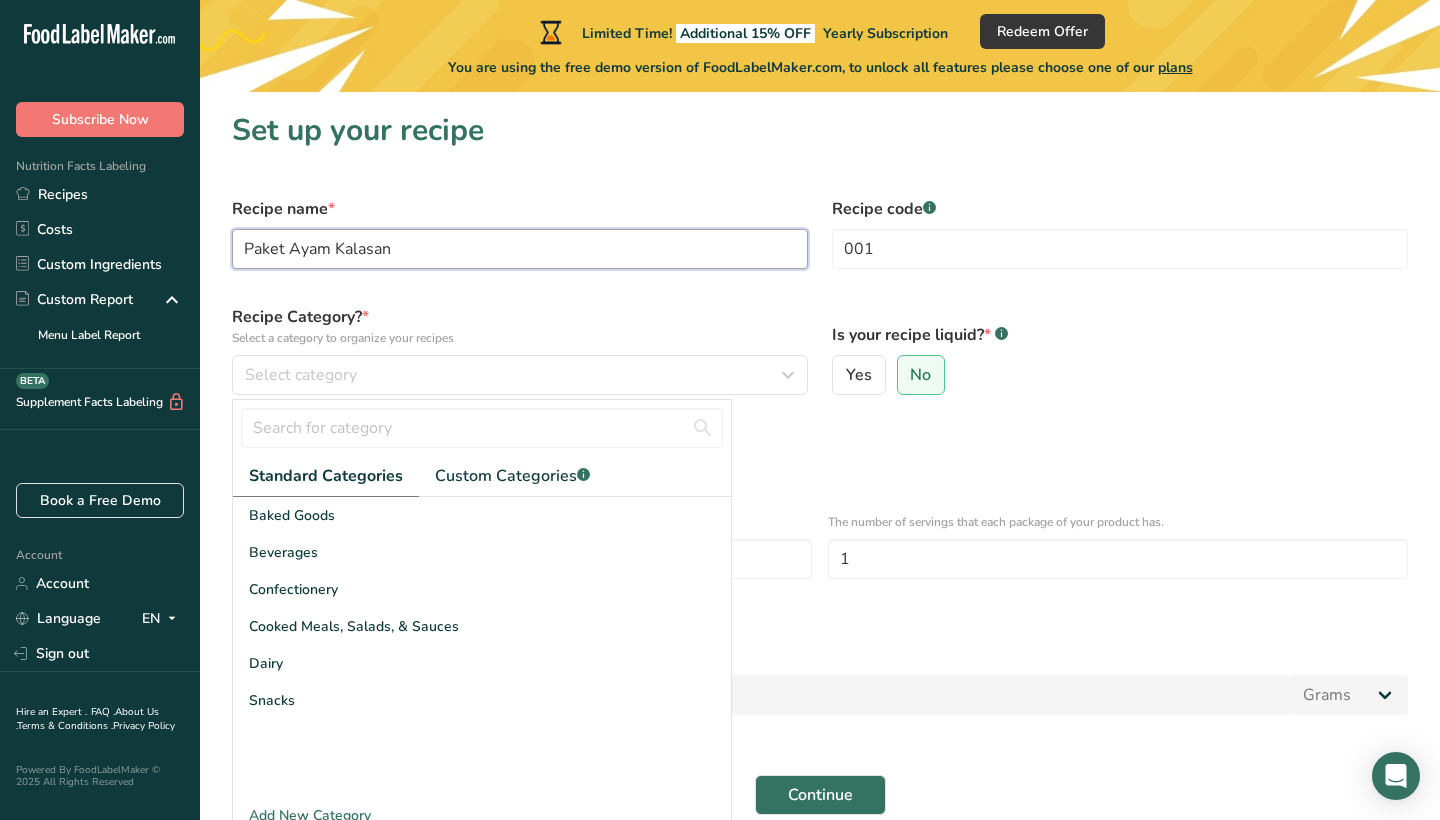 click on "Paket Ayam Kalasan" at bounding box center [520, 249] 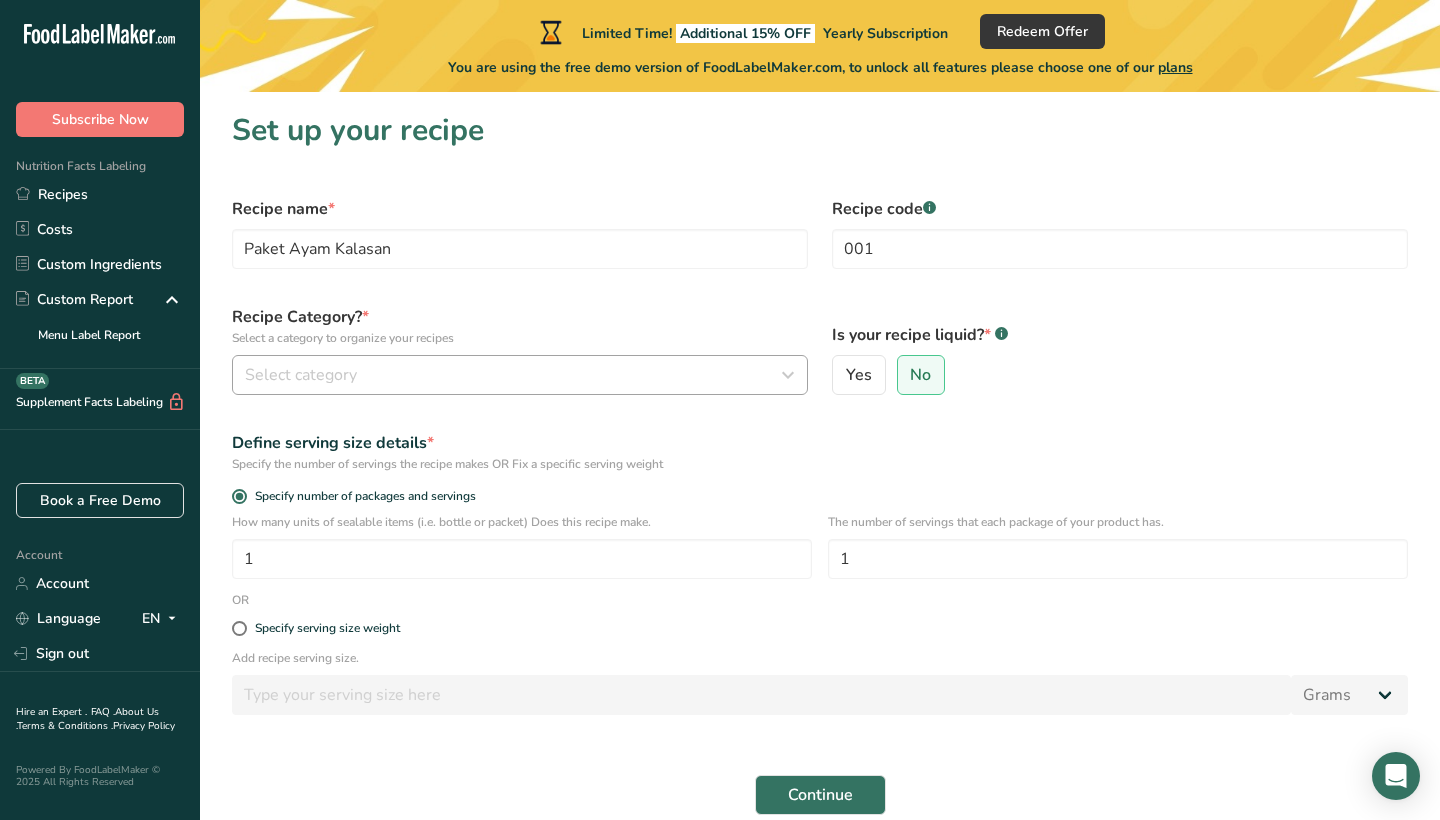 click on "Select category" at bounding box center (514, 375) 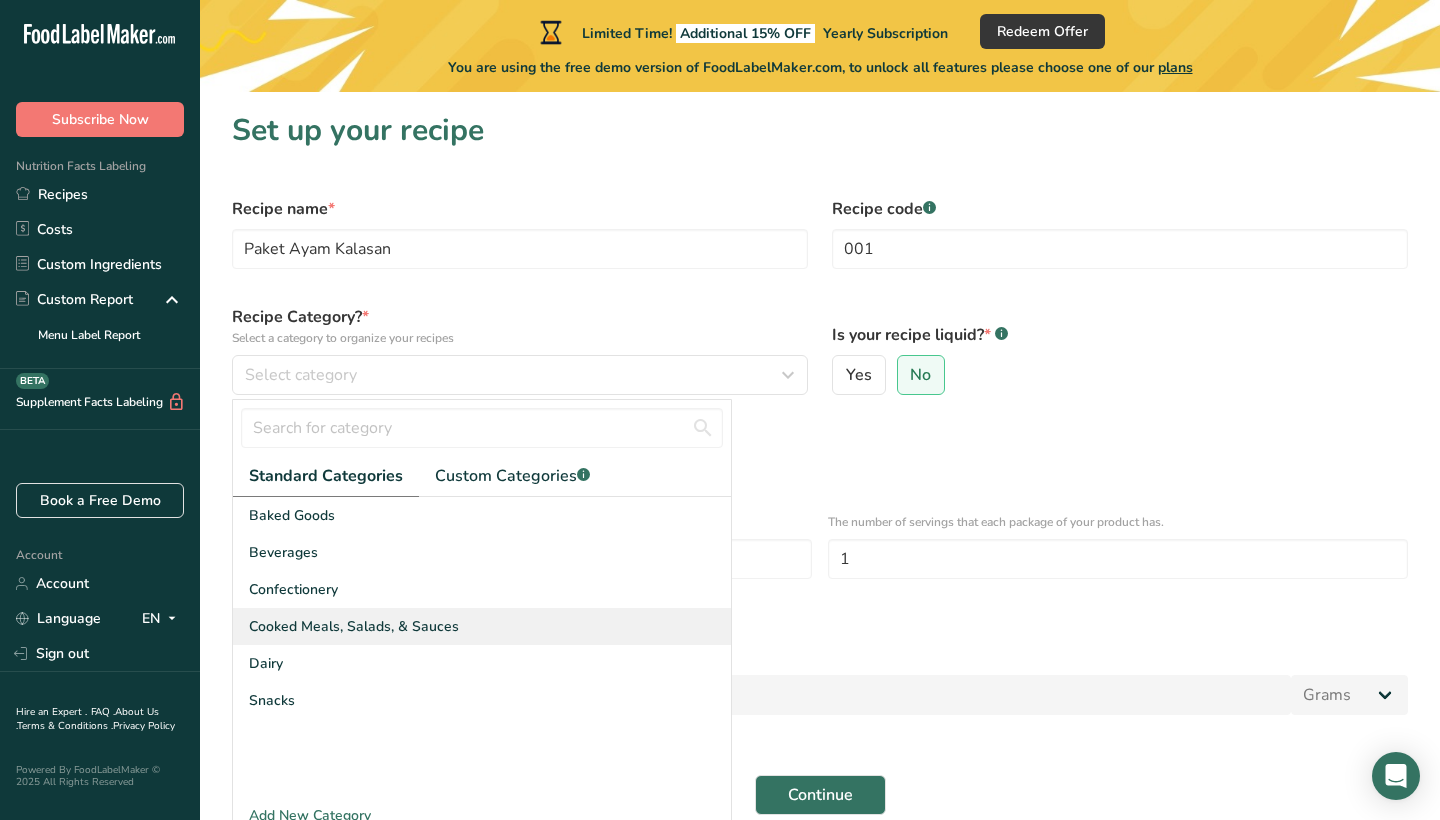 click on "Cooked Meals, Salads, & Sauces" at bounding box center [354, 626] 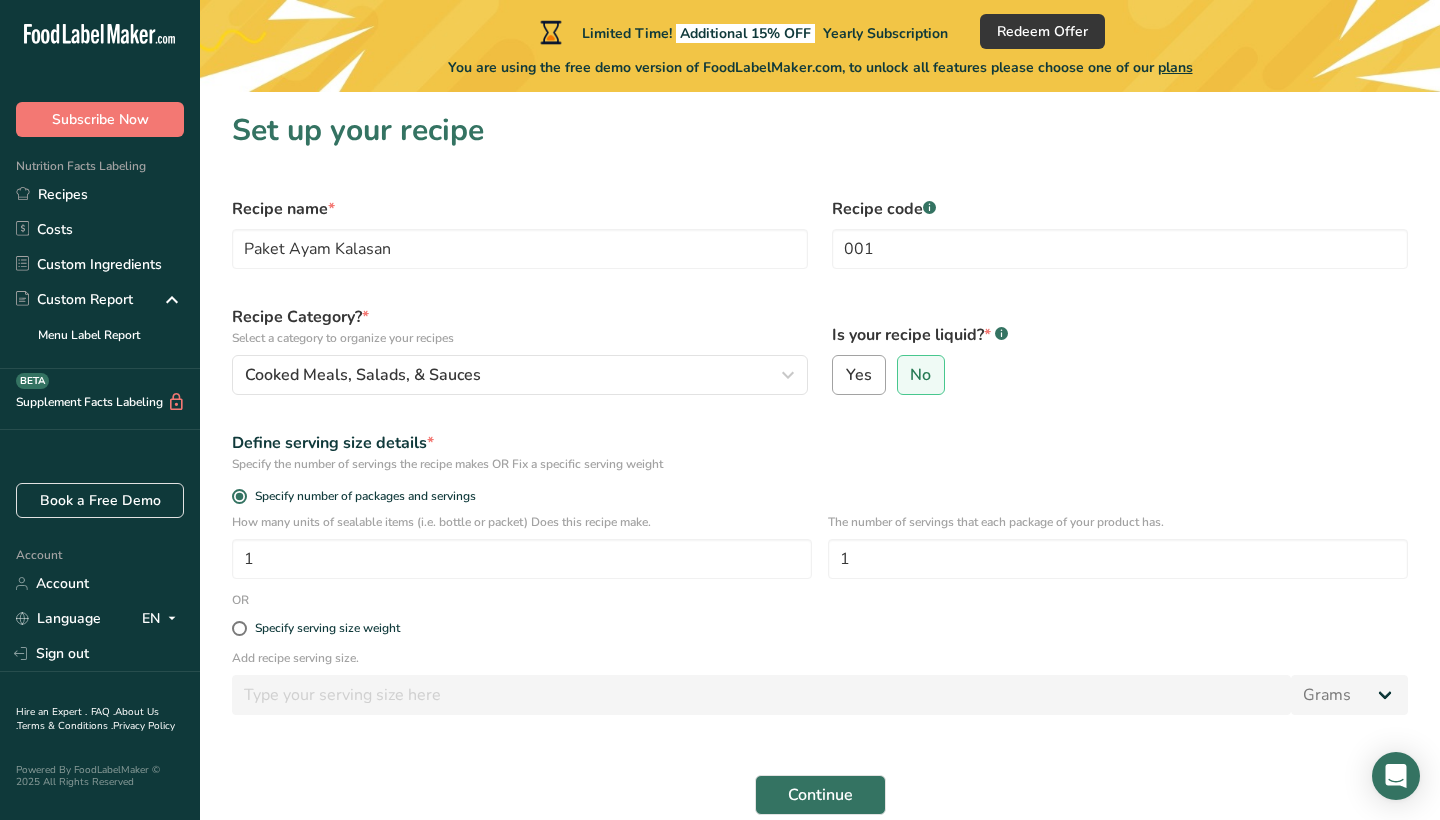 click on "Yes" at bounding box center (859, 375) 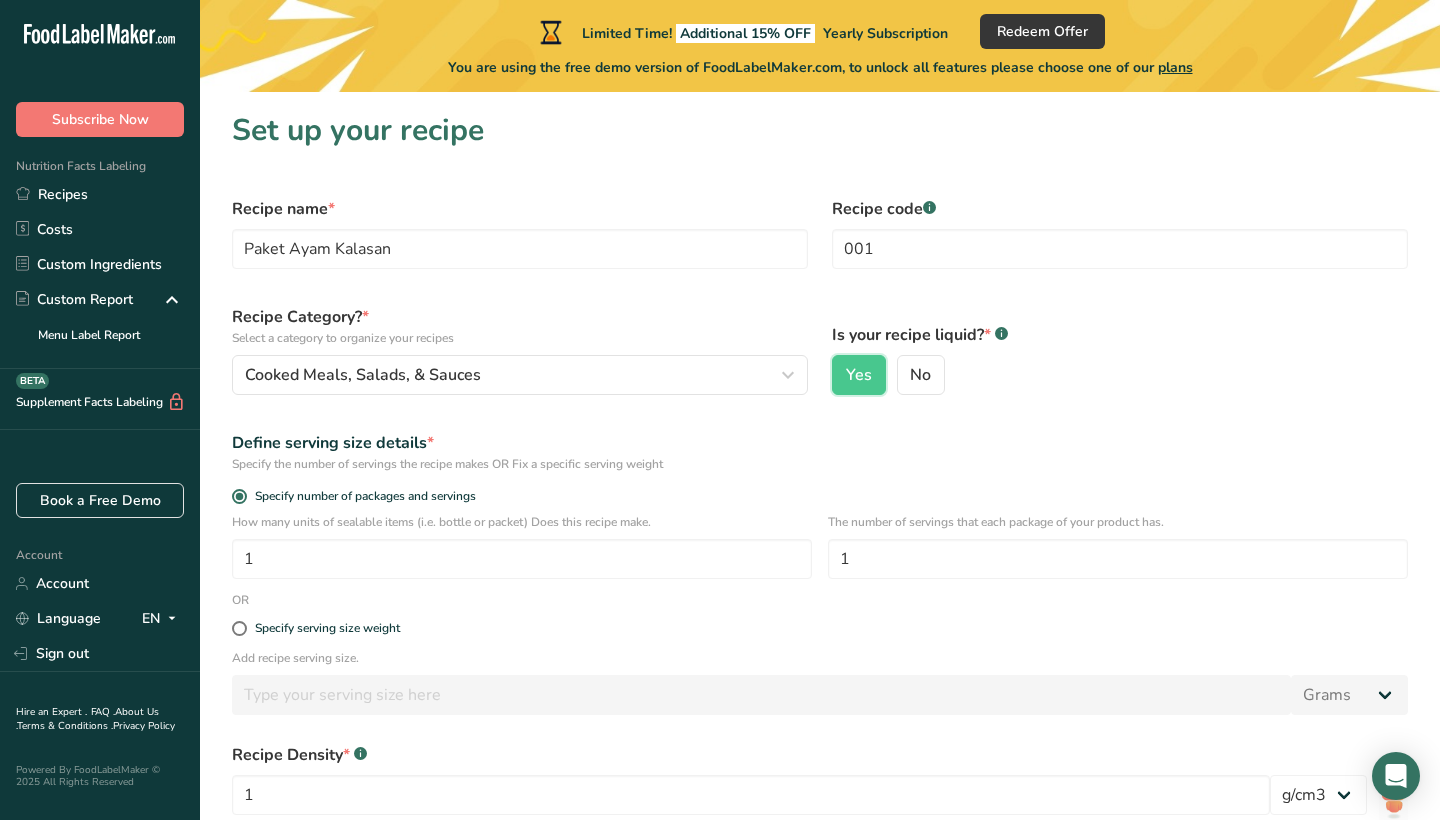 scroll, scrollTop: 138, scrollLeft: 0, axis: vertical 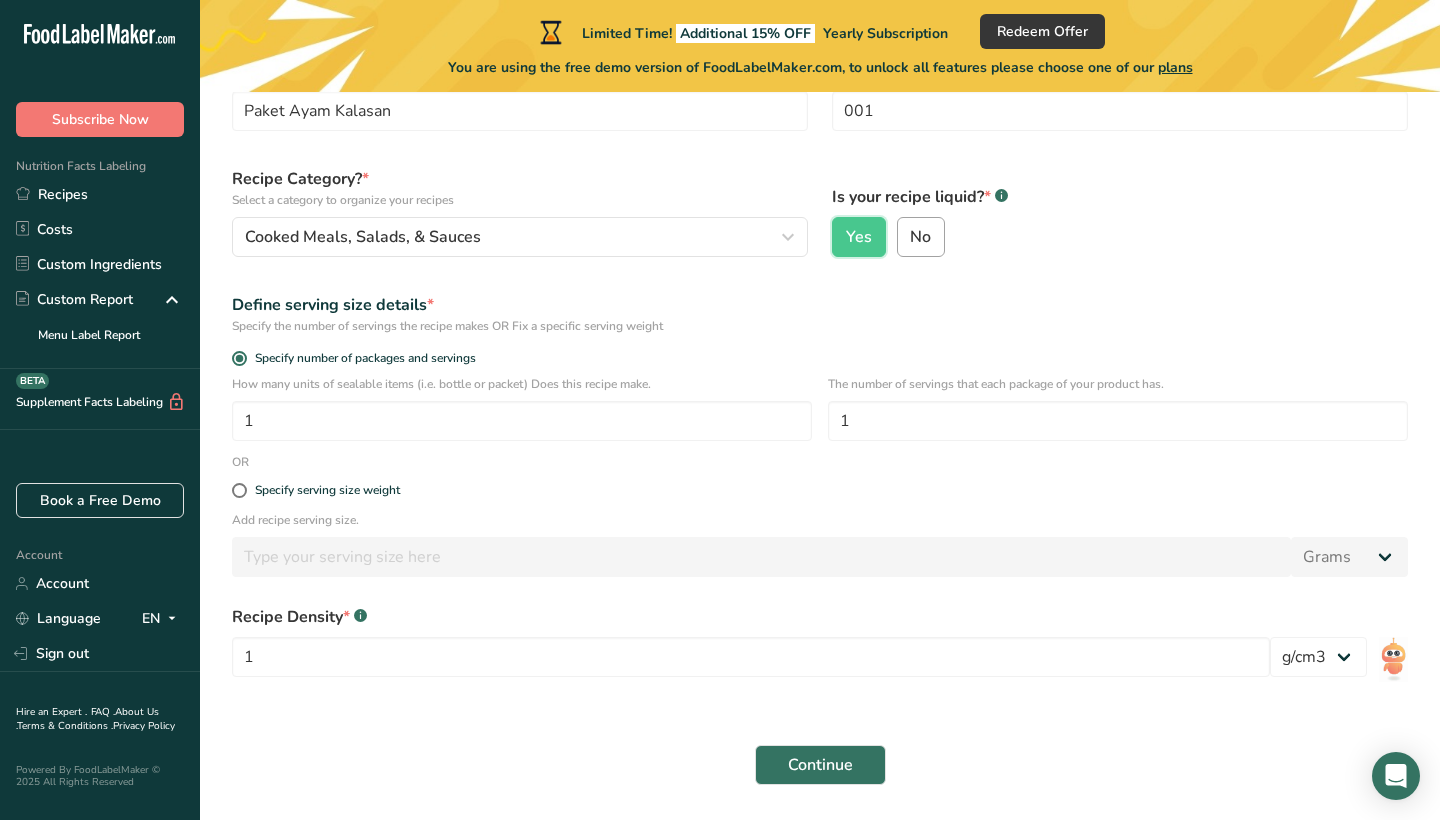 click on "No" at bounding box center [920, 237] 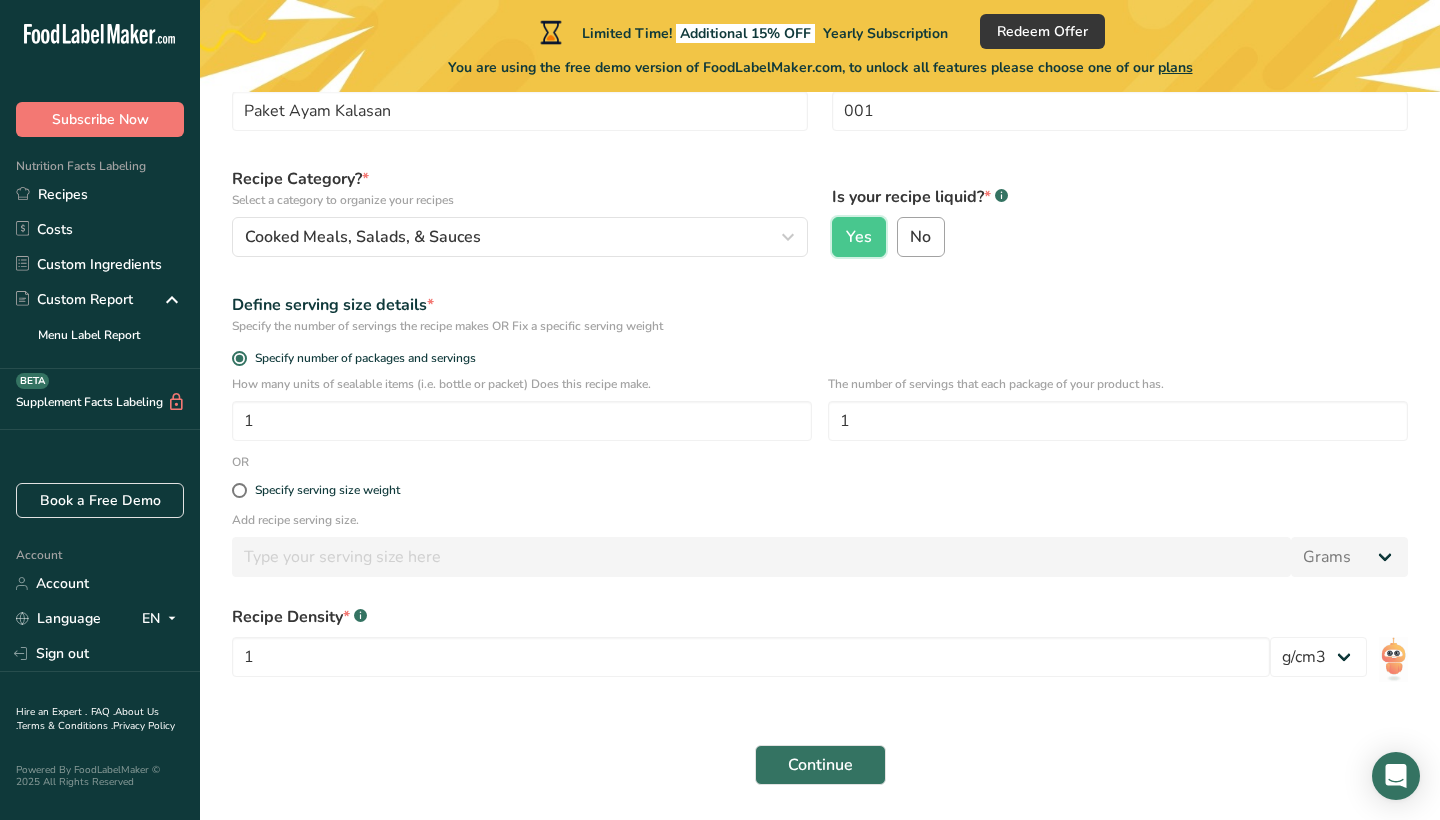 click on "No" at bounding box center [904, 237] 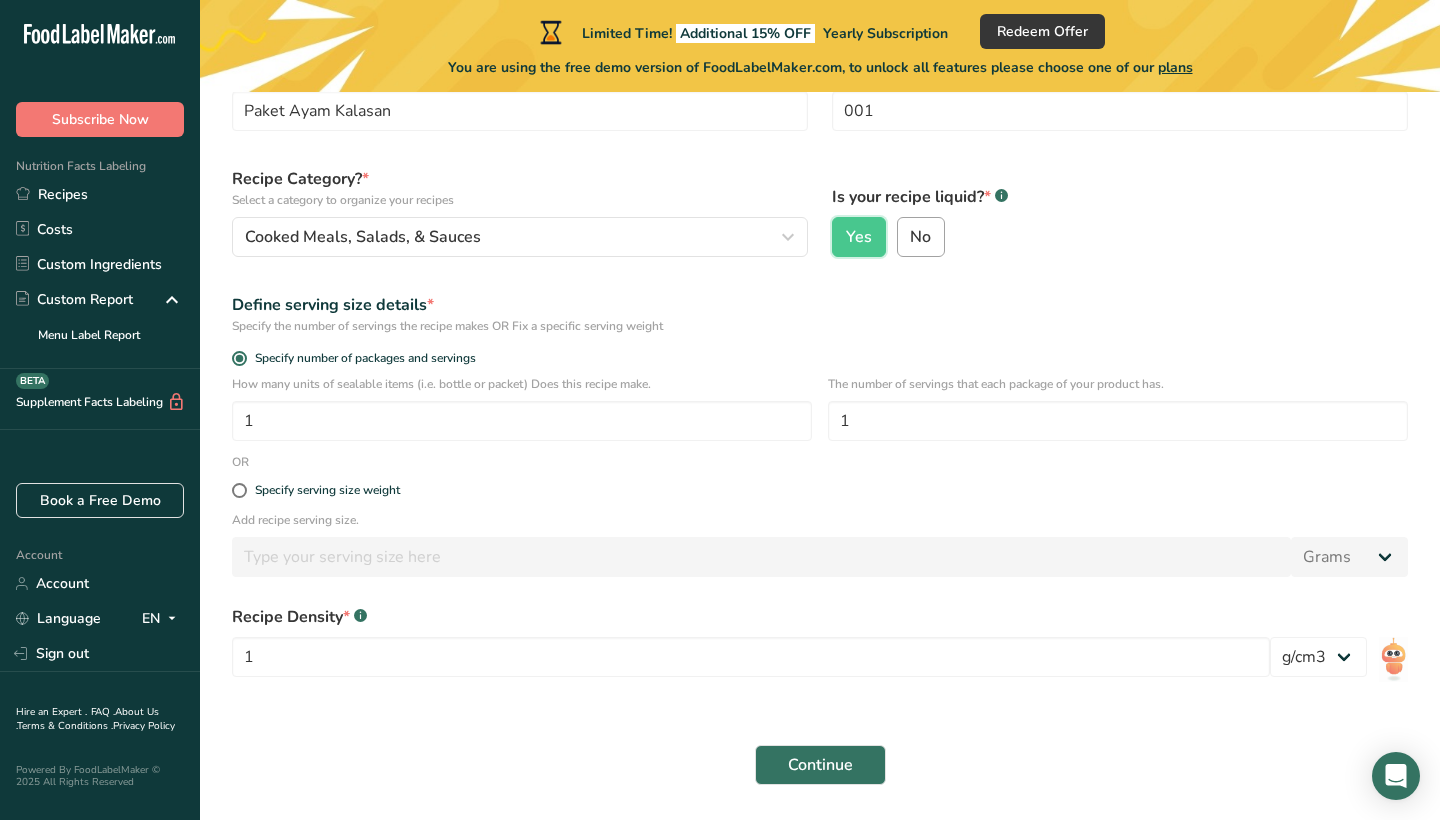 radio on "true" 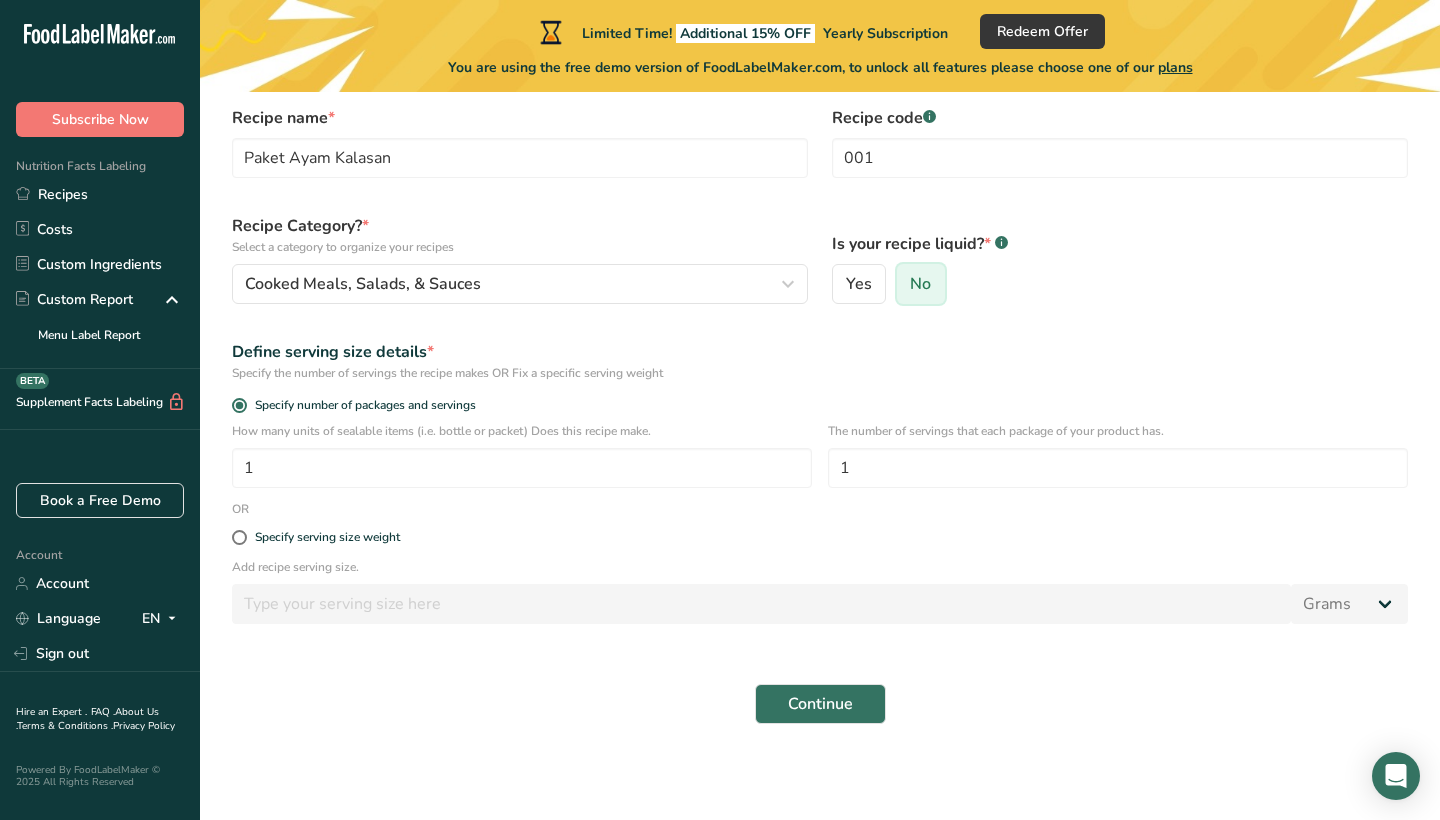 scroll, scrollTop: 91, scrollLeft: 0, axis: vertical 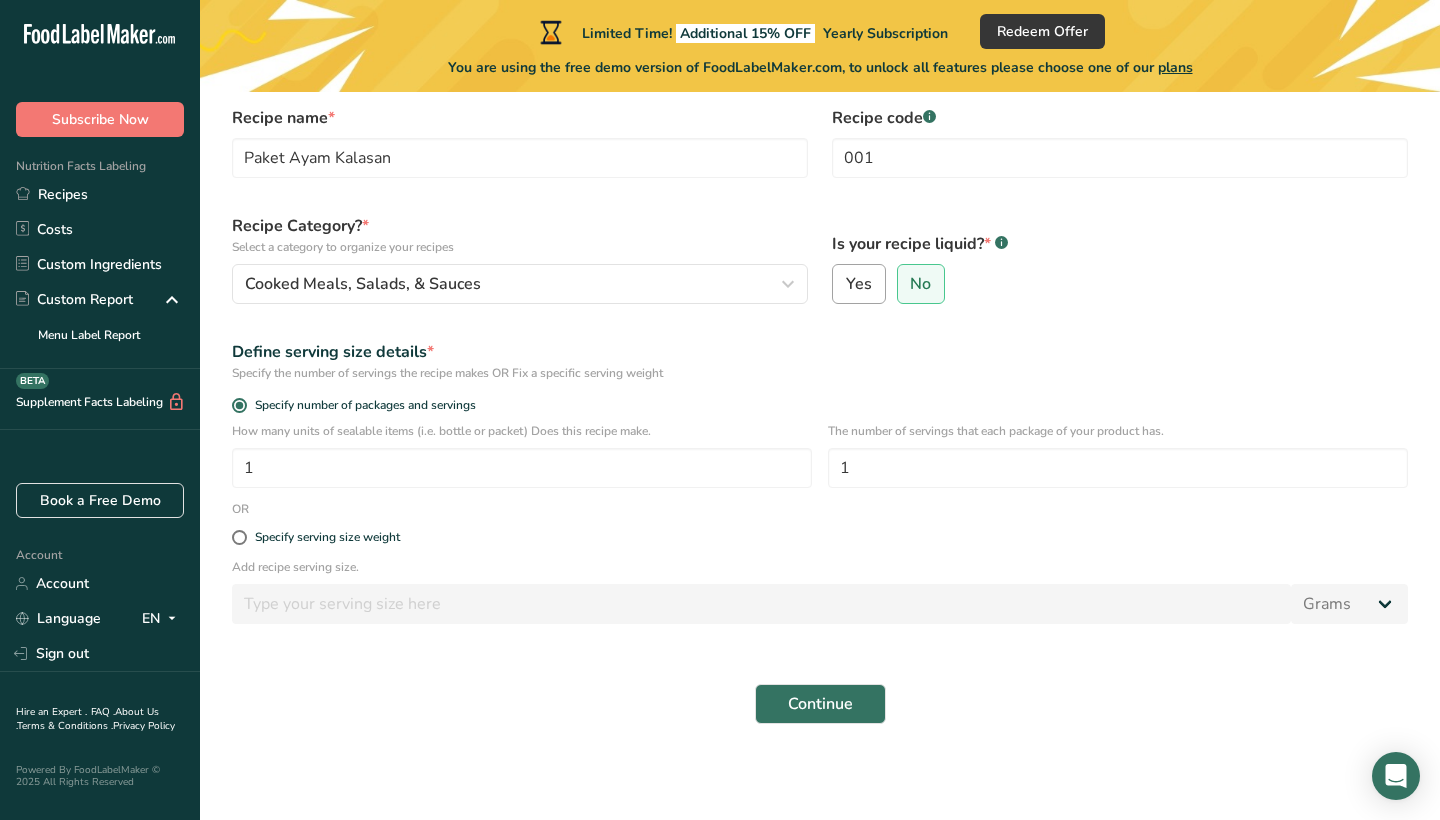 click on "Yes" at bounding box center [859, 284] 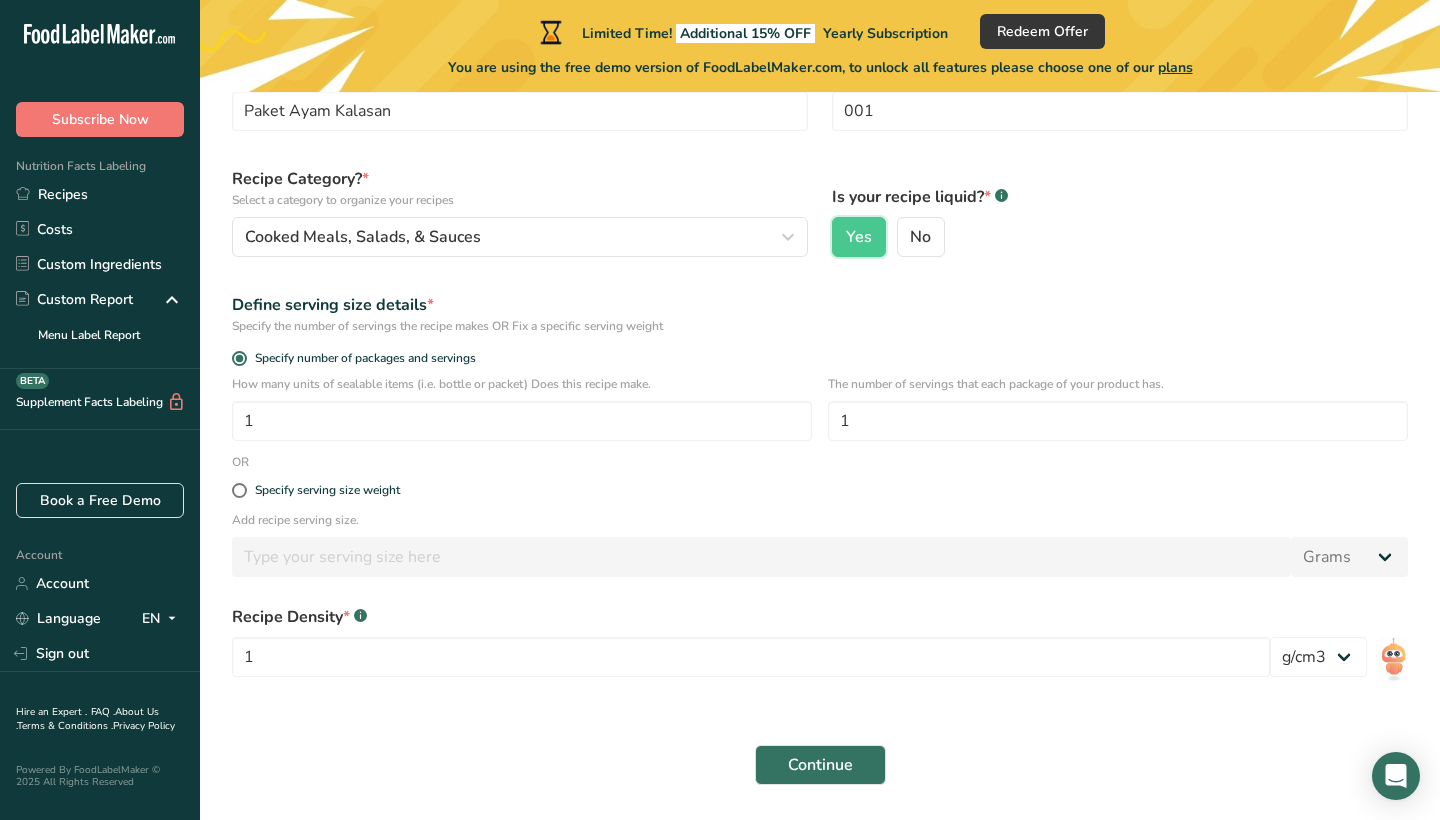 scroll, scrollTop: 147, scrollLeft: 0, axis: vertical 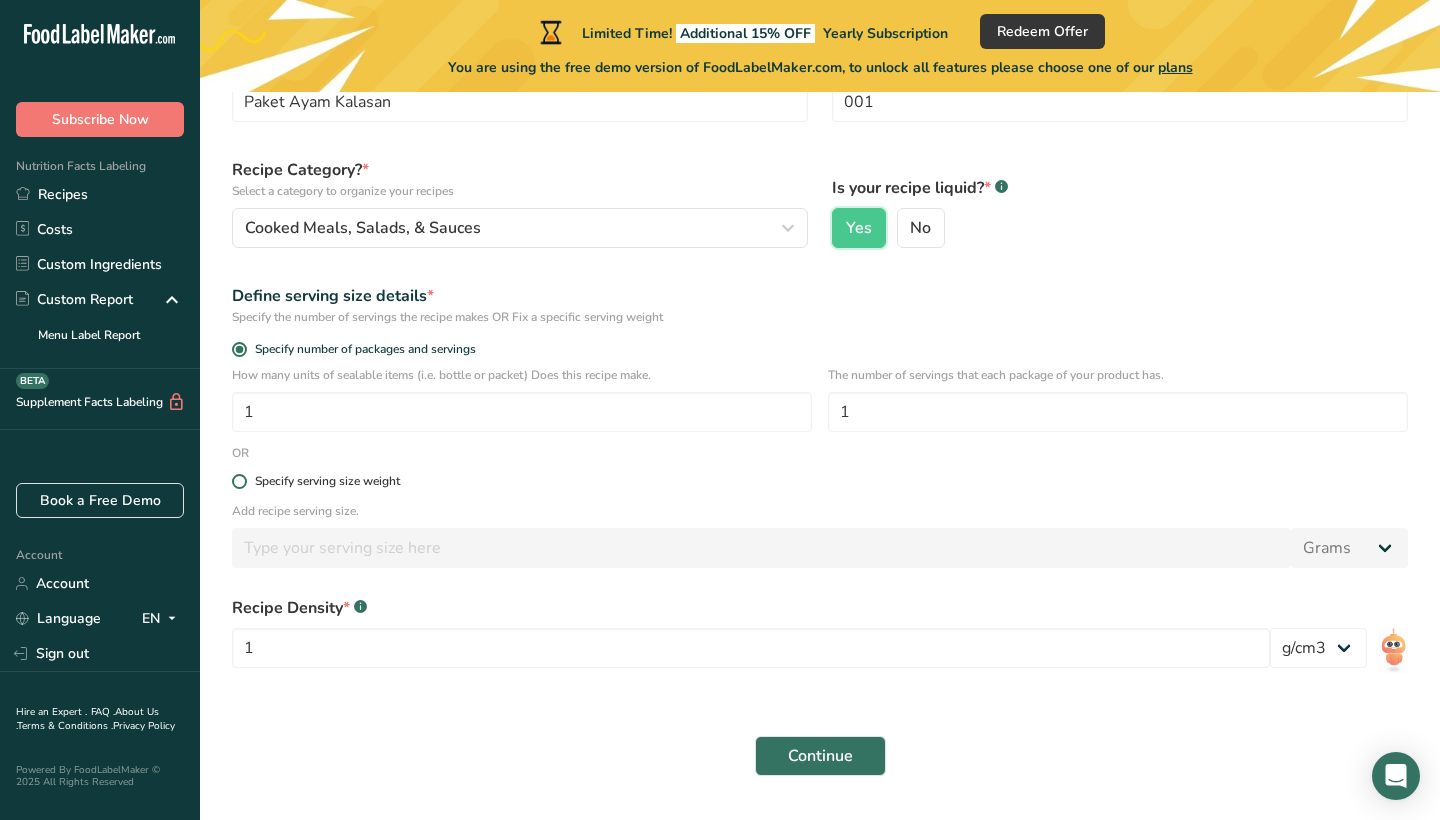 click at bounding box center (239, 481) 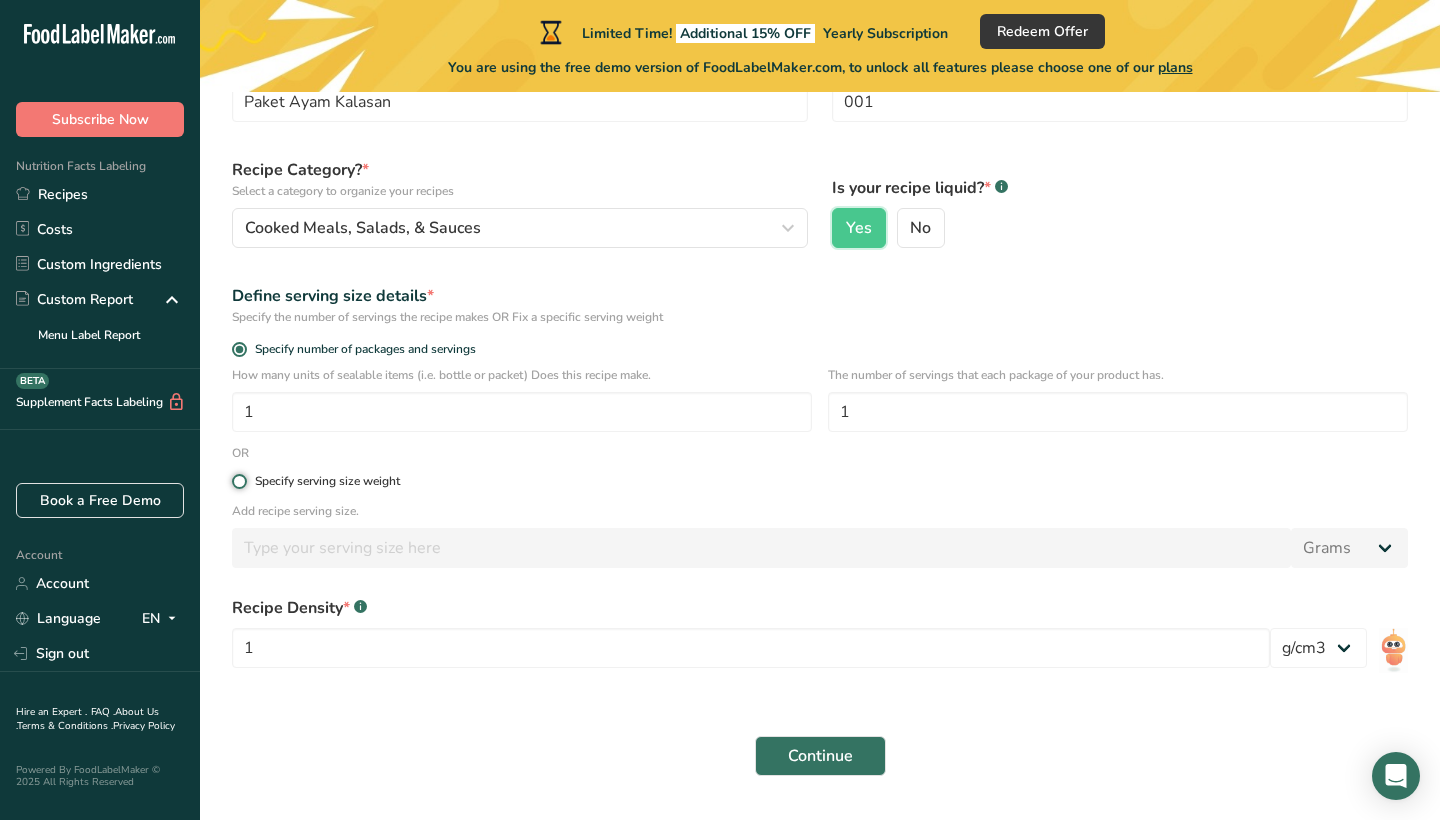 click on "Specify serving size weight" at bounding box center (238, 481) 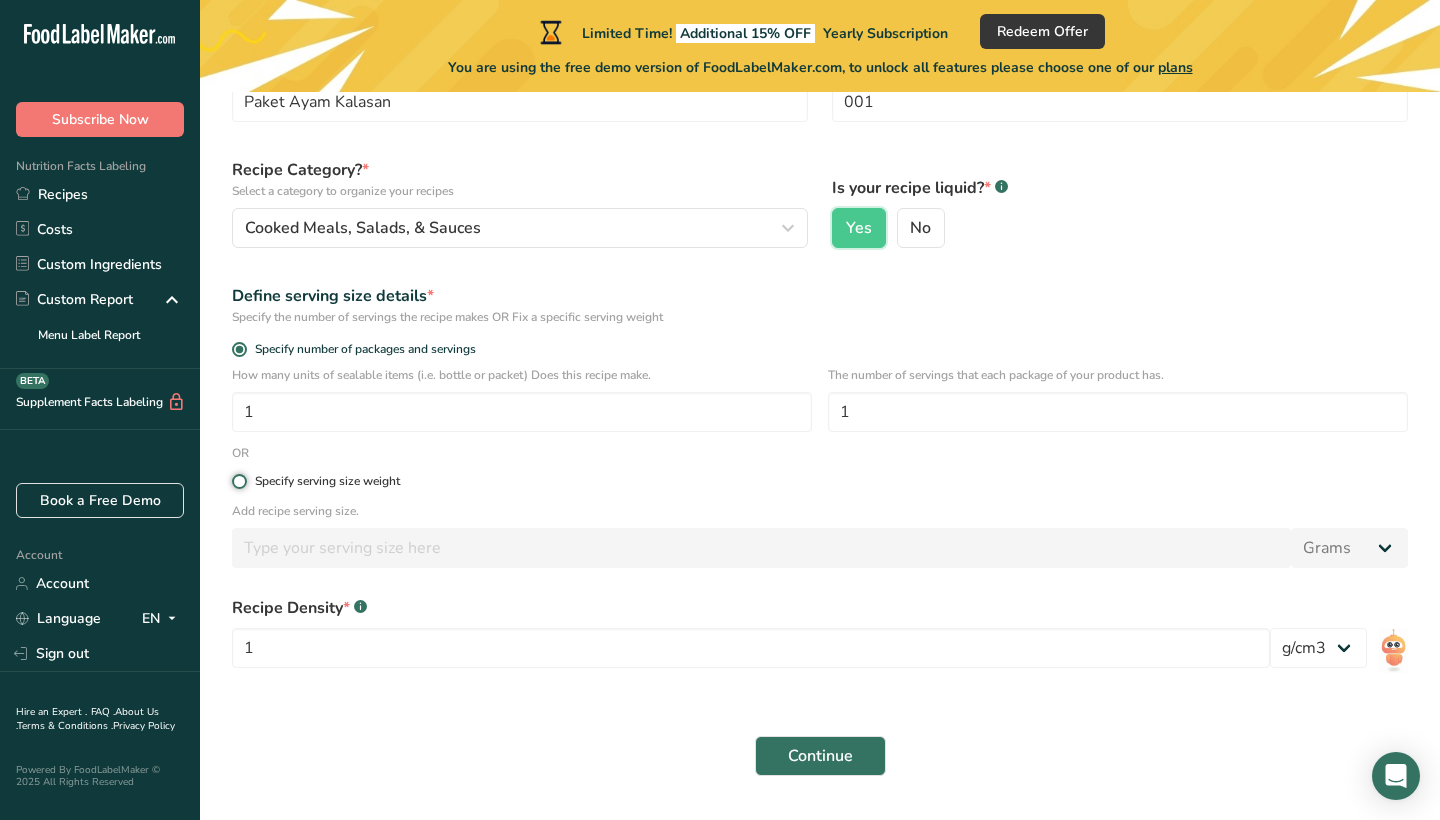 radio on "true" 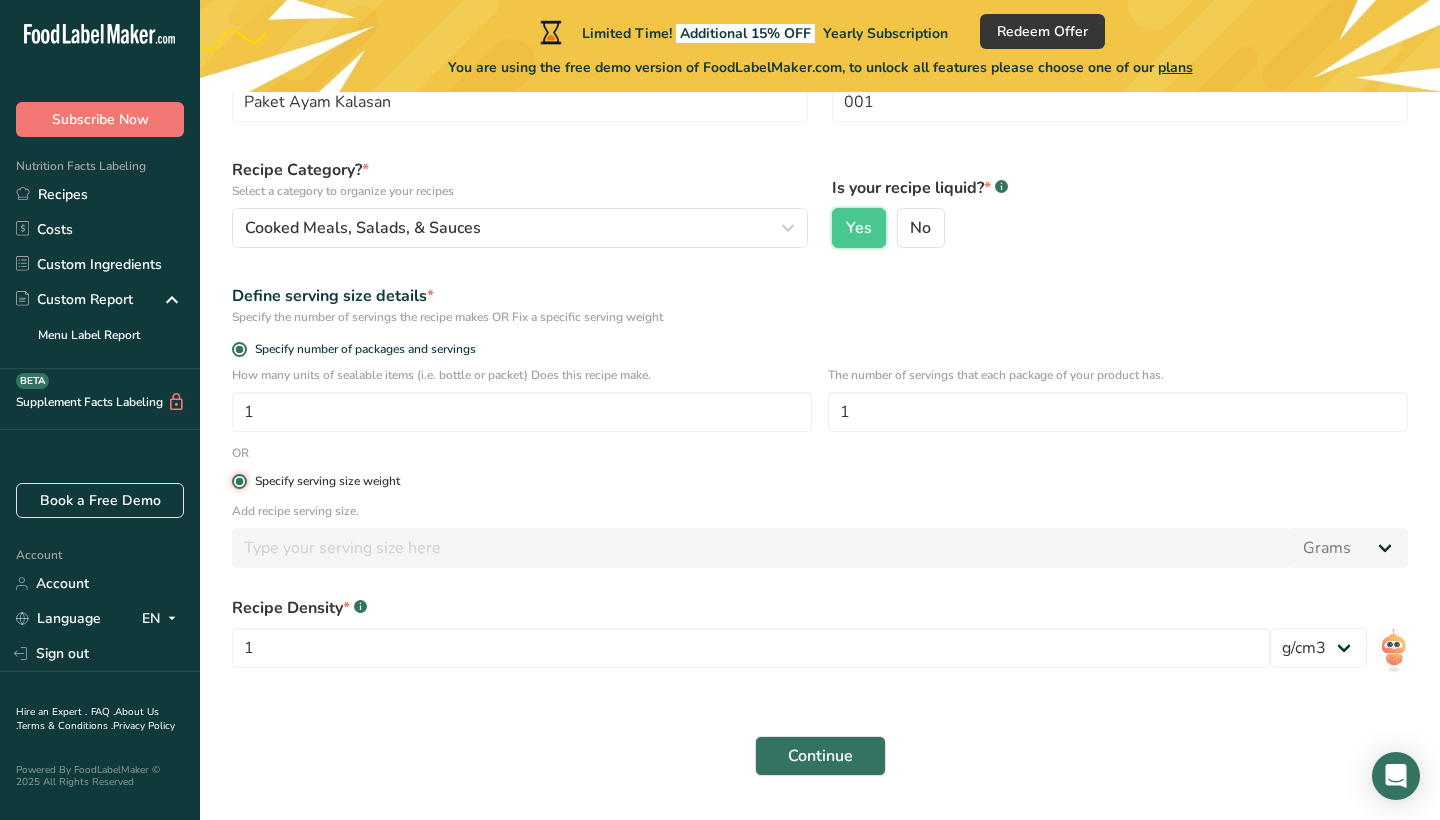 radio on "false" 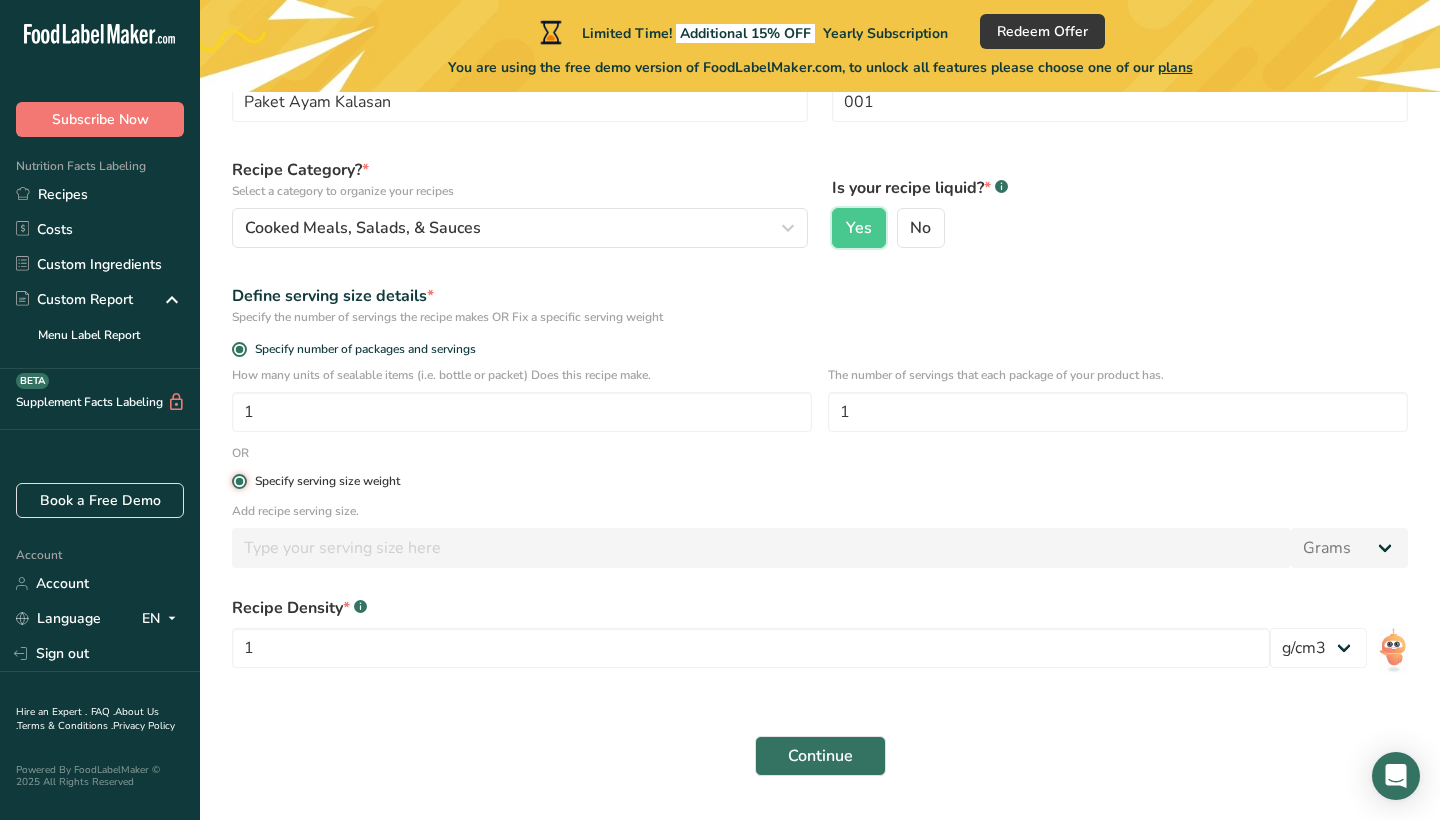 type 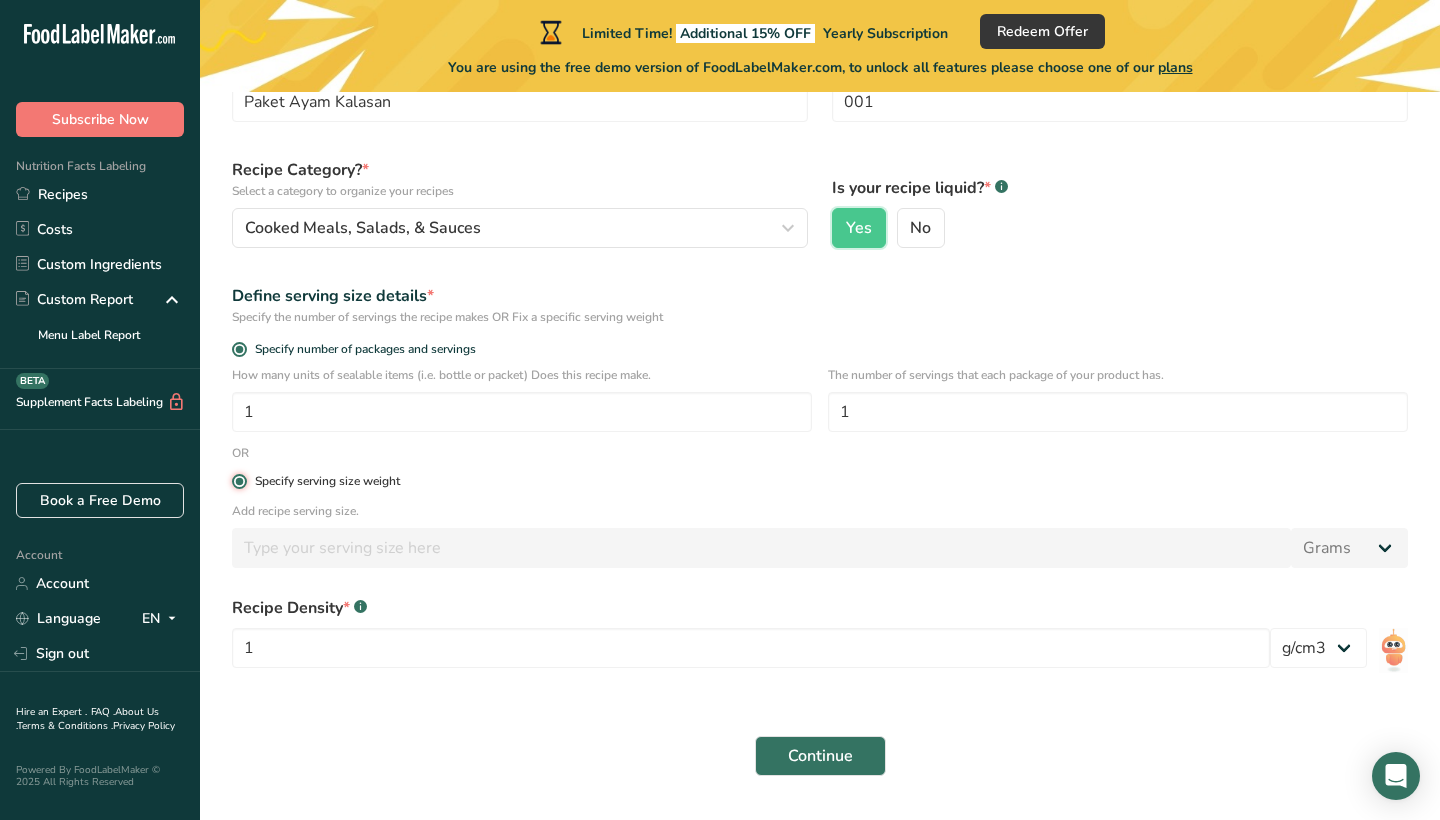 type 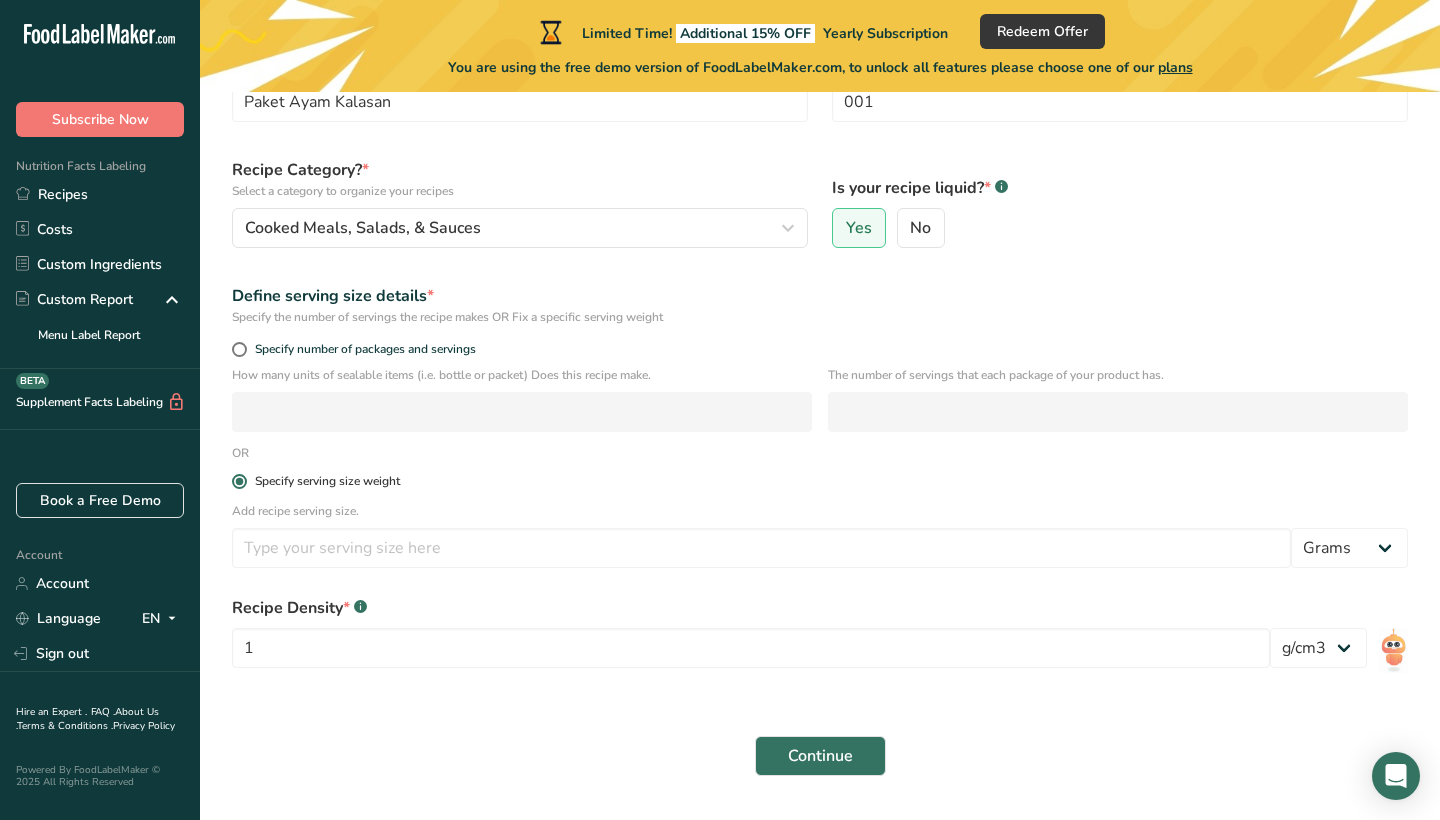 click at bounding box center (239, 481) 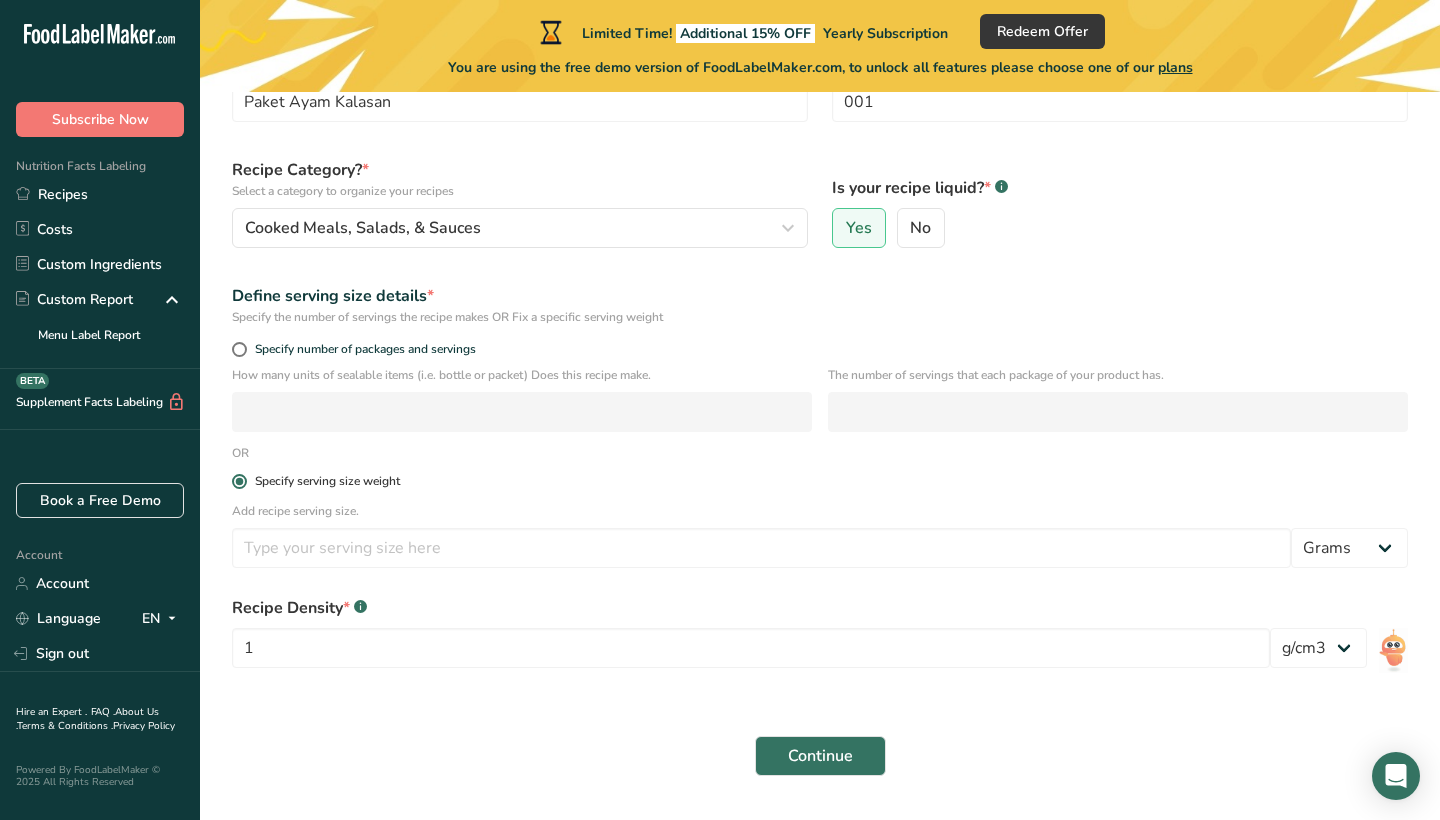click on "Specify serving size weight" at bounding box center [238, 481] 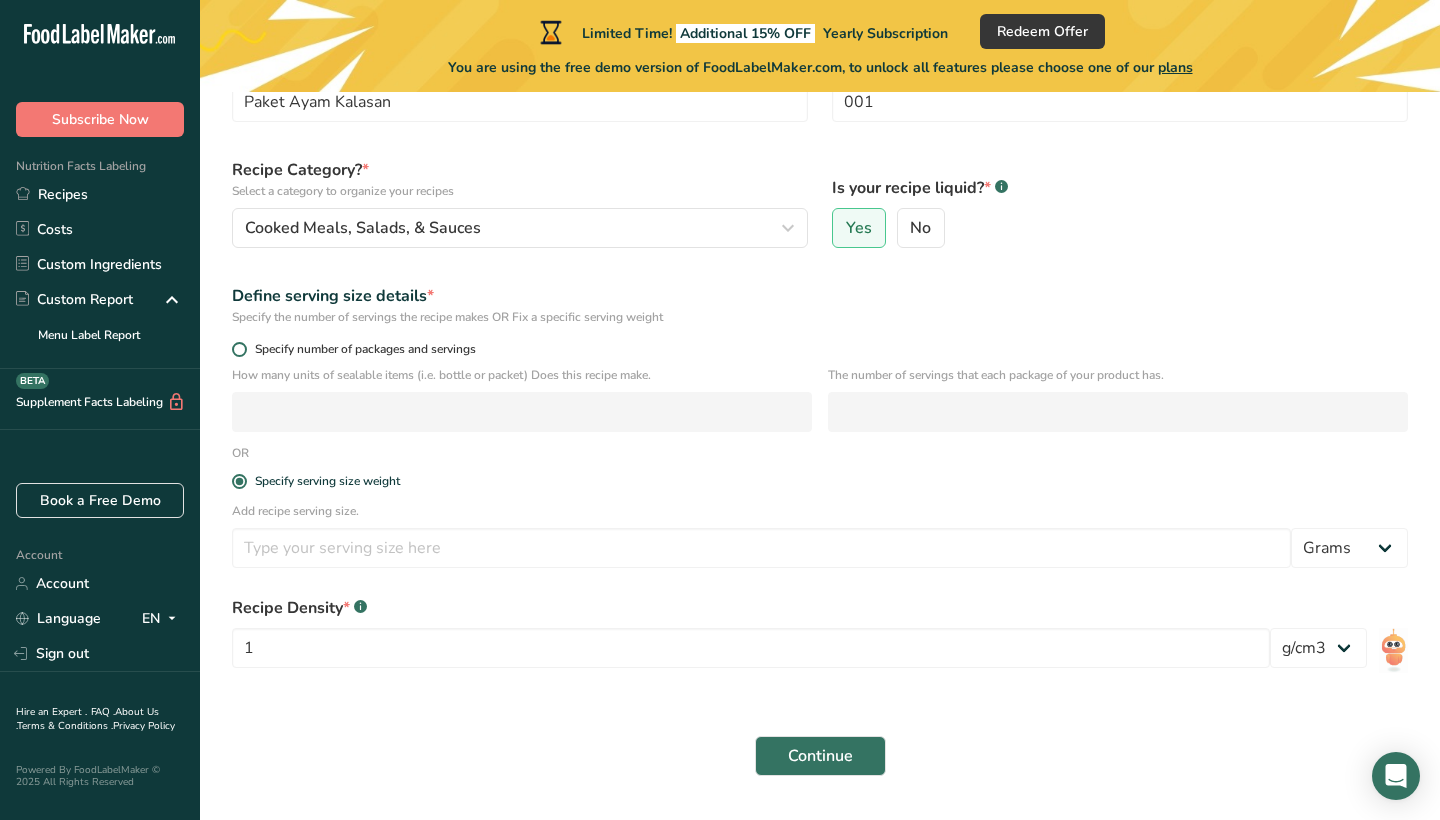click at bounding box center (239, 349) 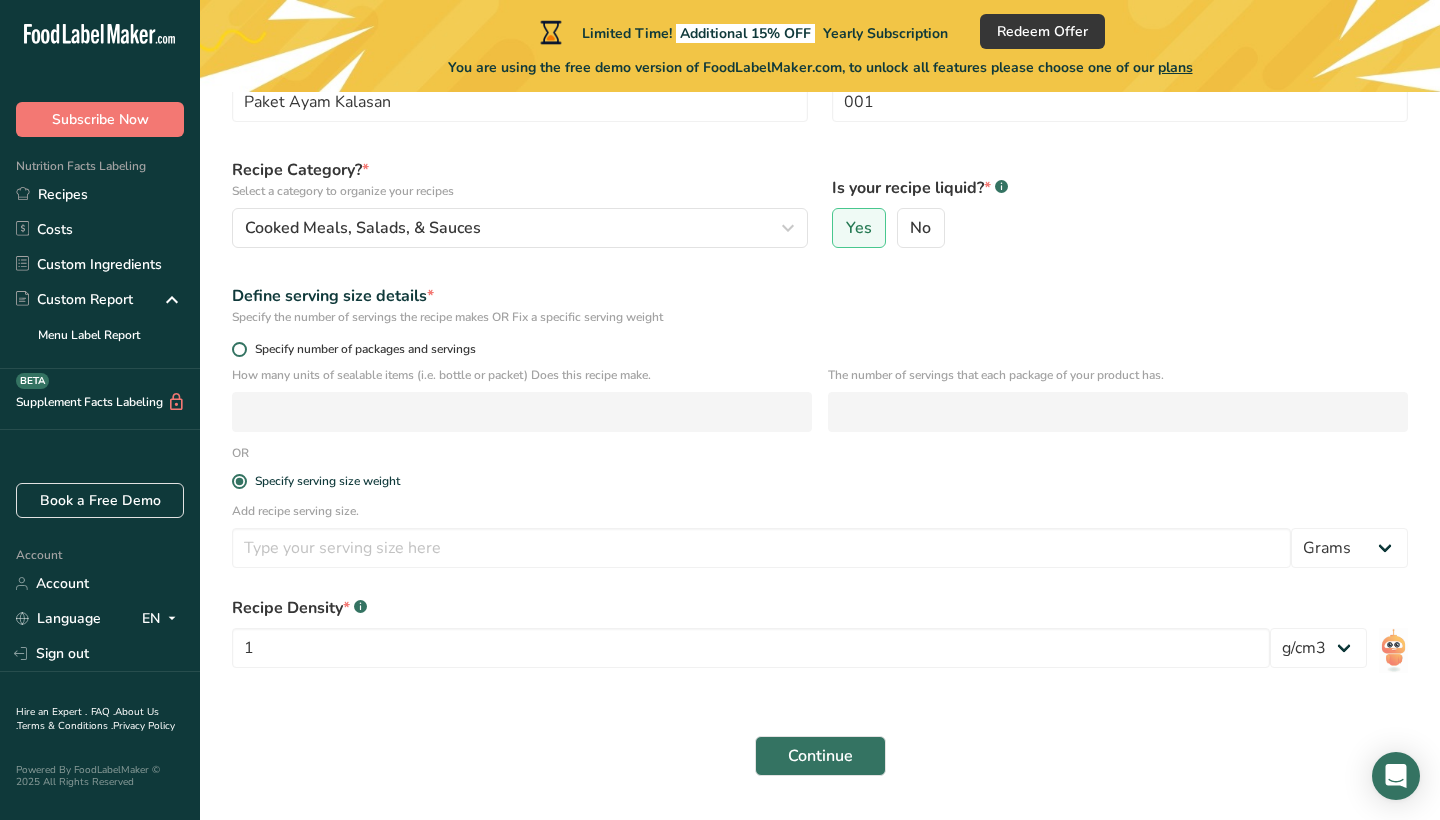 click on "Specify number of packages and servings" at bounding box center [238, 349] 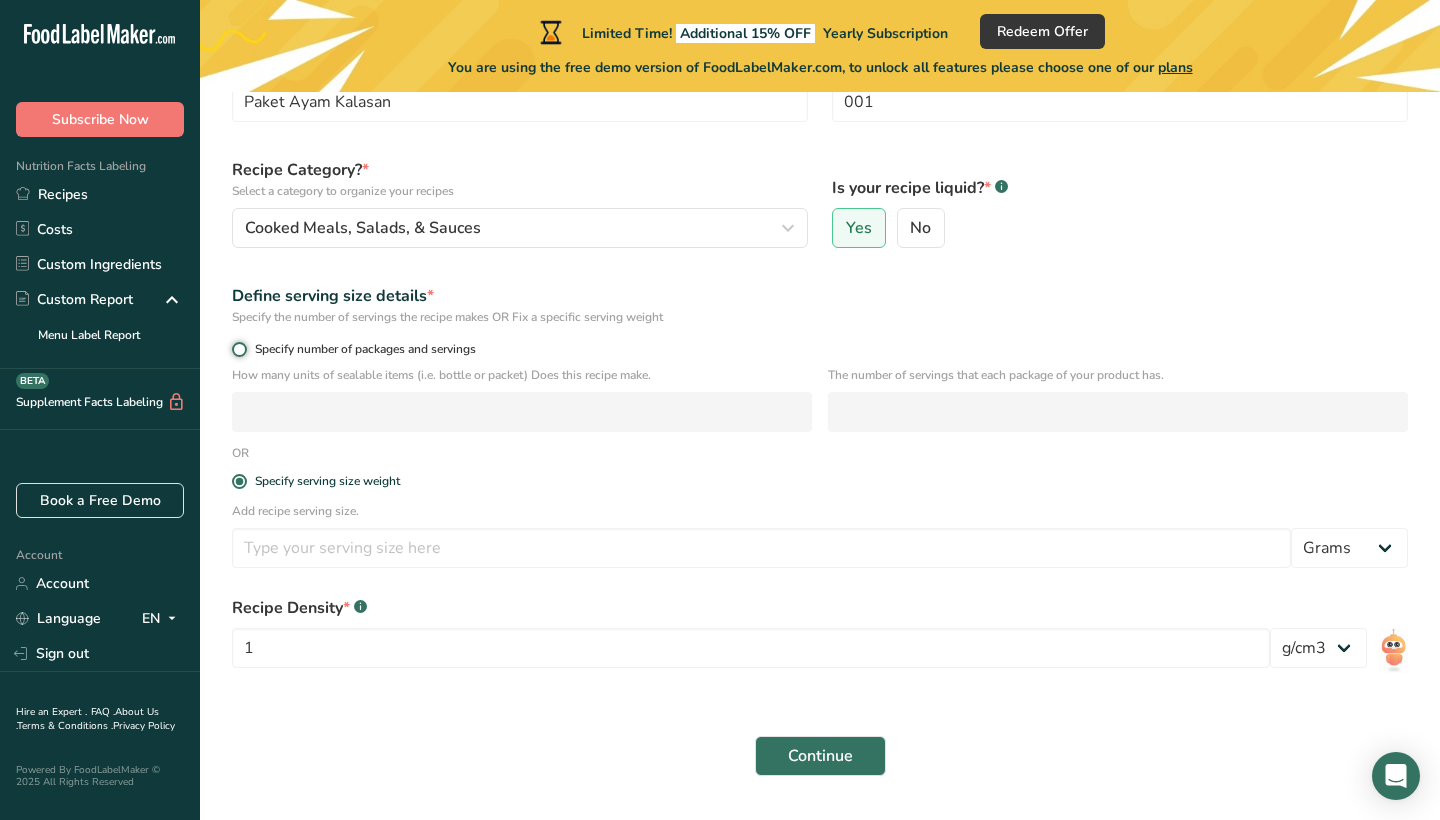 radio on "true" 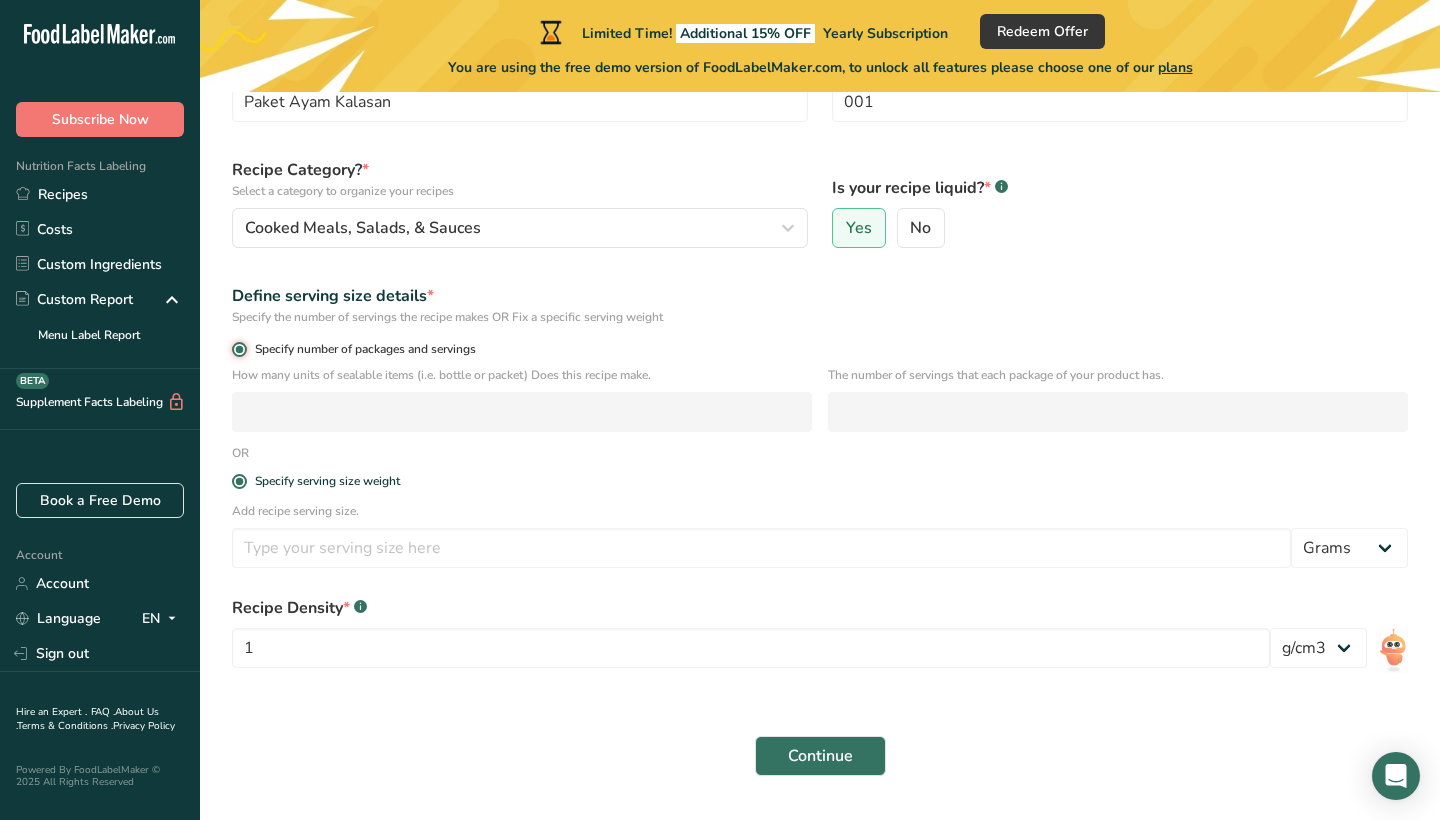 radio on "false" 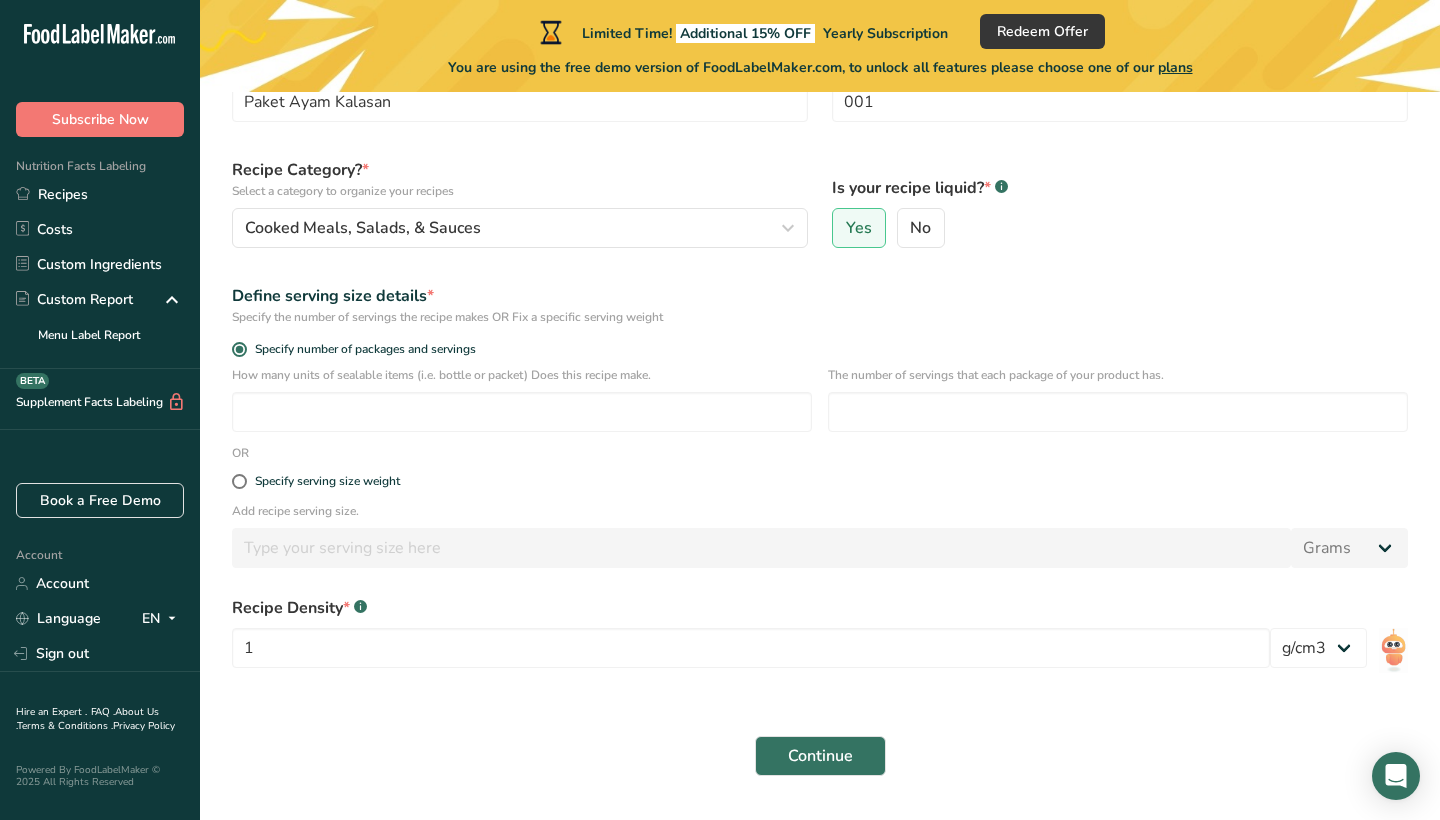 click on "How many units of sealable items (i.e. bottle or packet) Does this recipe make.
The number of servings that each package of your product has." at bounding box center [820, 405] 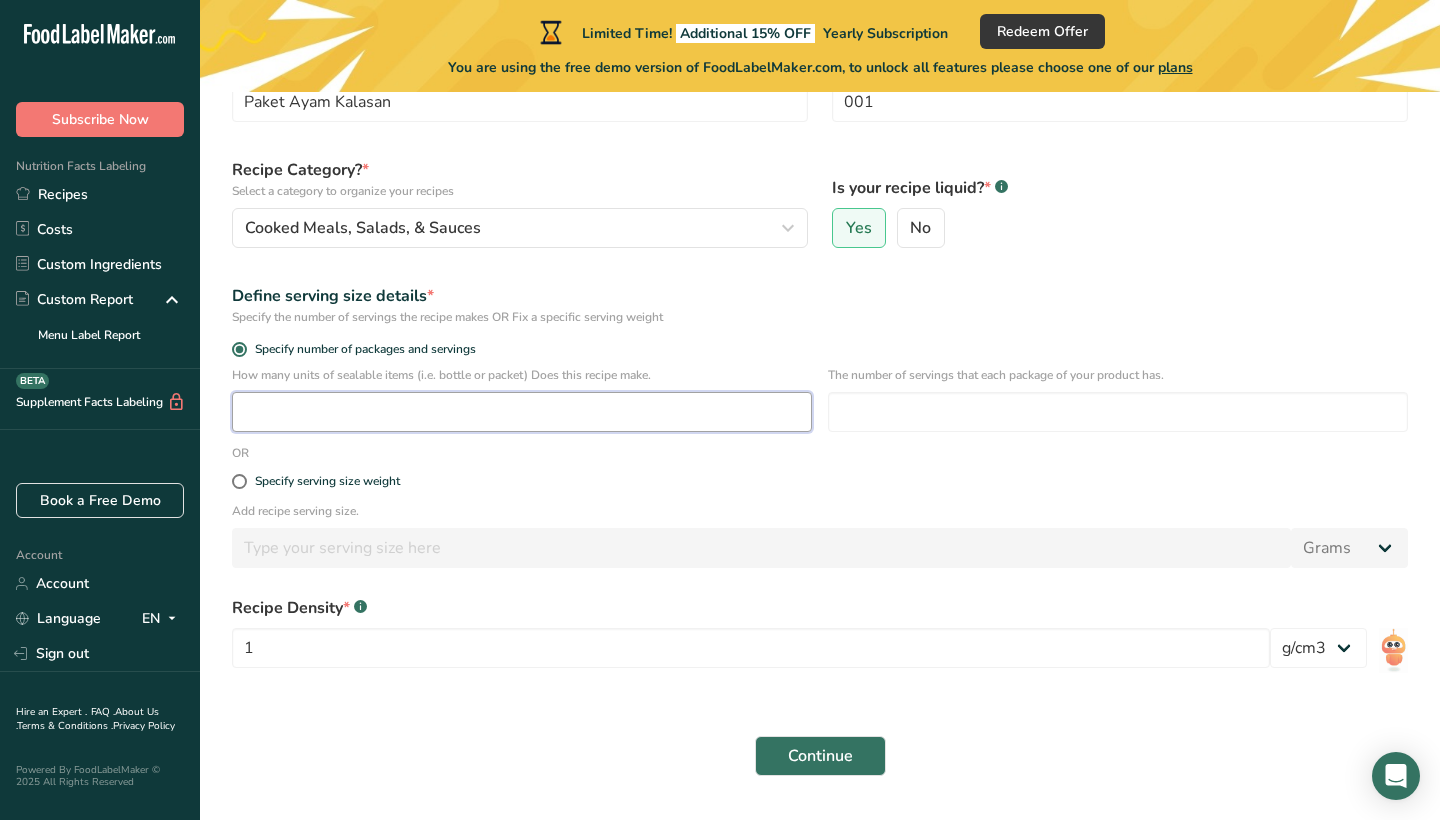 click at bounding box center [522, 412] 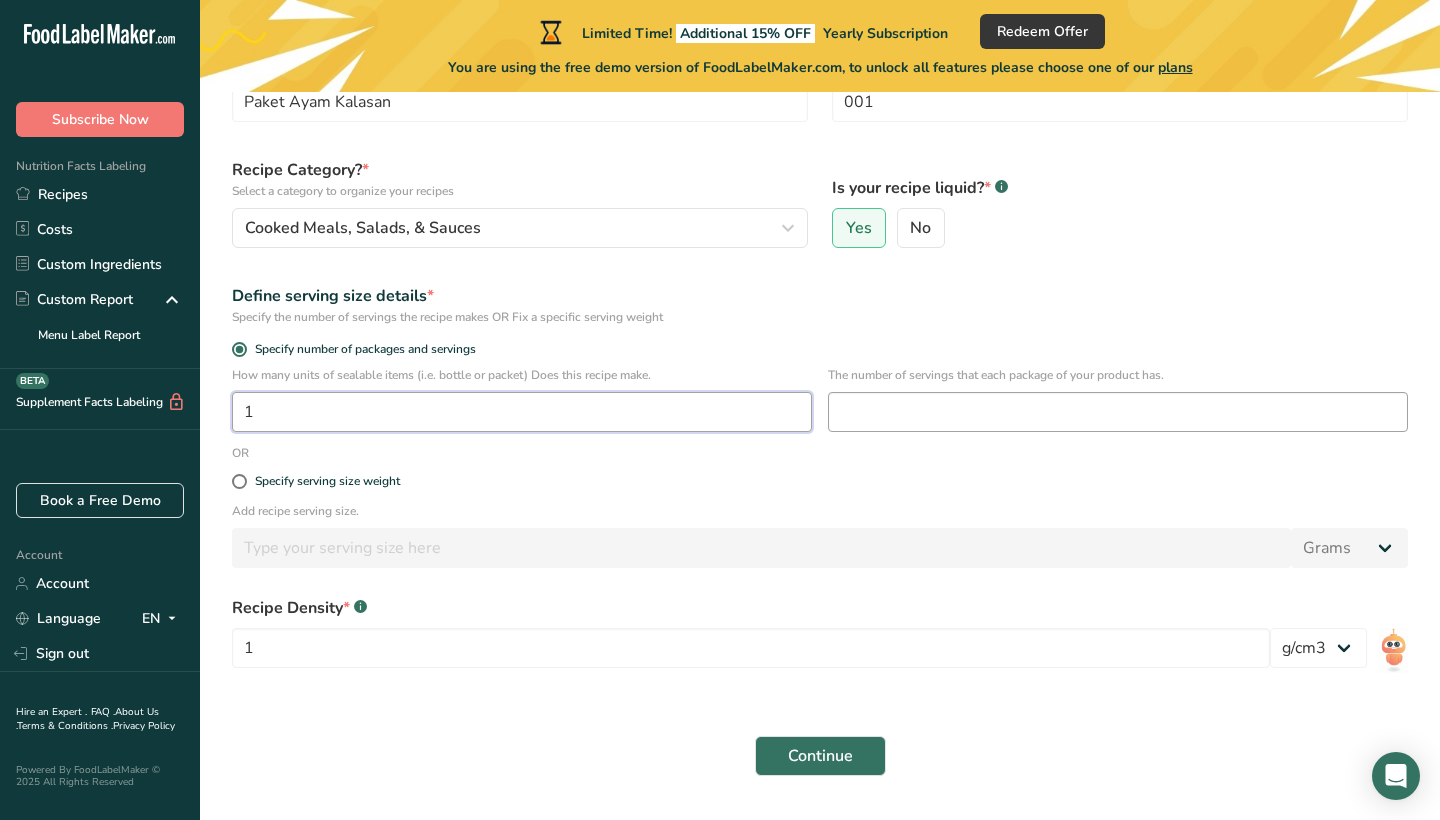 type on "1" 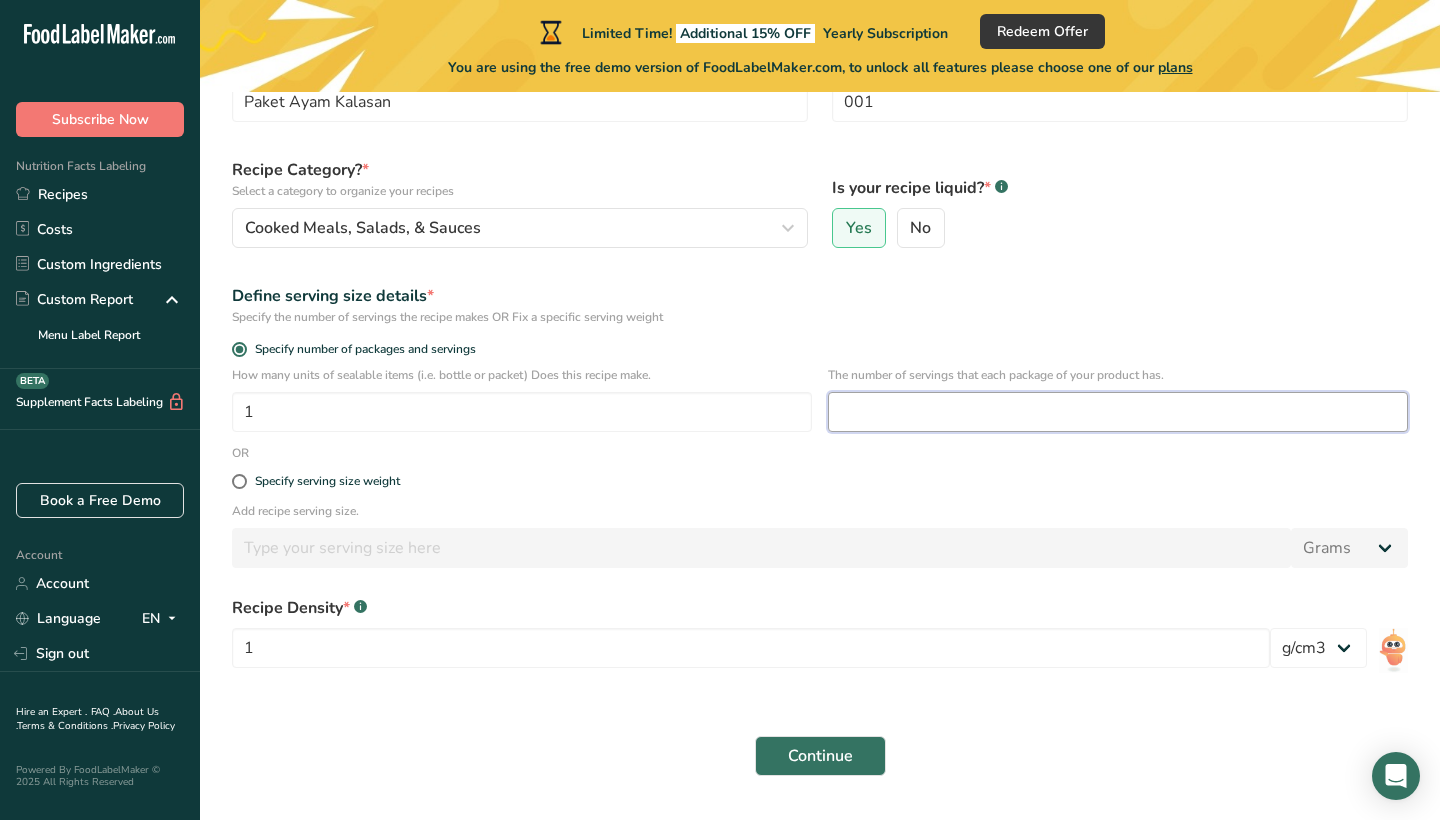 click at bounding box center [1118, 412] 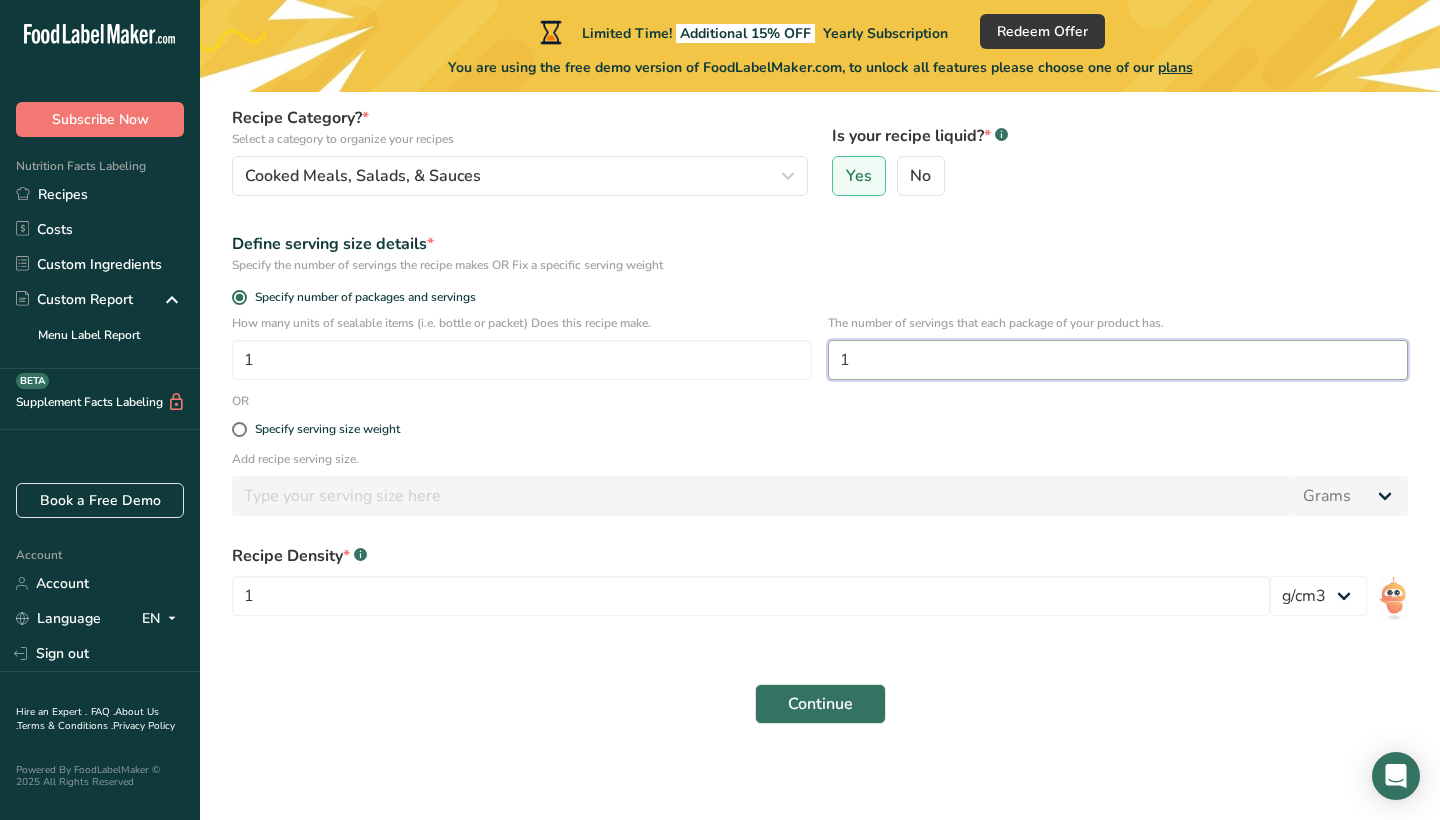 scroll, scrollTop: 199, scrollLeft: 0, axis: vertical 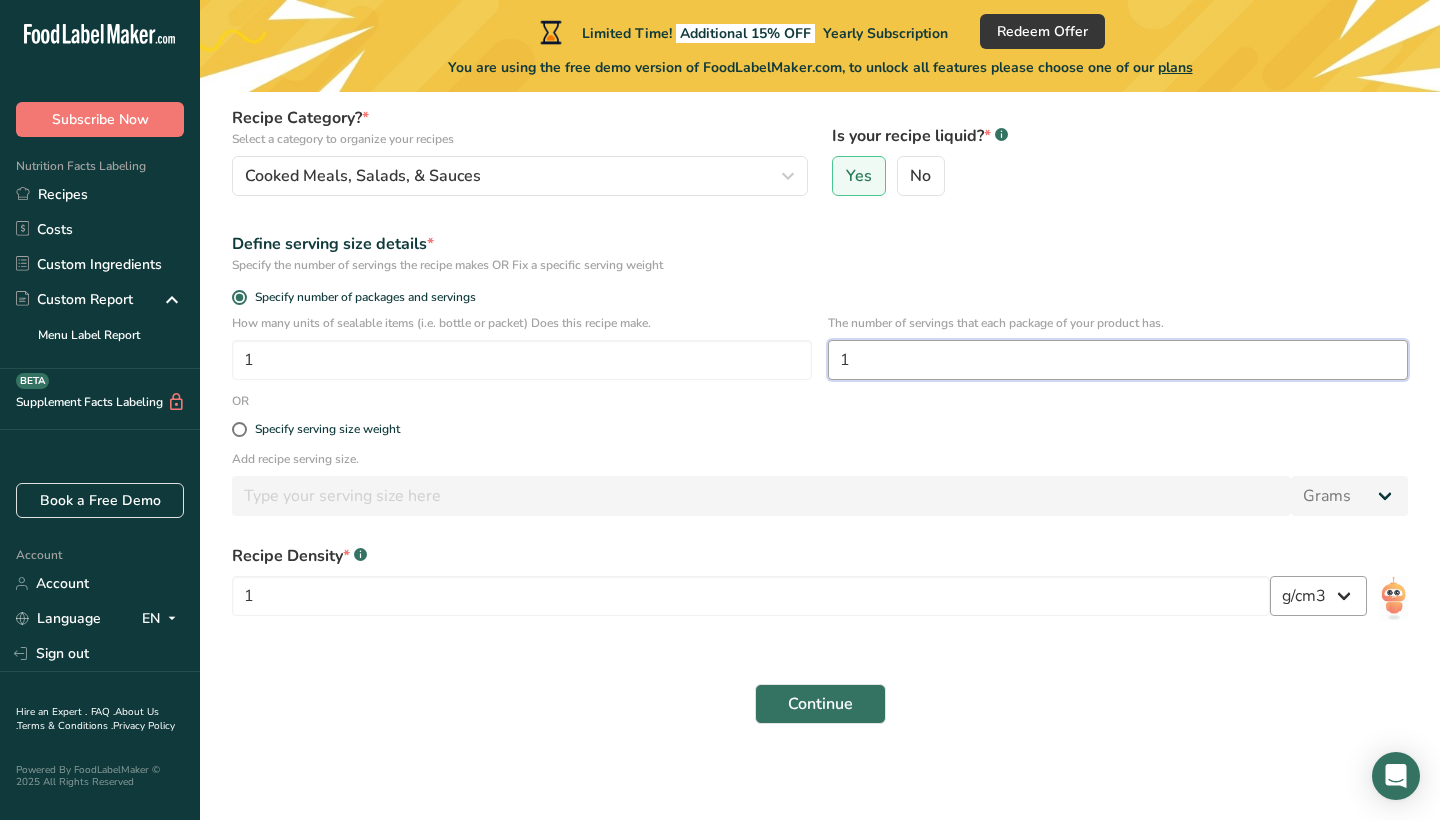type on "1" 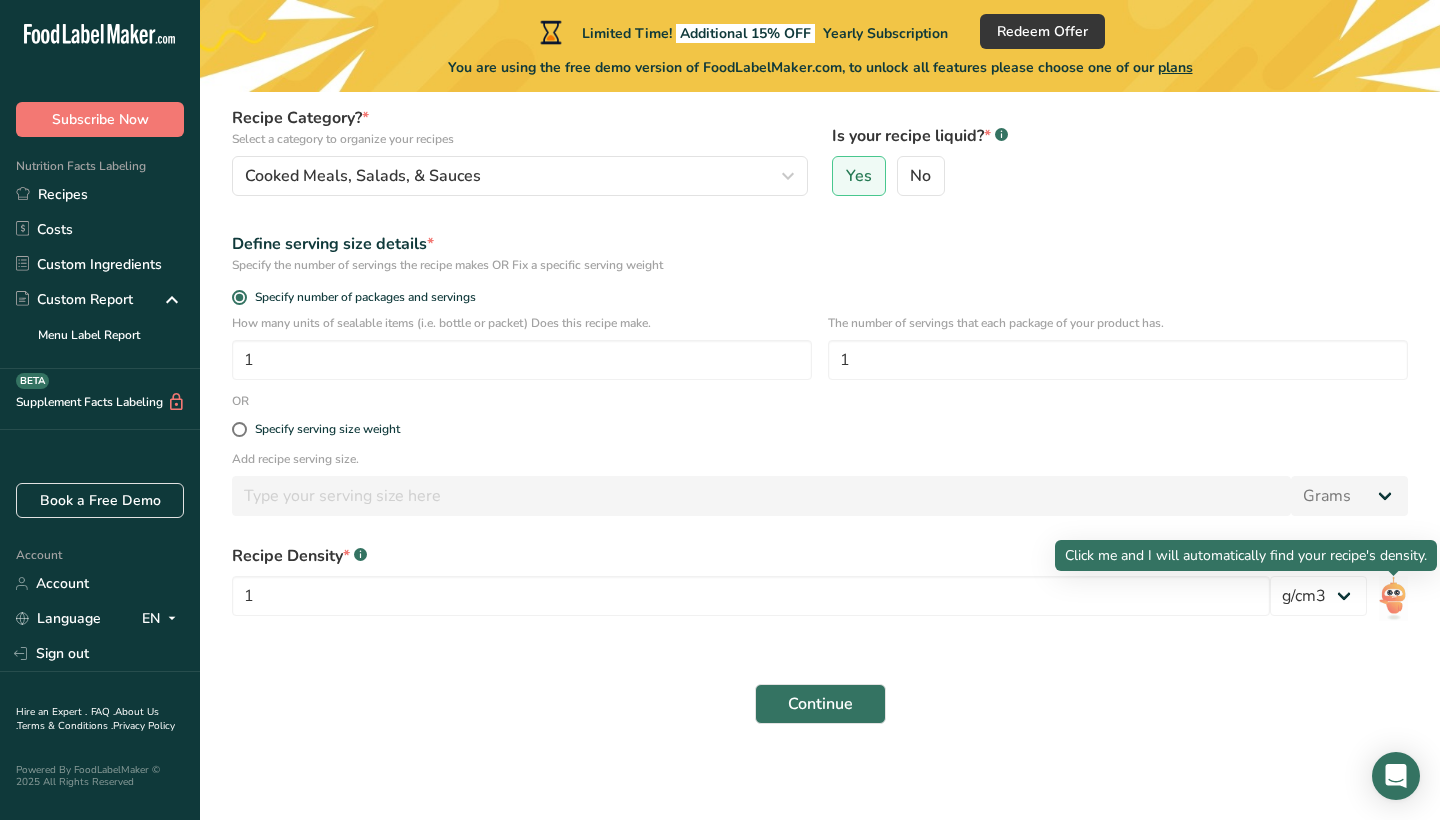click at bounding box center [1393, 598] 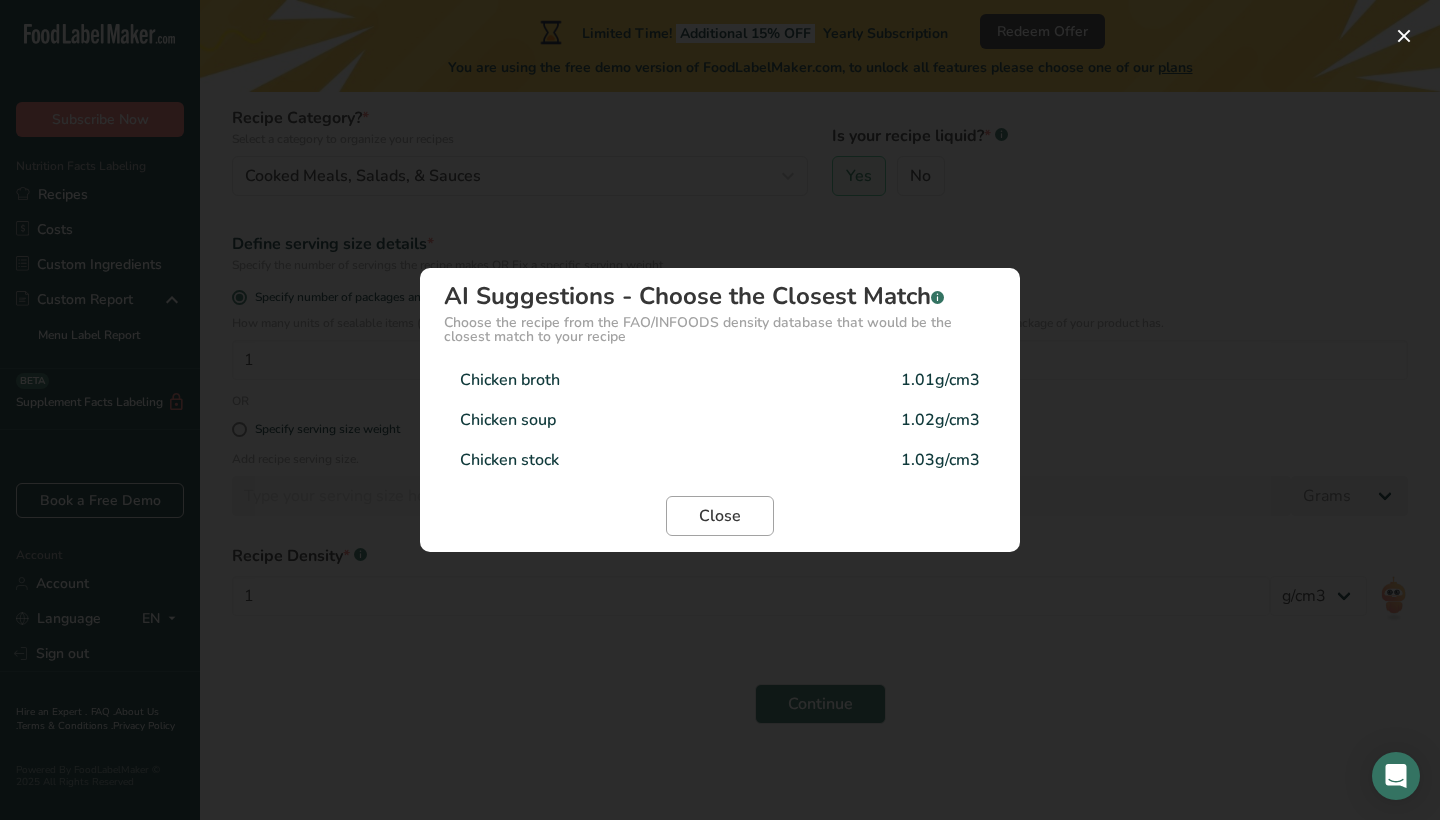 click on "Close" at bounding box center (720, 516) 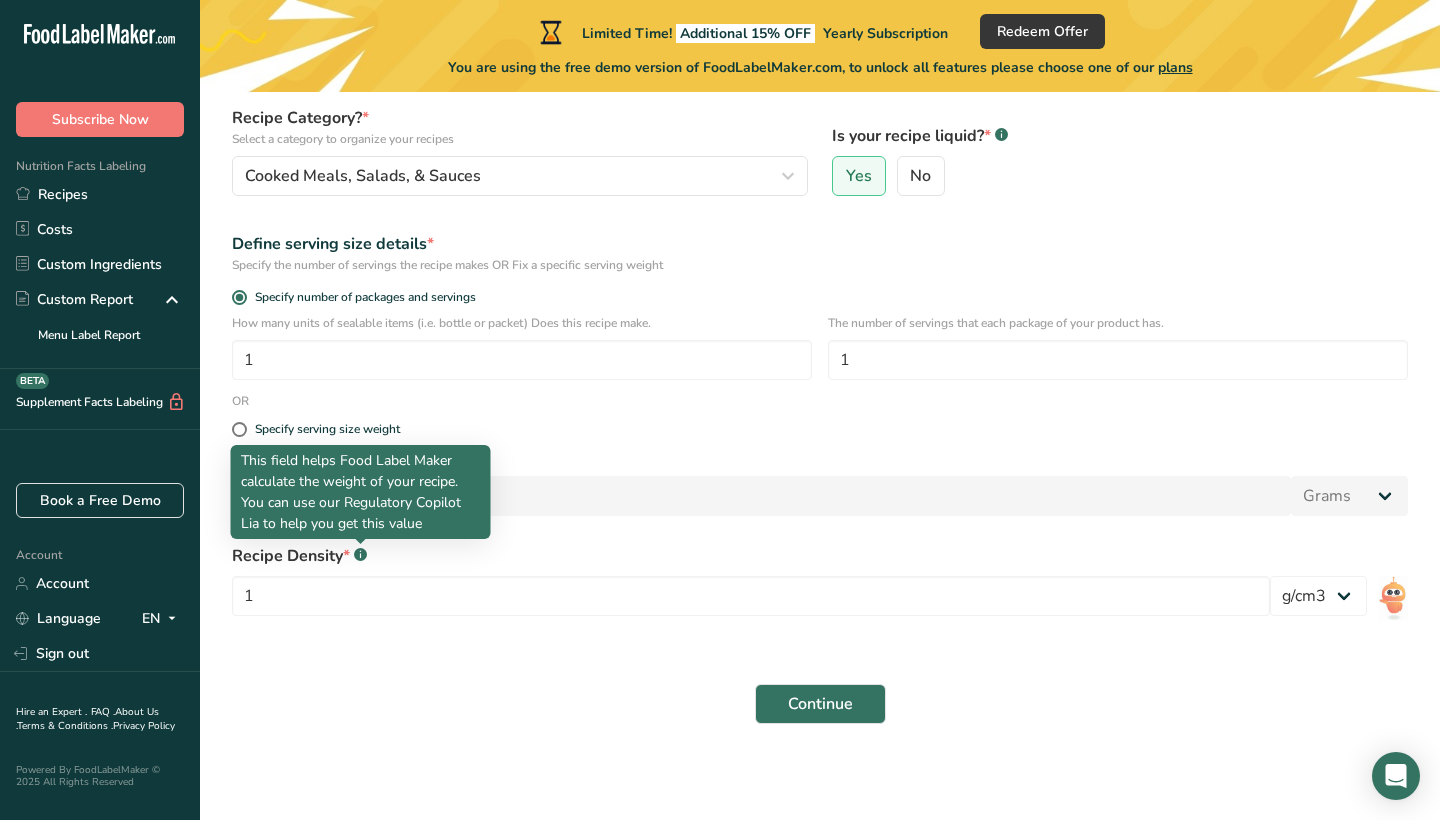click 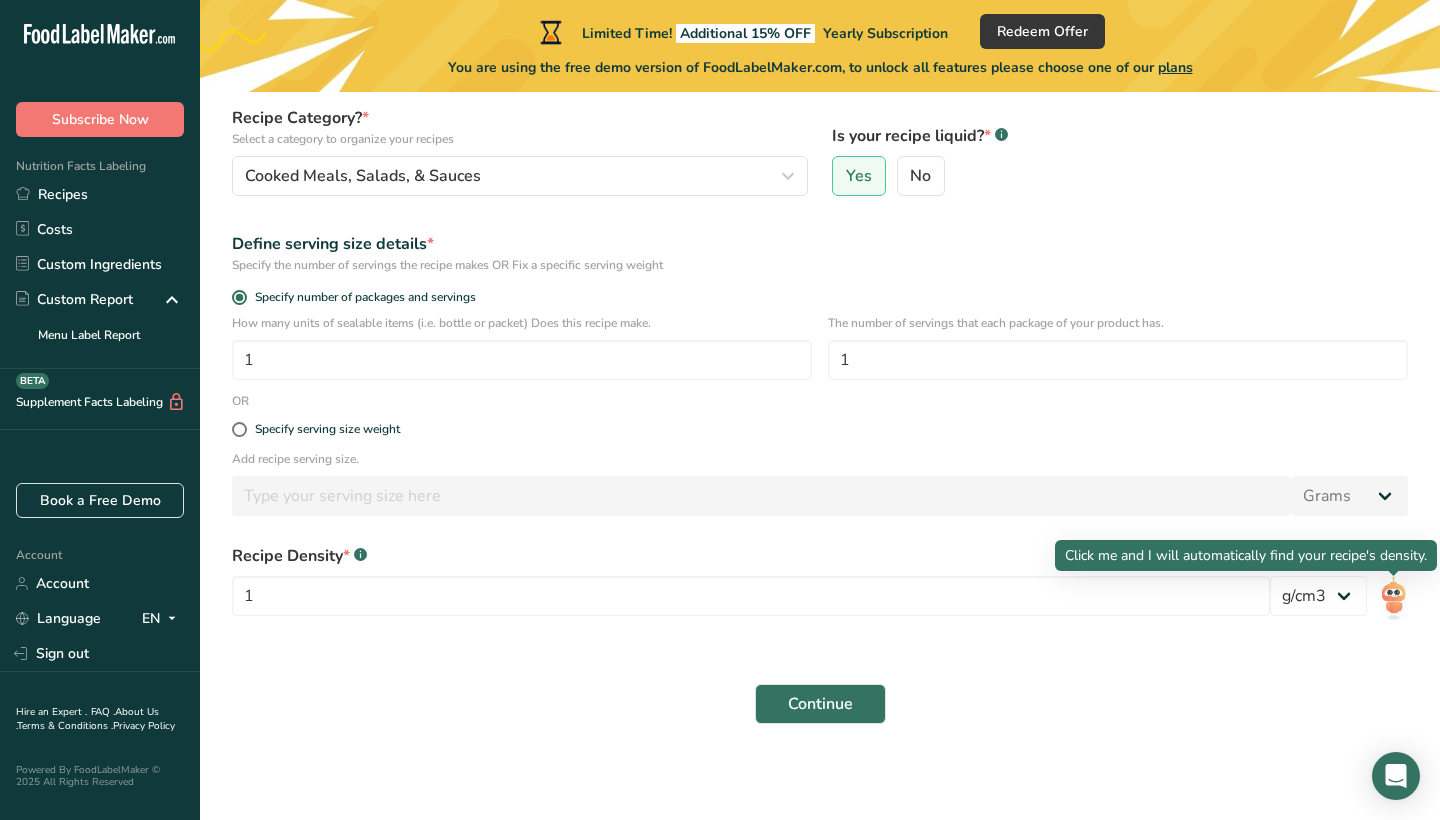 click at bounding box center [1393, 598] 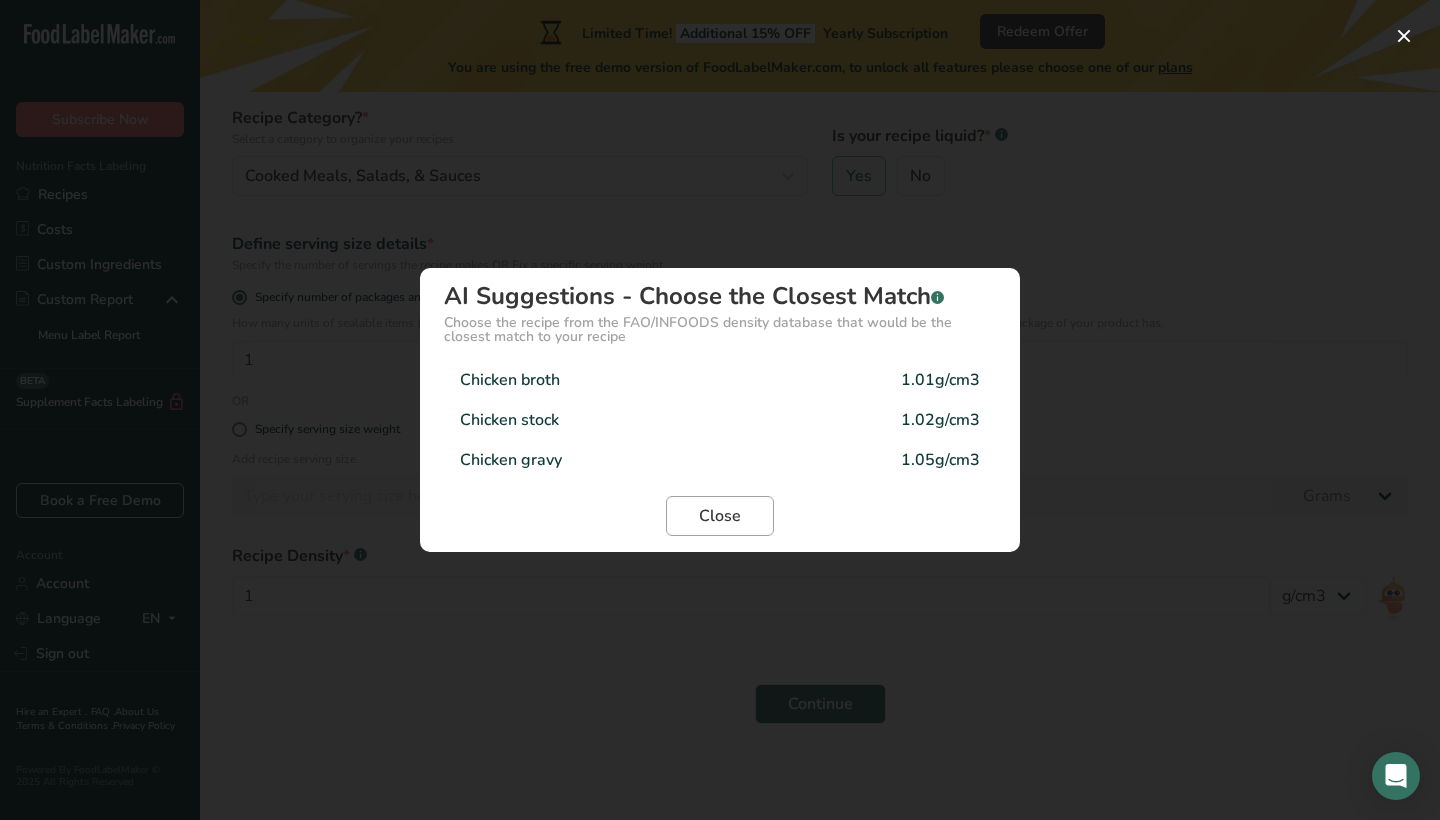 click on "Close" at bounding box center (720, 516) 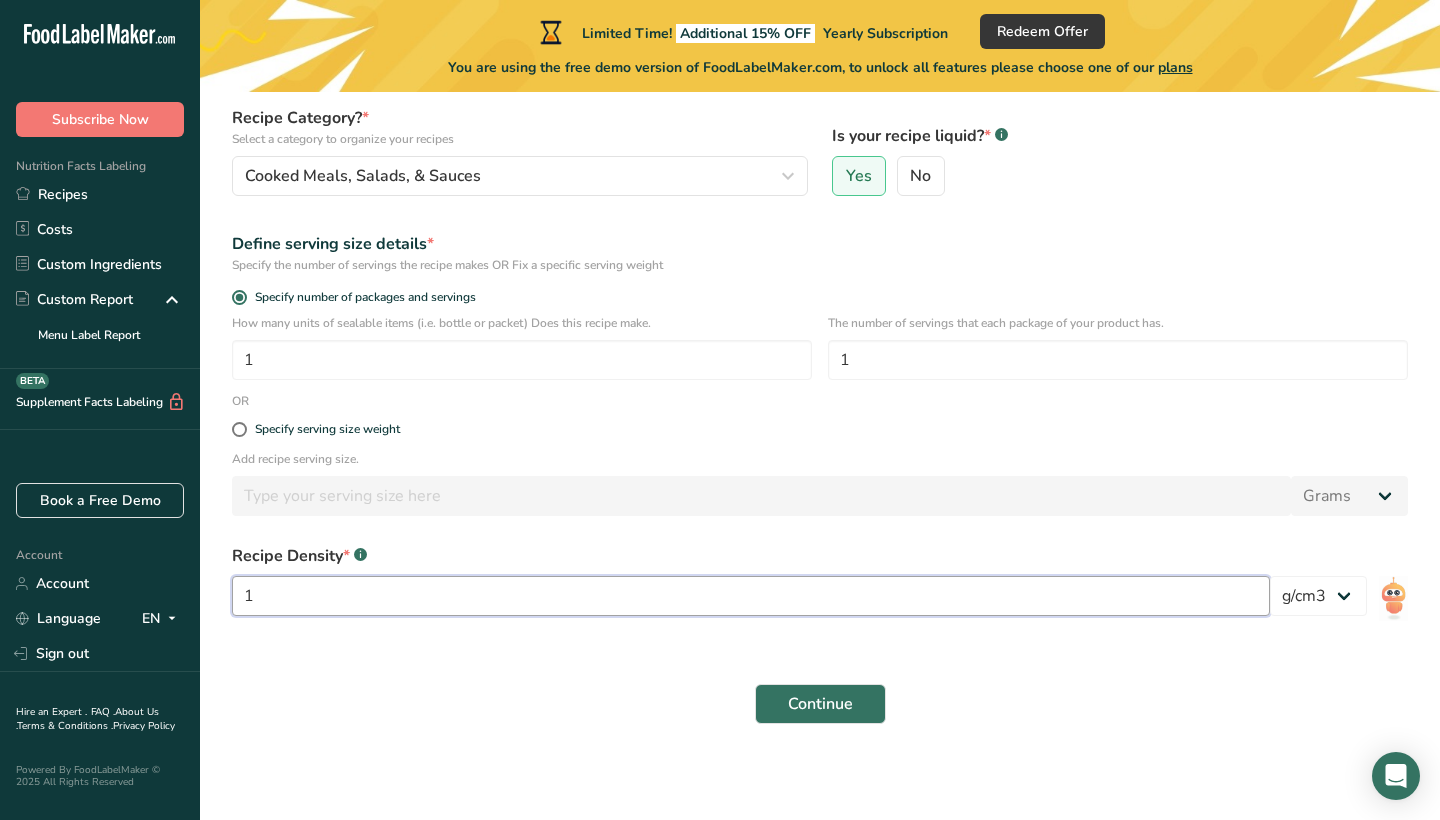 click on "1" at bounding box center (751, 596) 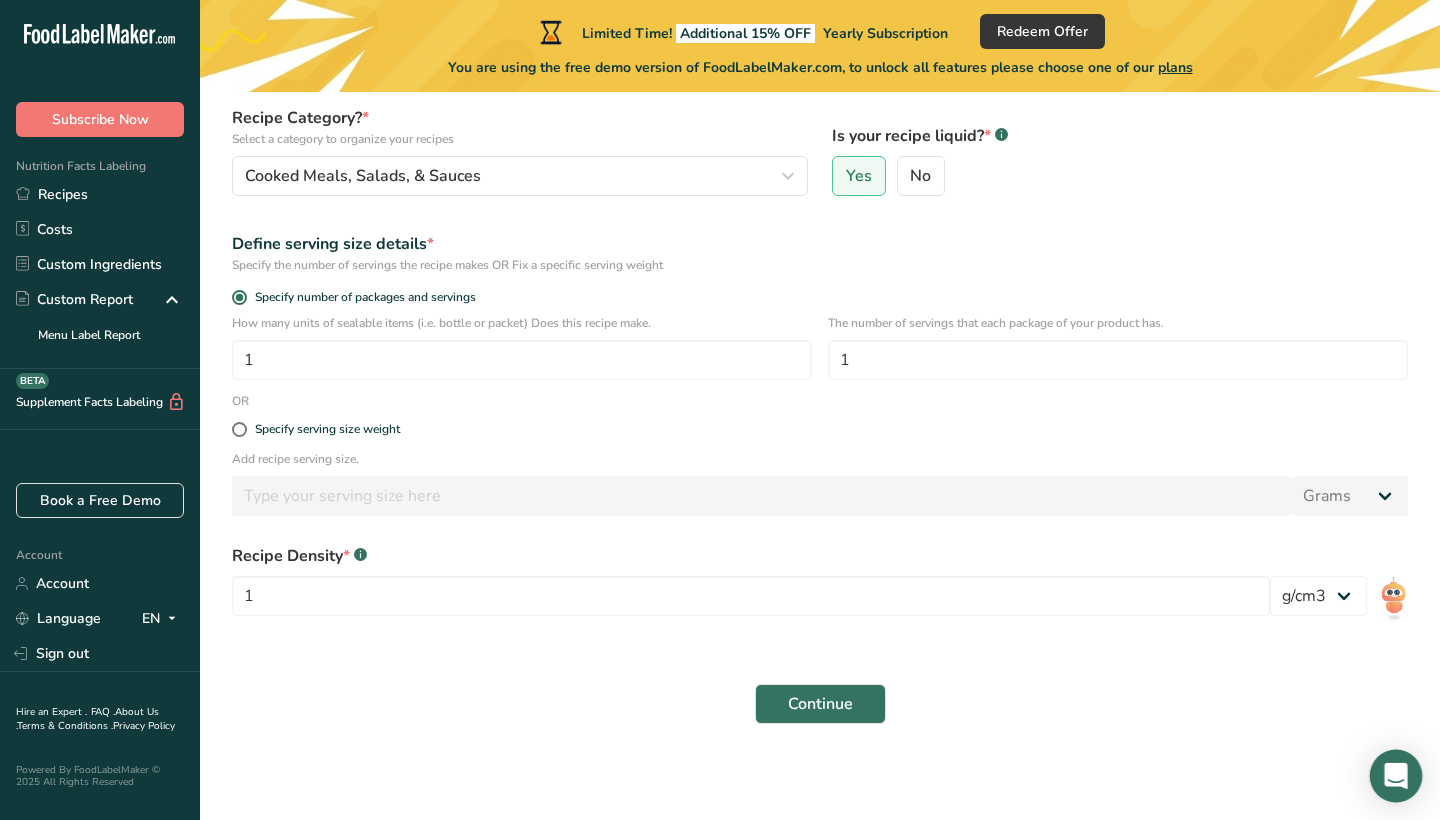 click 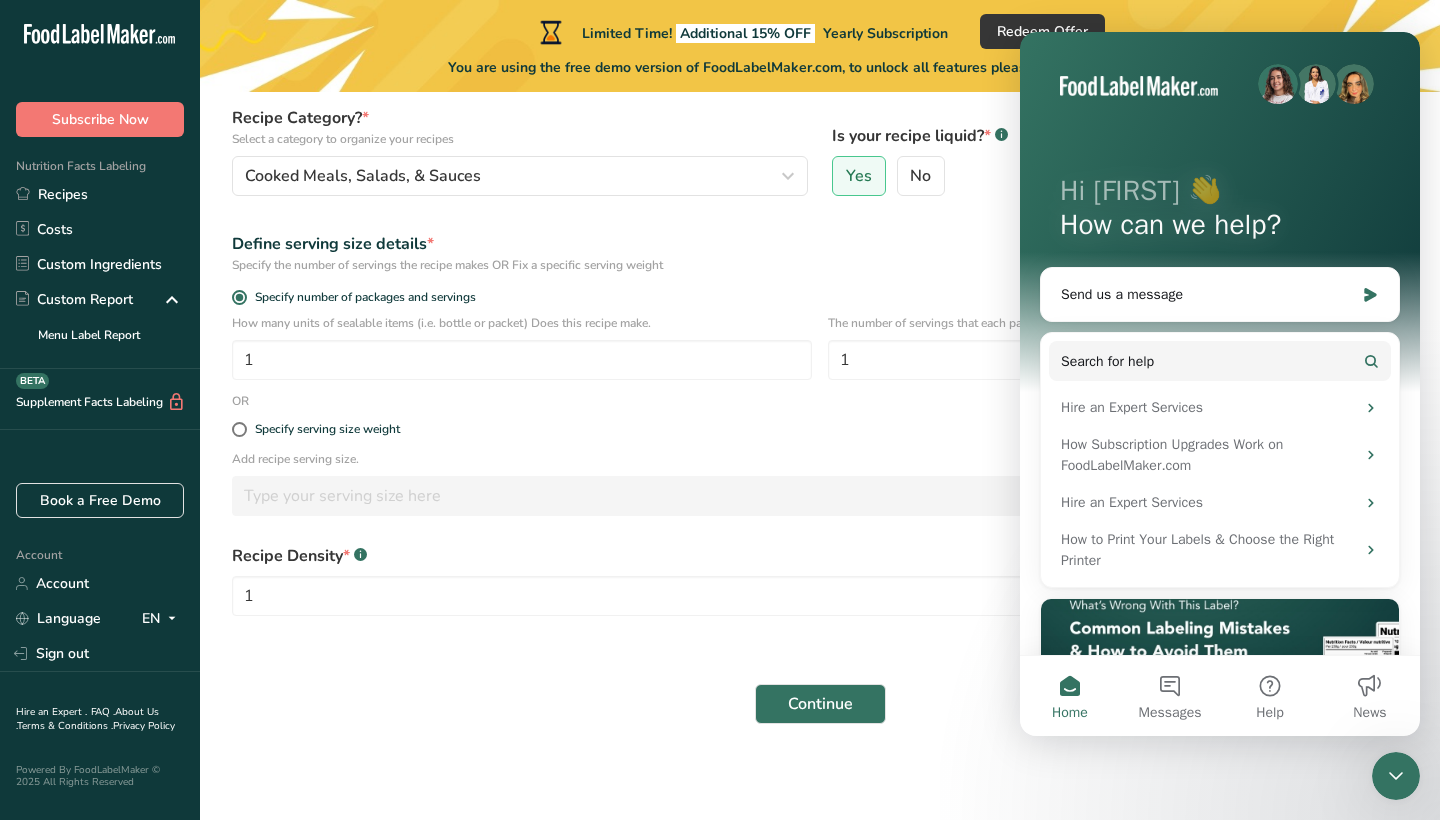 scroll, scrollTop: 0, scrollLeft: 0, axis: both 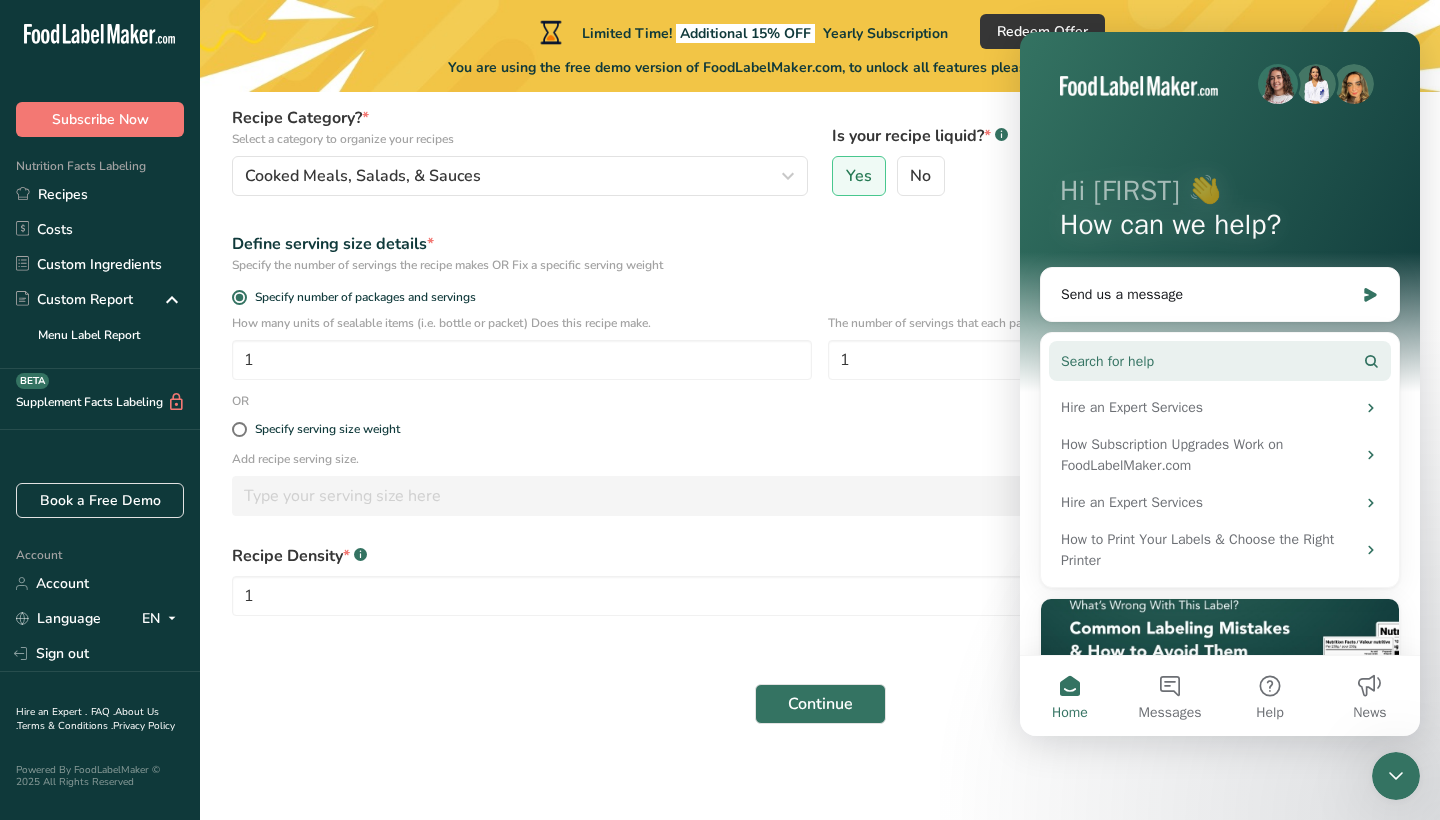 click on "Search for help" at bounding box center [1220, 361] 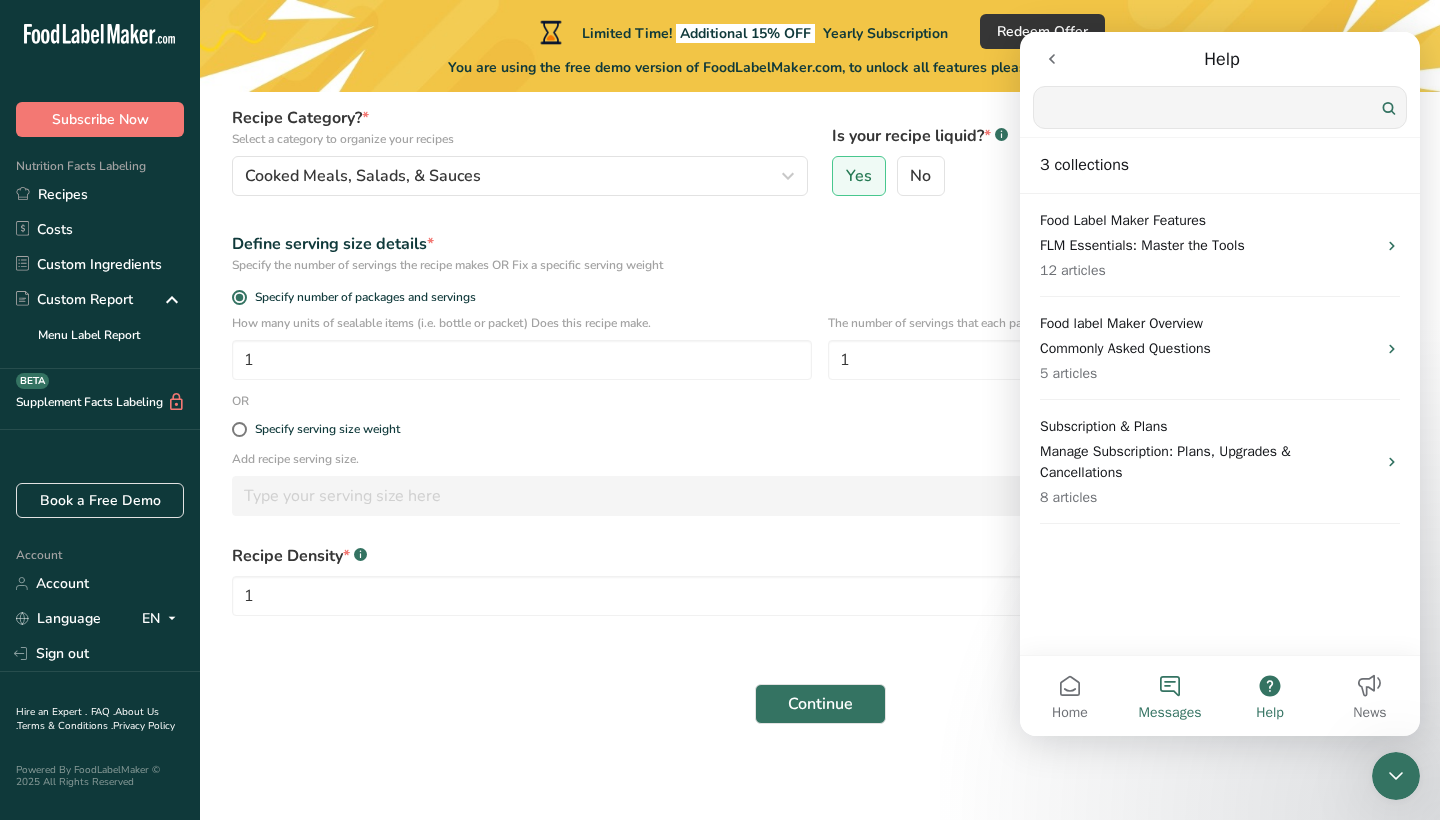 click on "Messages" at bounding box center [1170, 696] 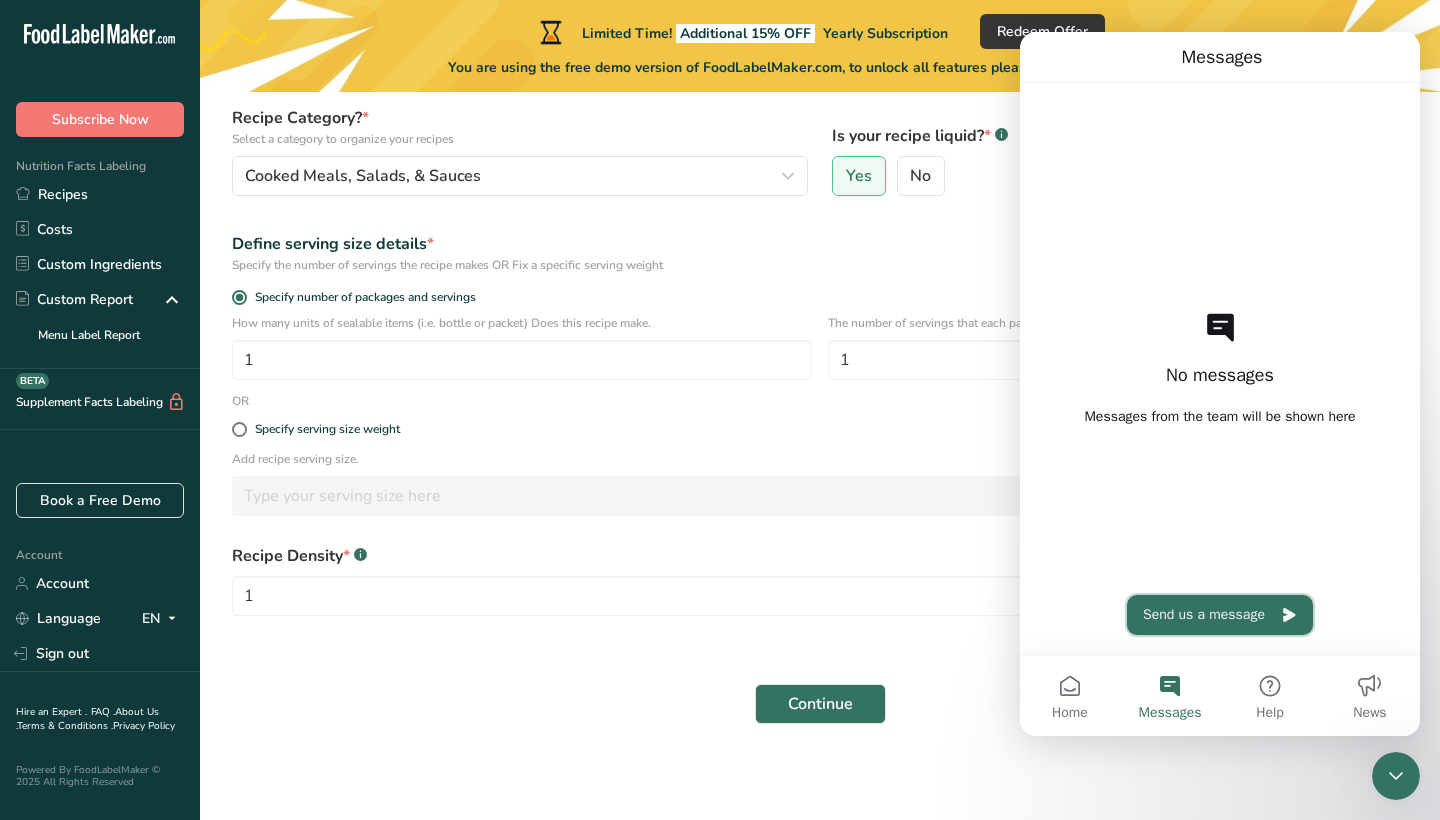 click on "Send us a message" at bounding box center (1220, 615) 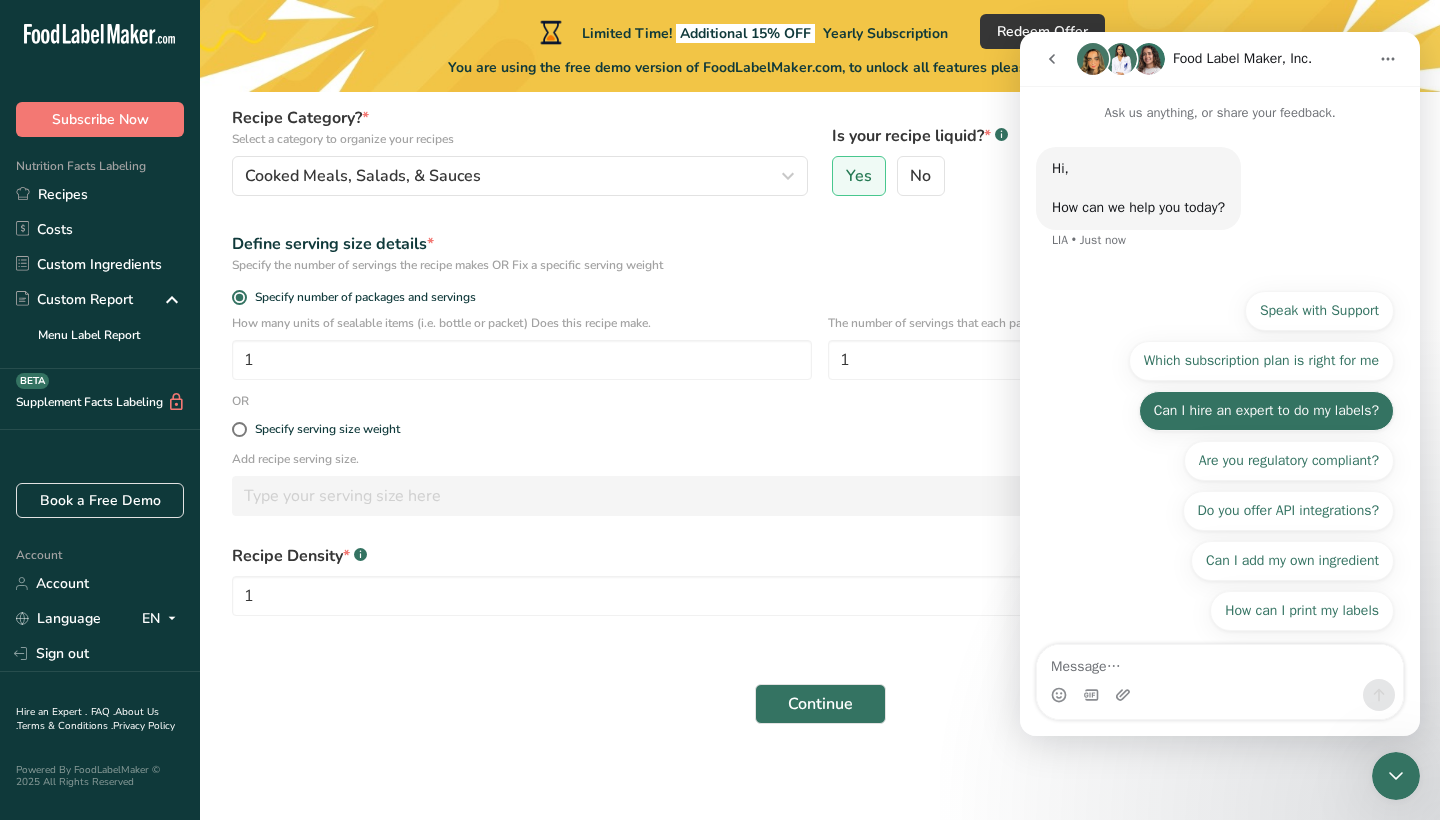 scroll, scrollTop: 0, scrollLeft: 0, axis: both 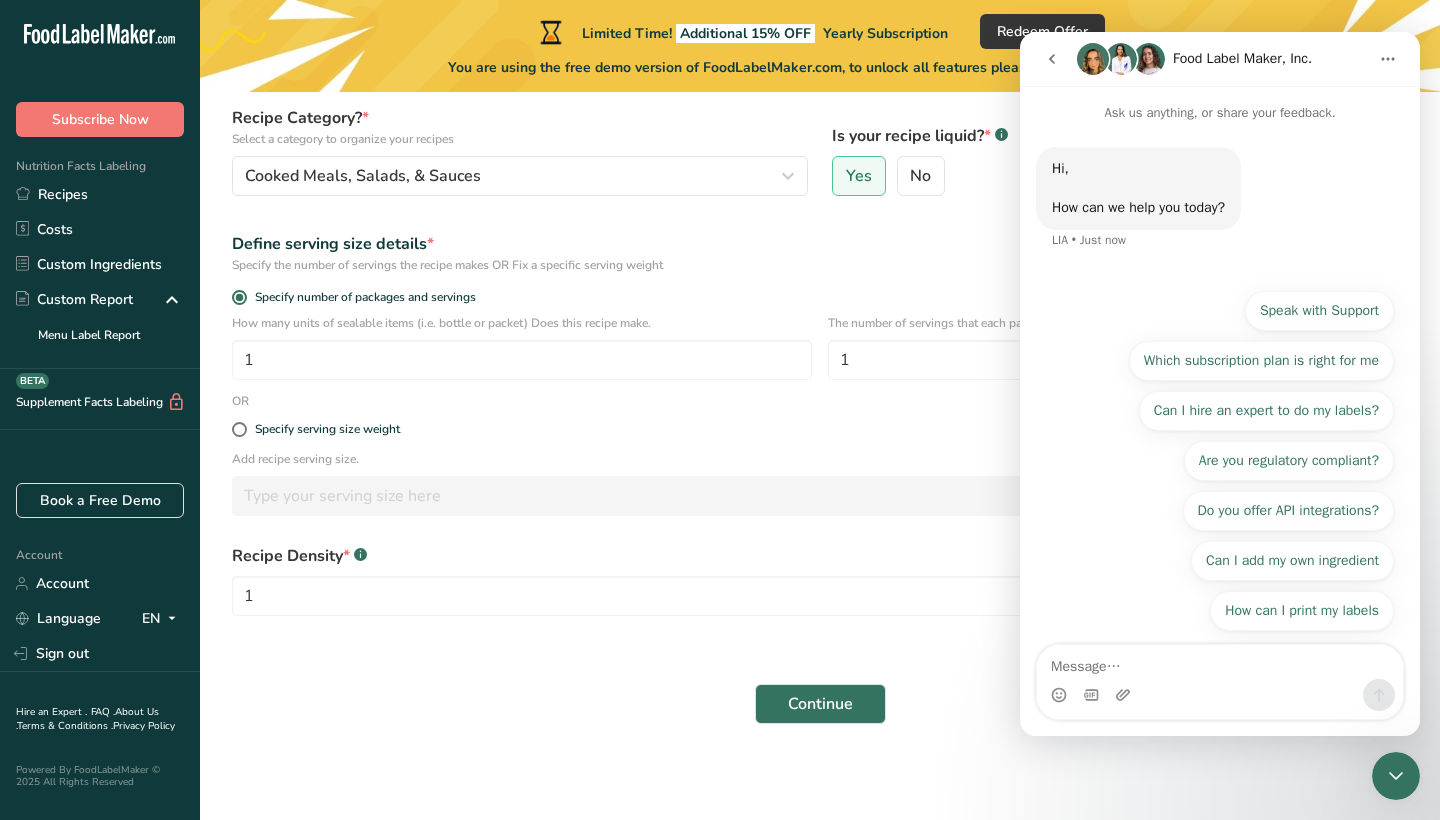 click at bounding box center [1220, 662] 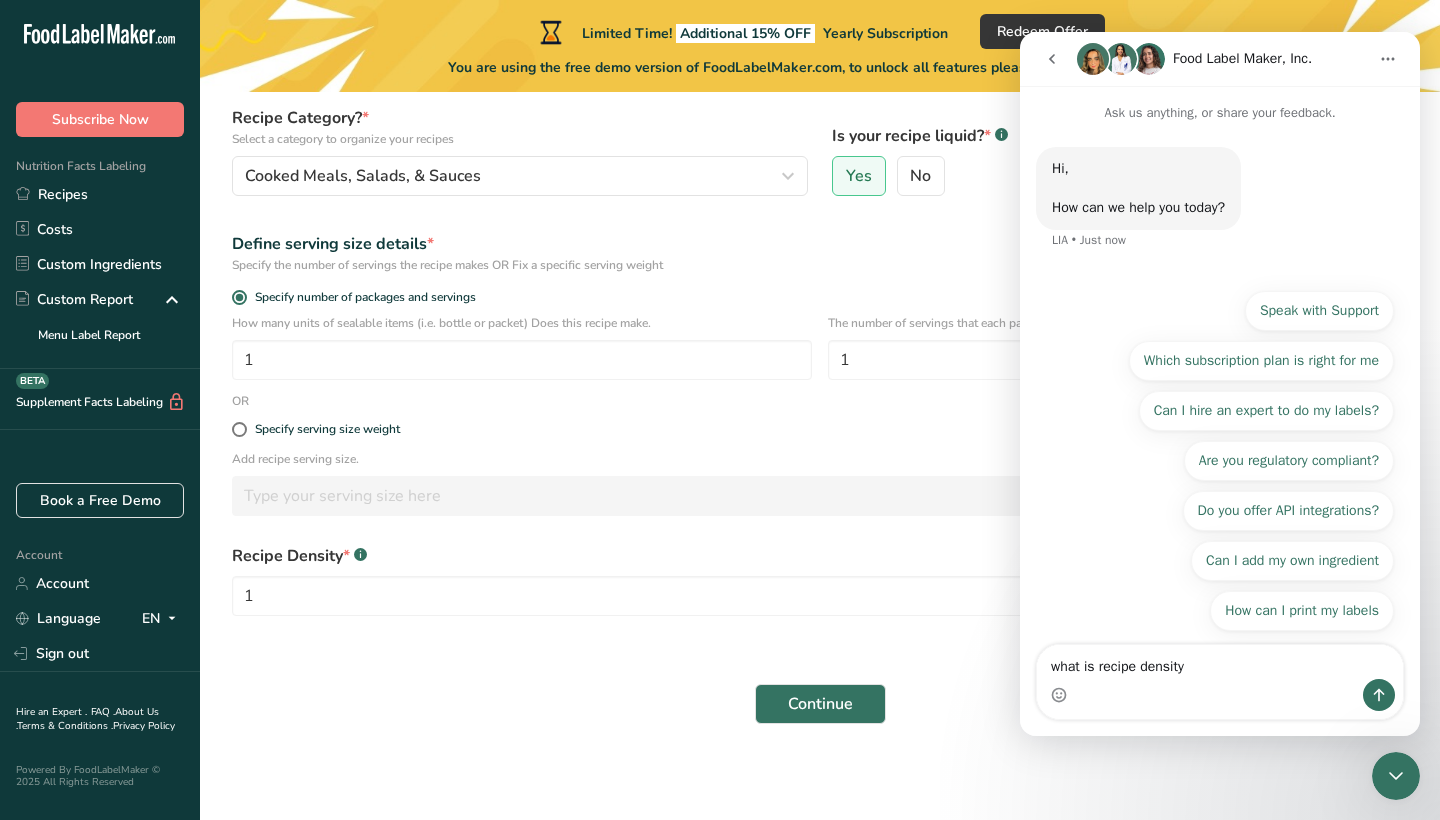 type on "what is recipe density ?" 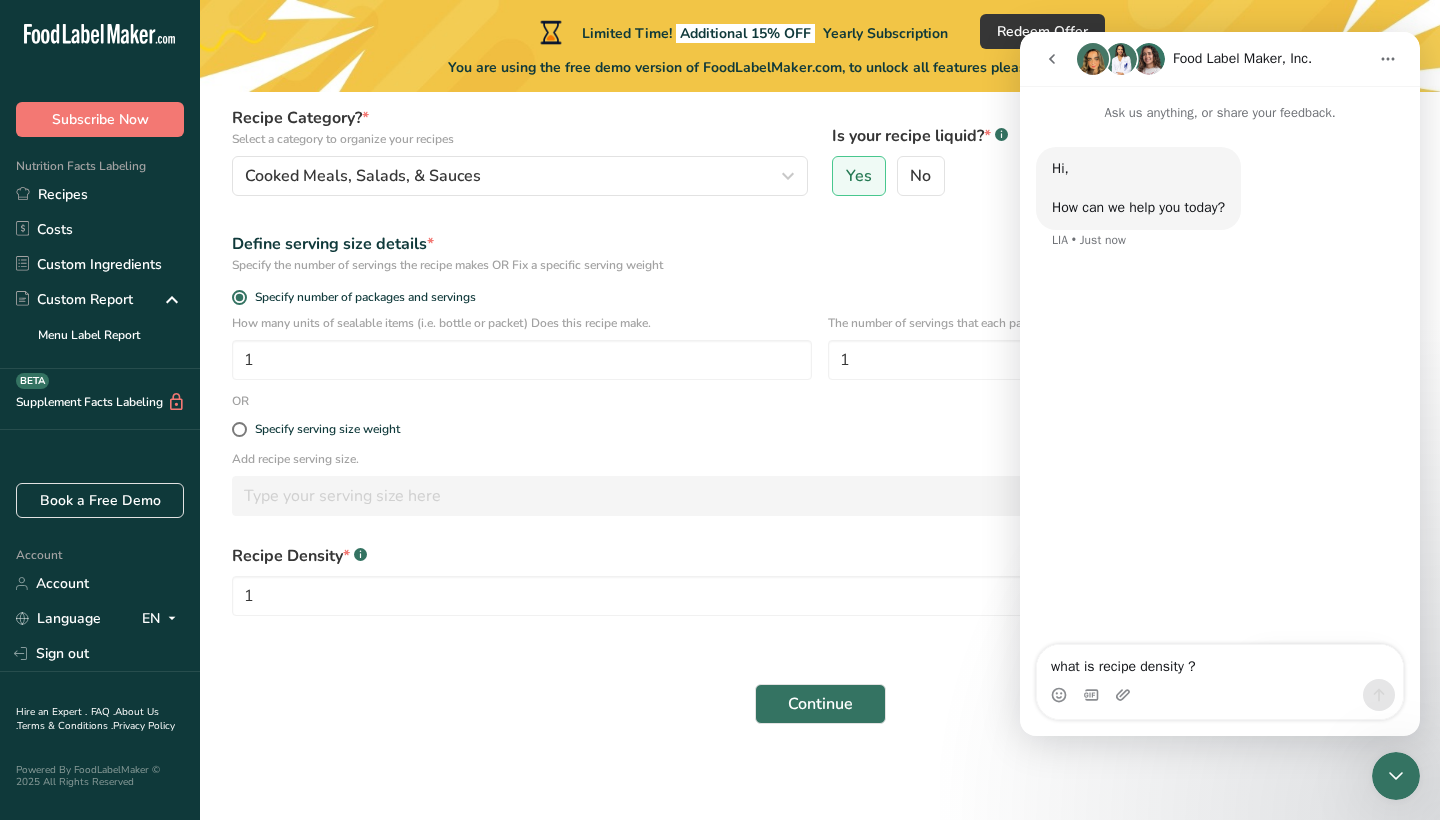 type 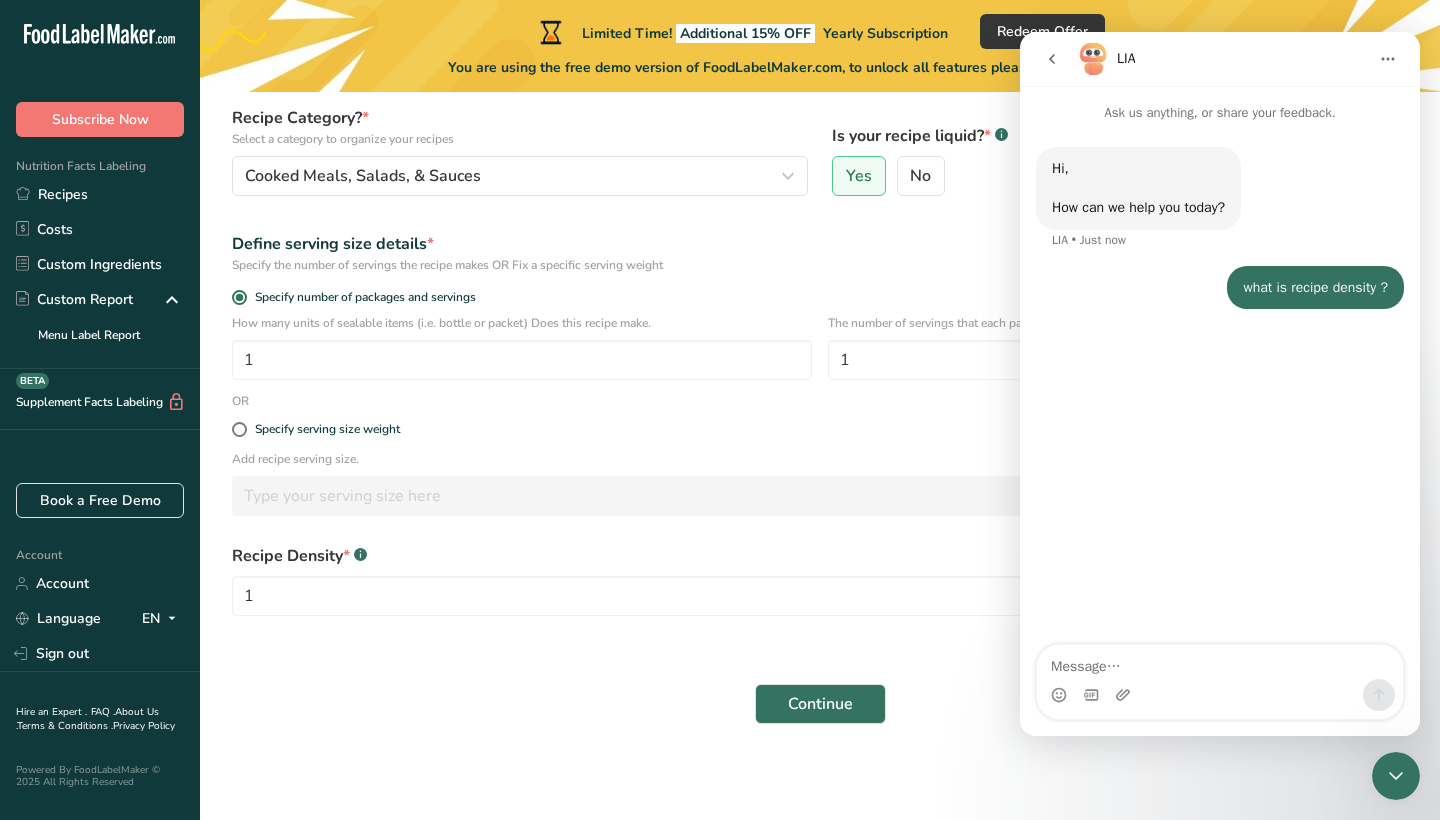 scroll, scrollTop: 43, scrollLeft: 0, axis: vertical 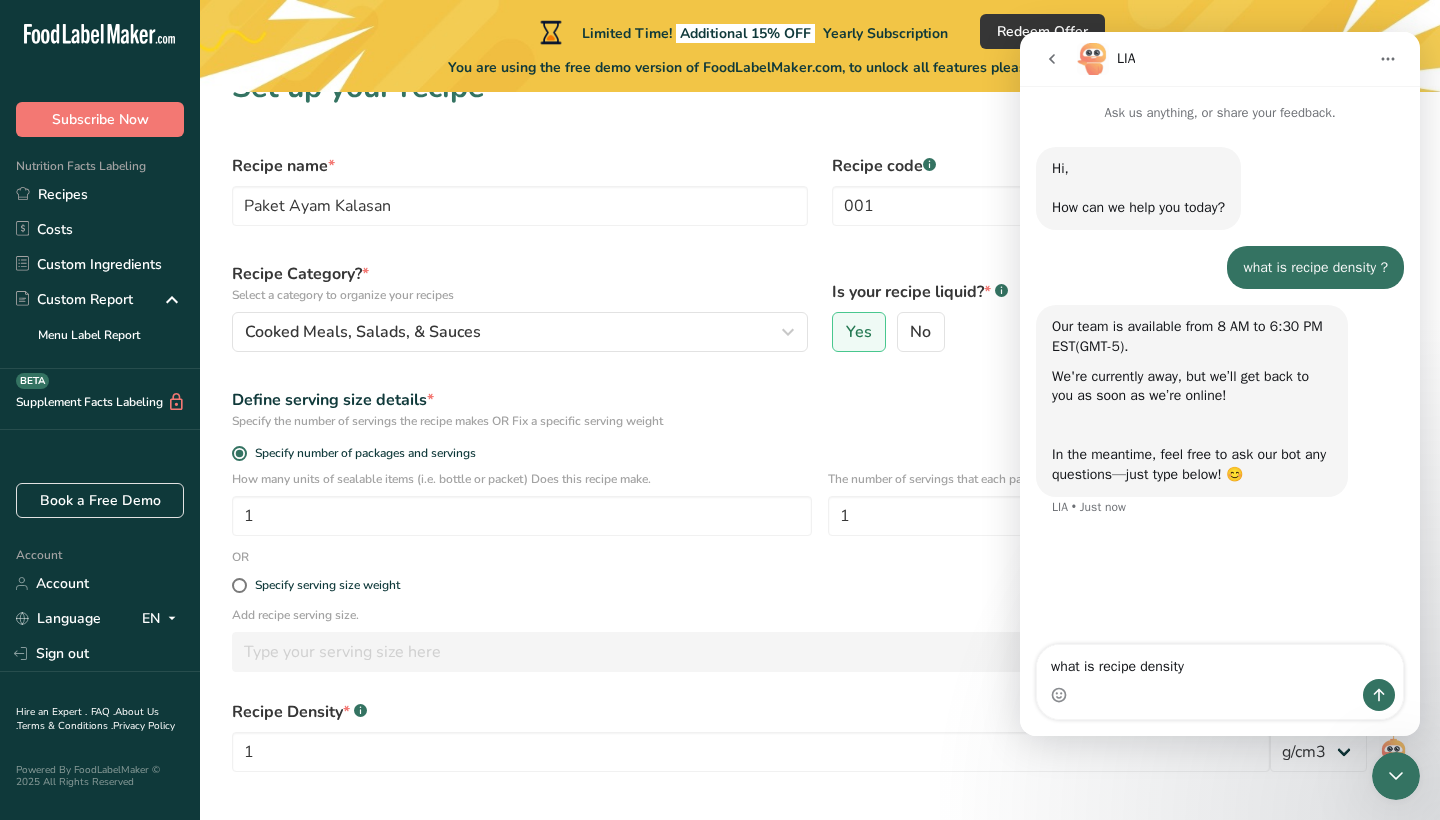 type on "what is recipe density ?" 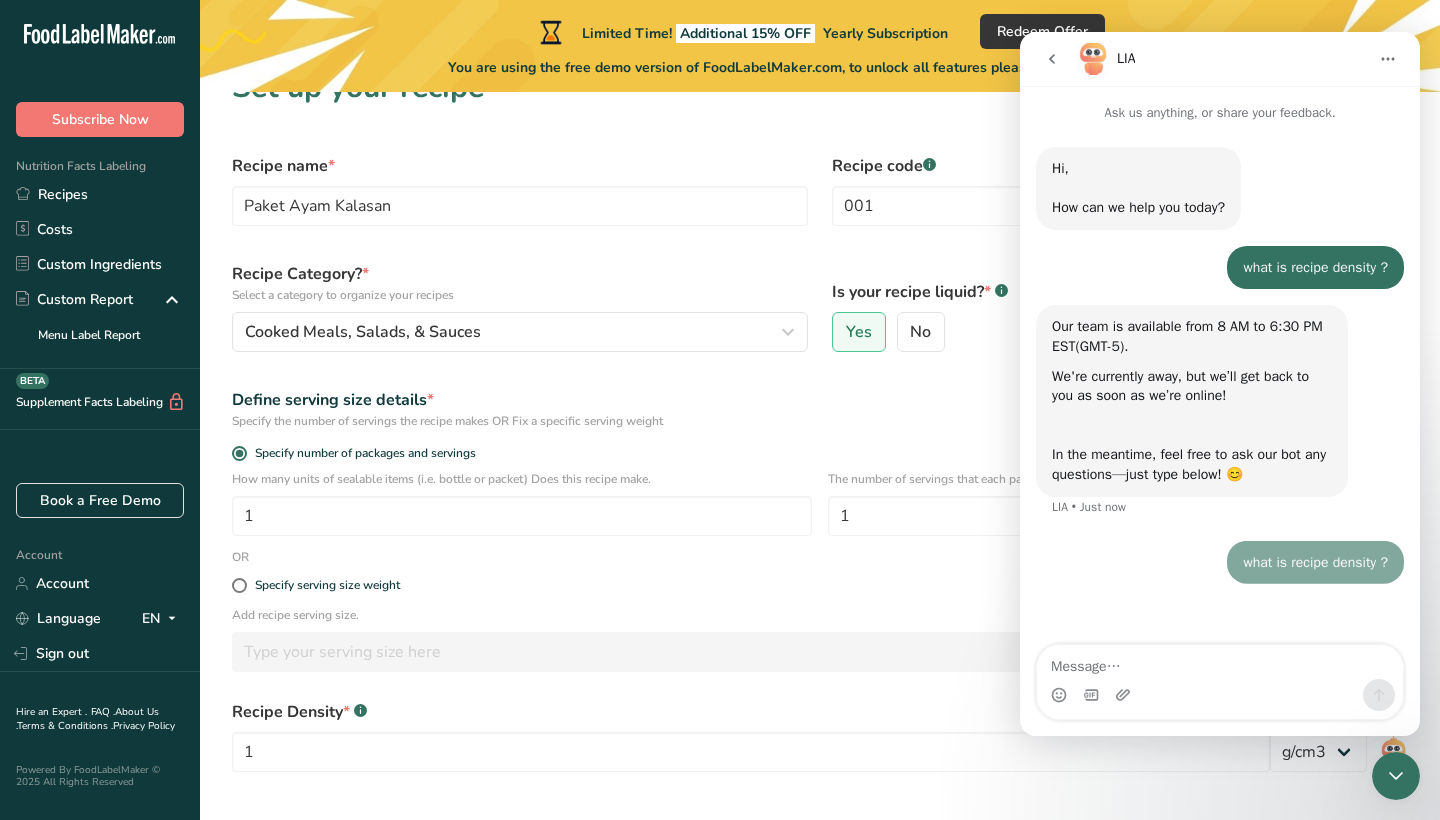 scroll, scrollTop: 0, scrollLeft: 0, axis: both 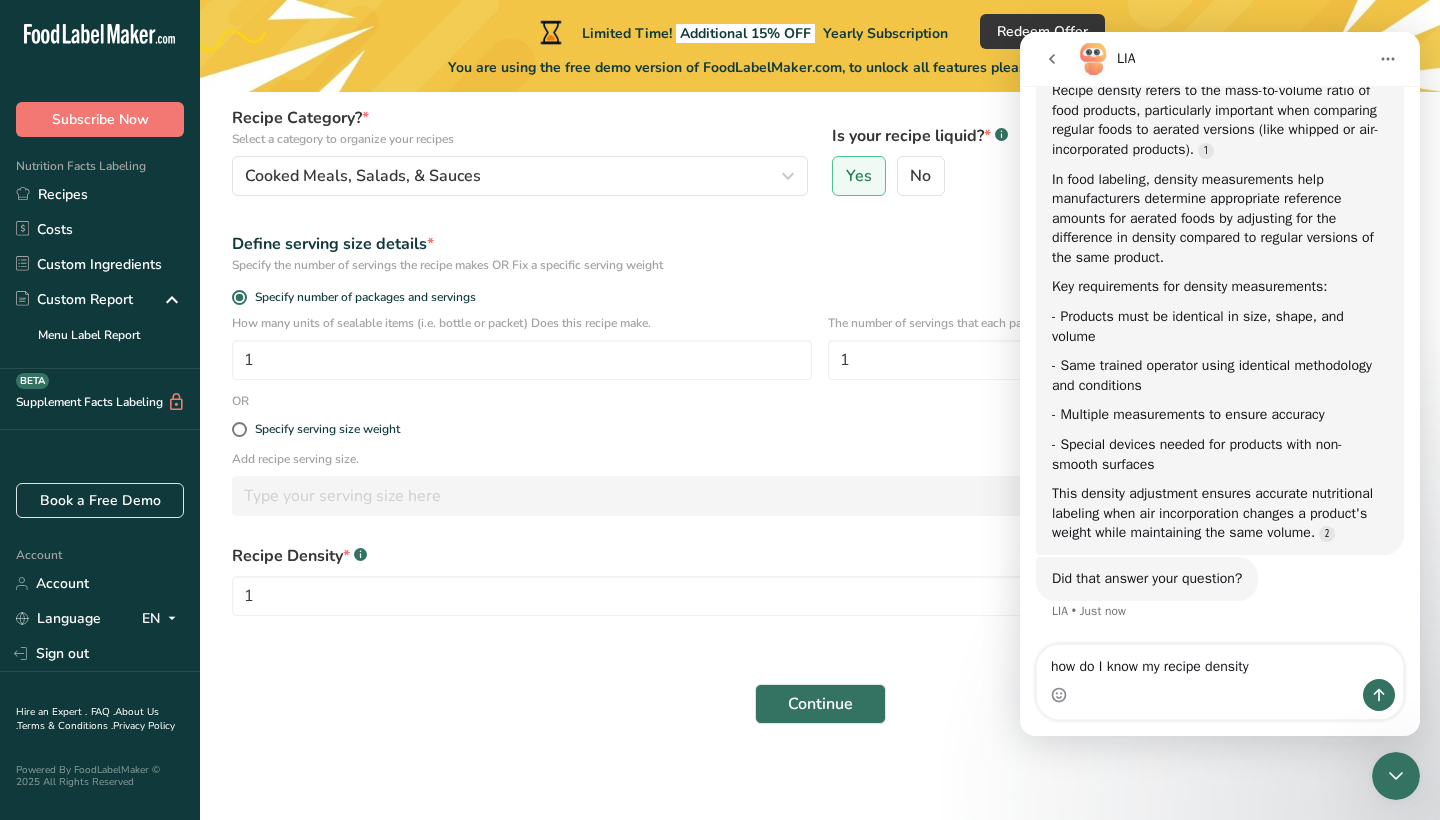 type on "how do I know my recipe density ?" 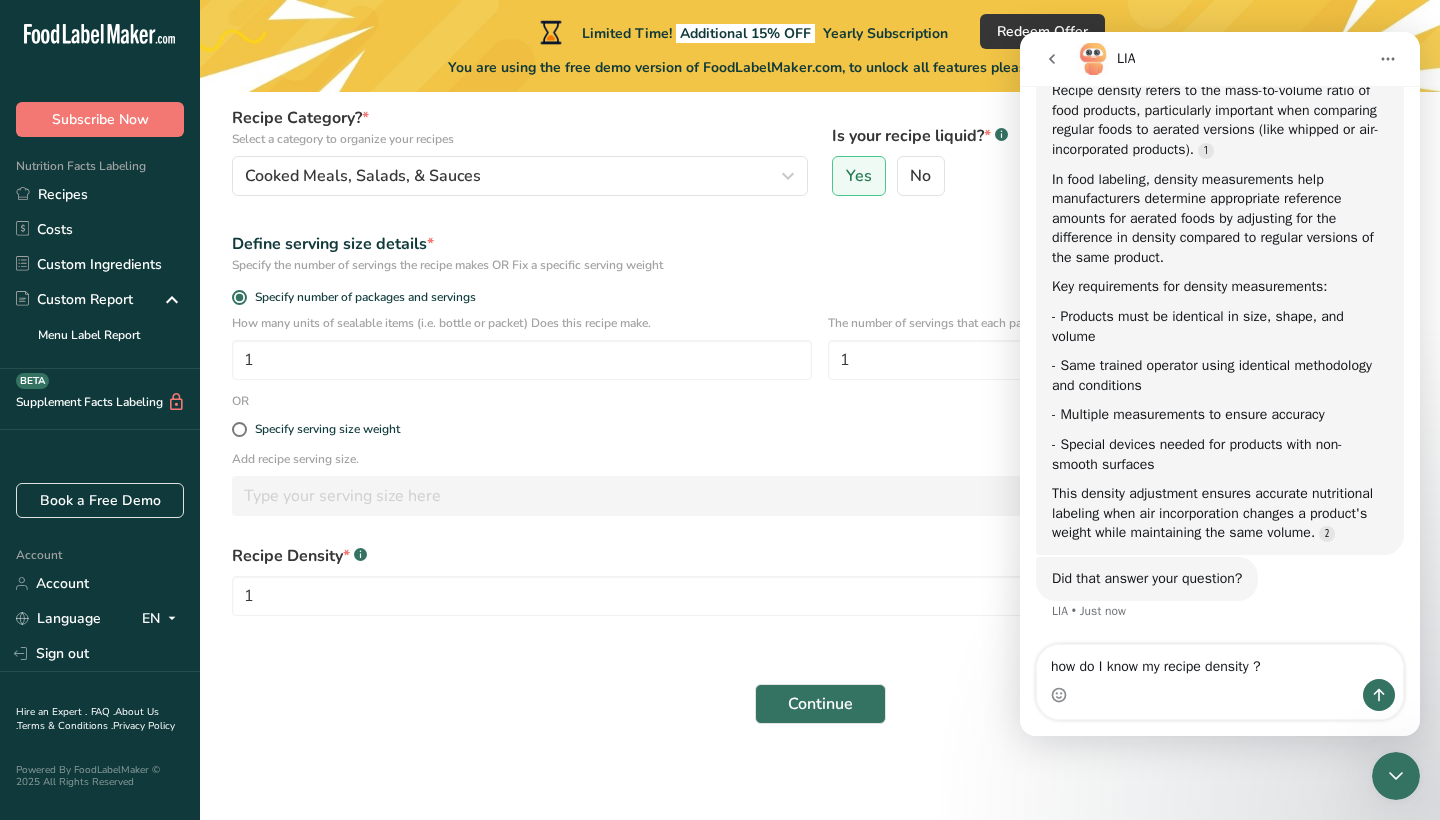 type 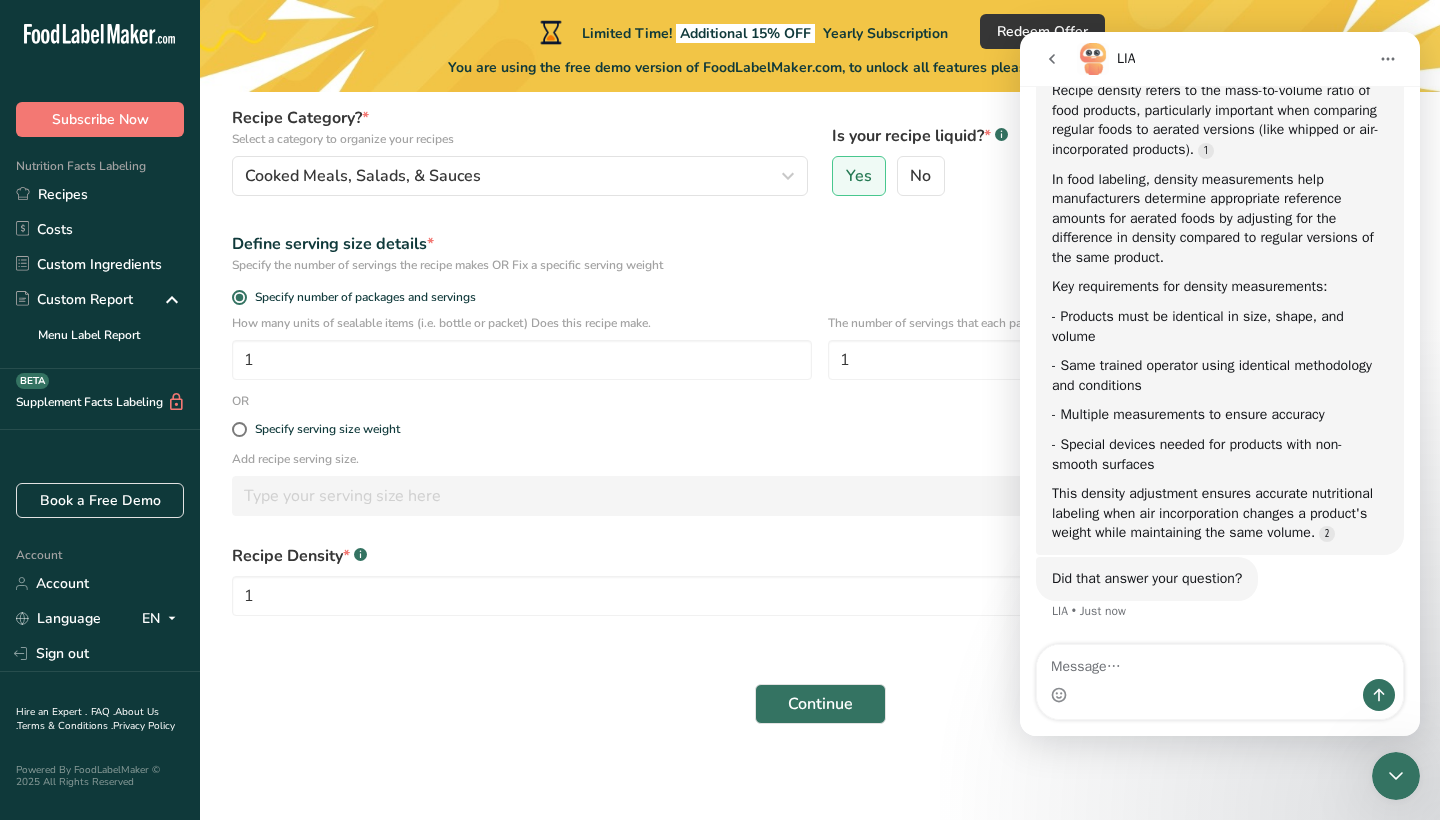 scroll, scrollTop: 559, scrollLeft: 0, axis: vertical 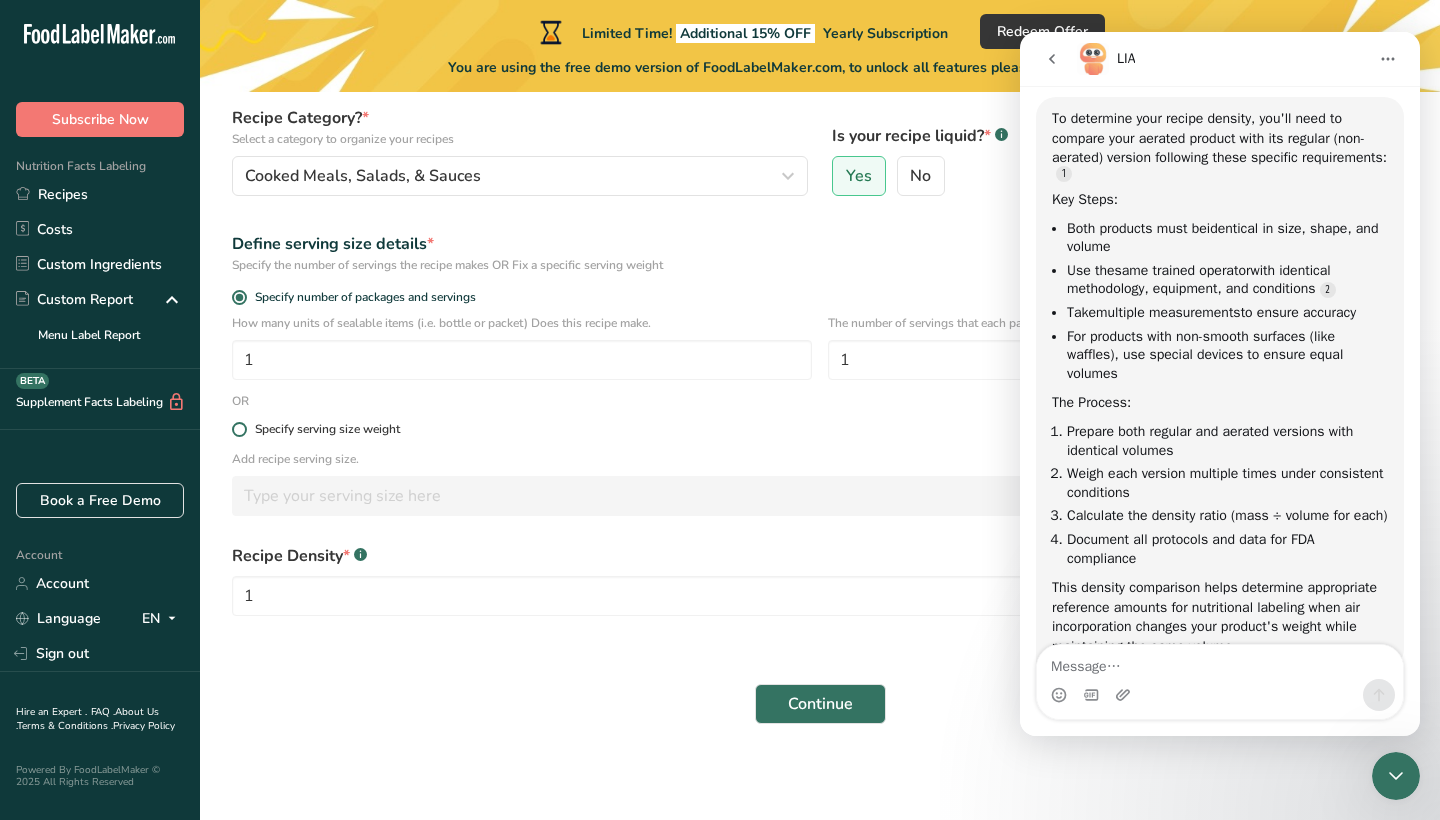 click at bounding box center [239, 429] 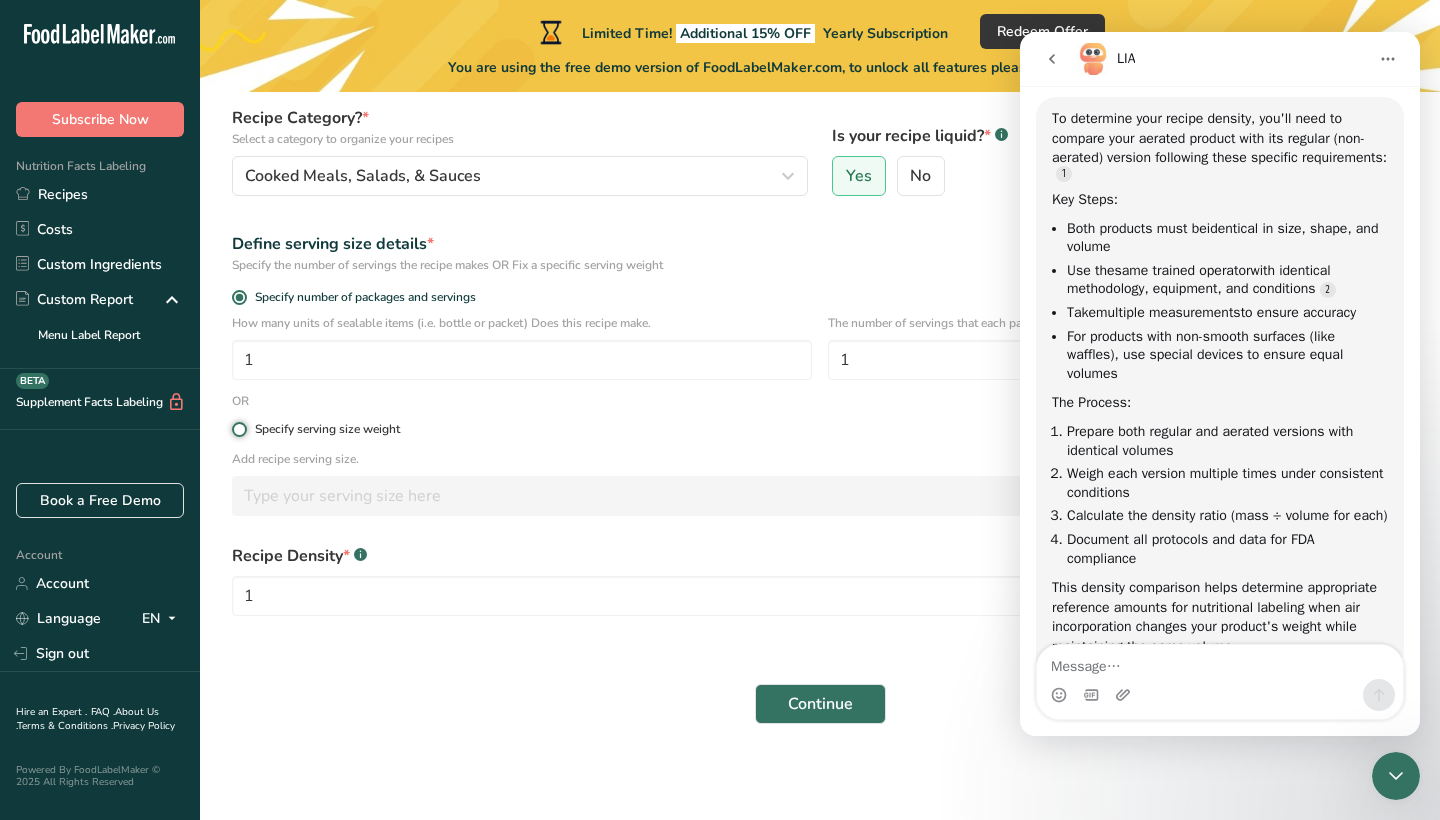 click on "Specify serving size weight" at bounding box center [238, 429] 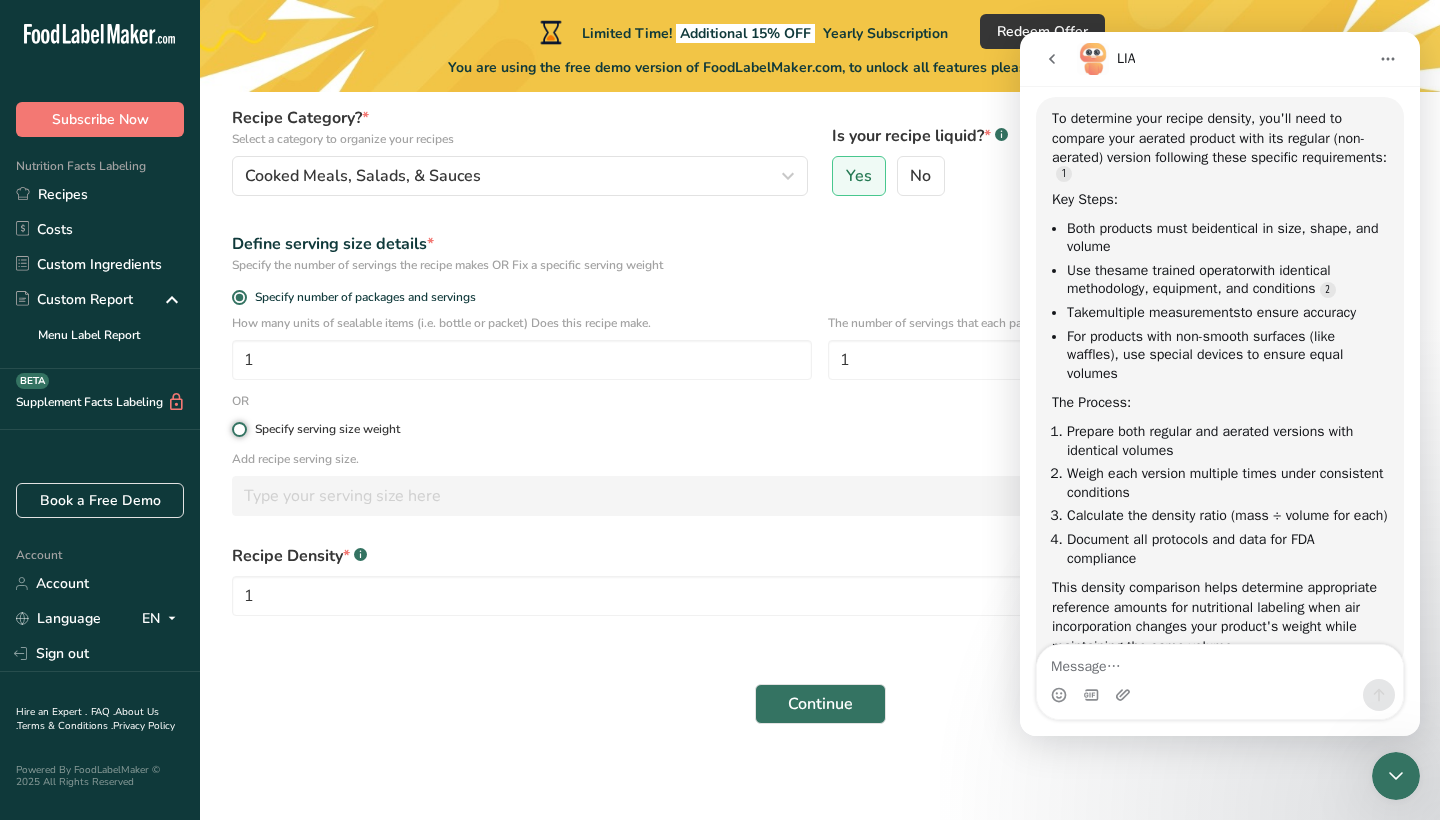 radio on "true" 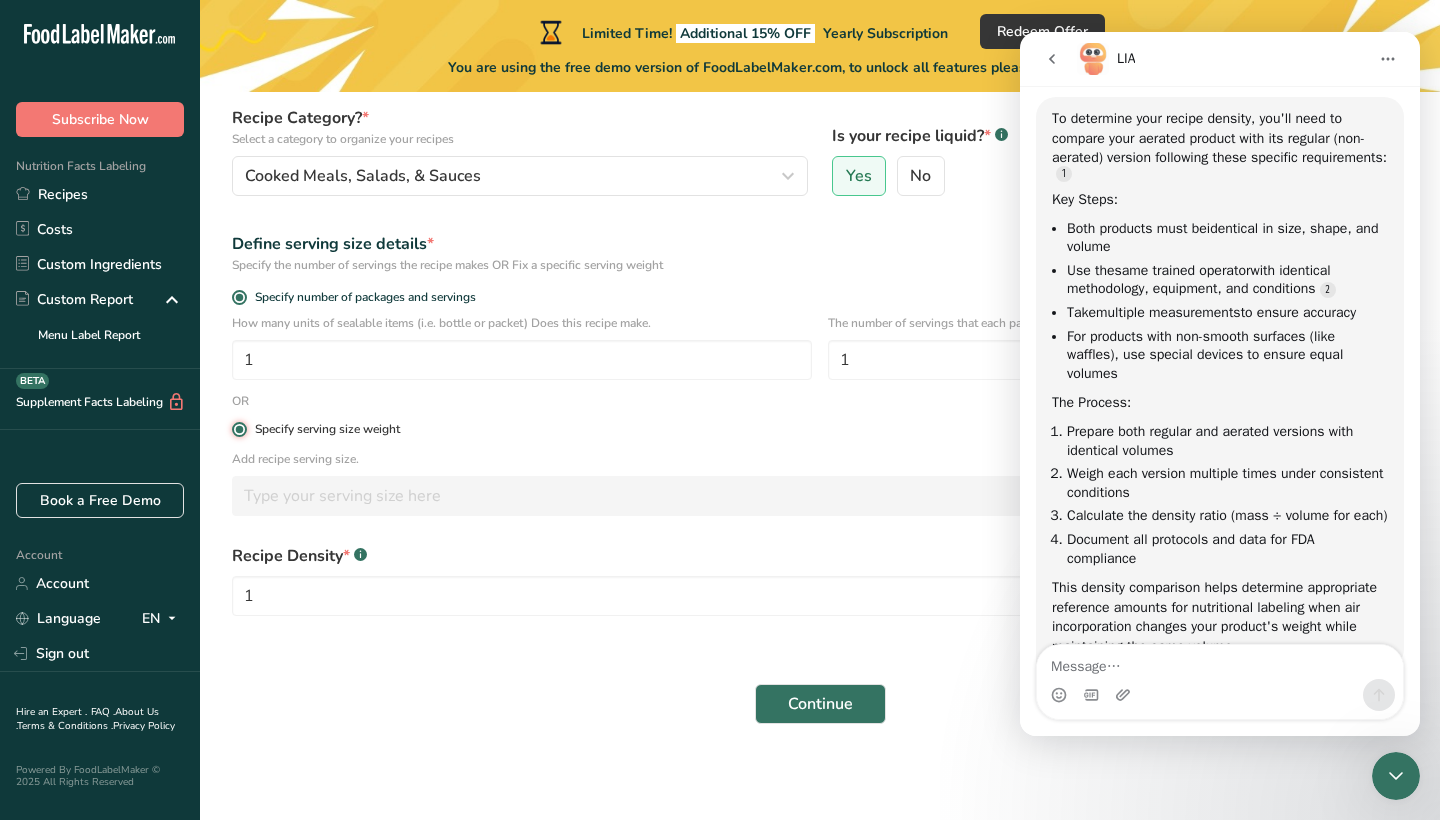radio on "false" 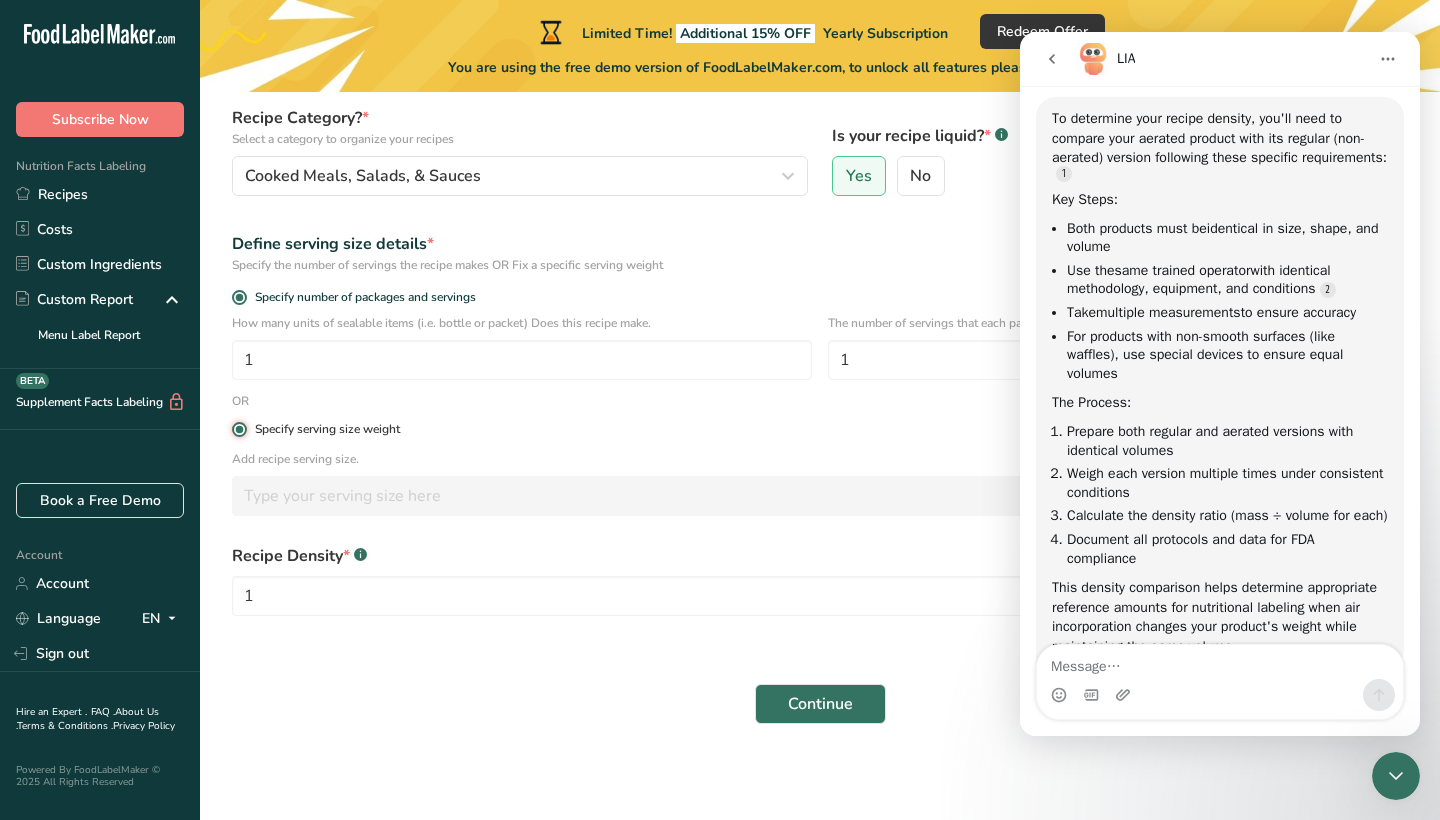 type 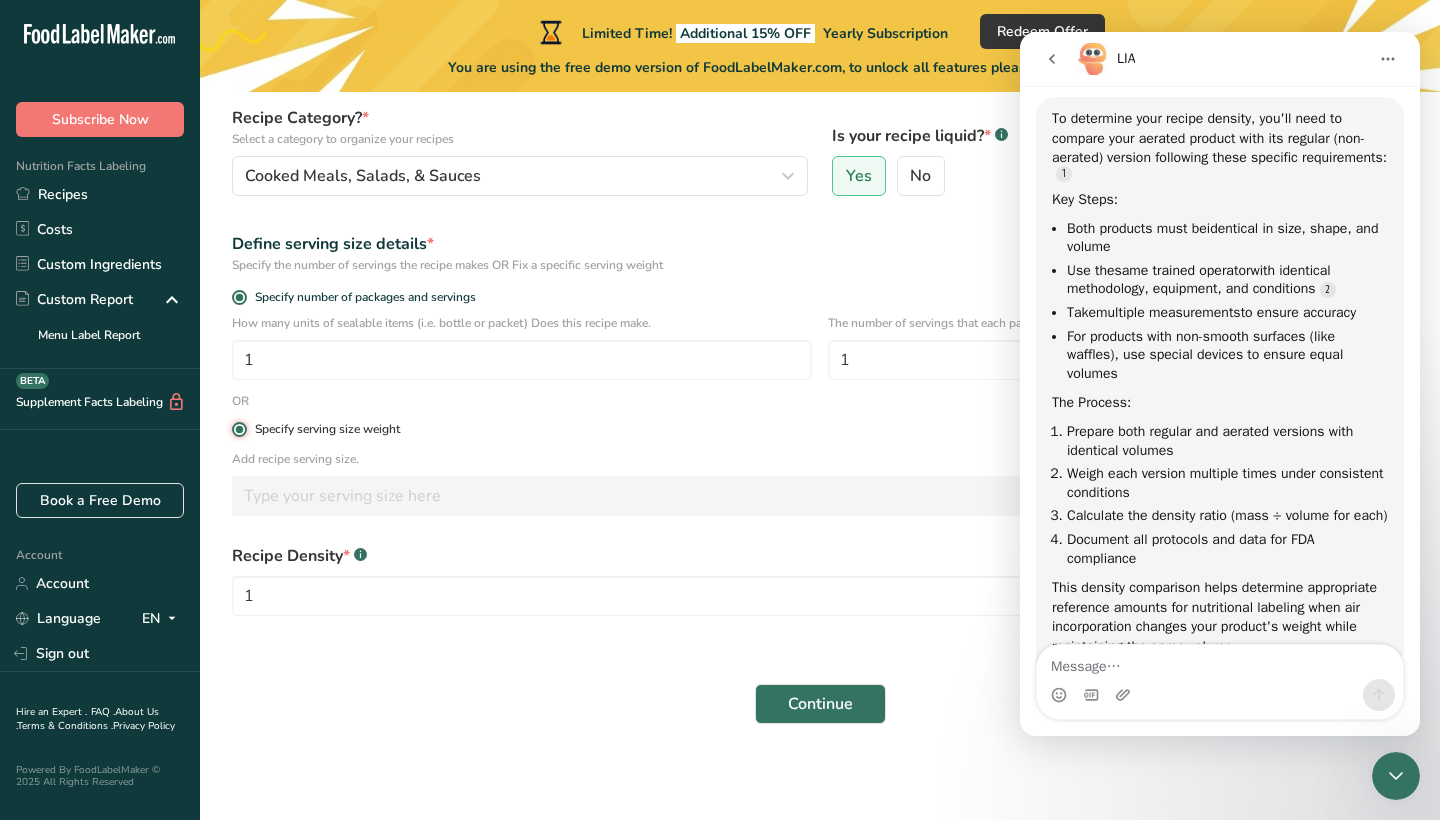 type 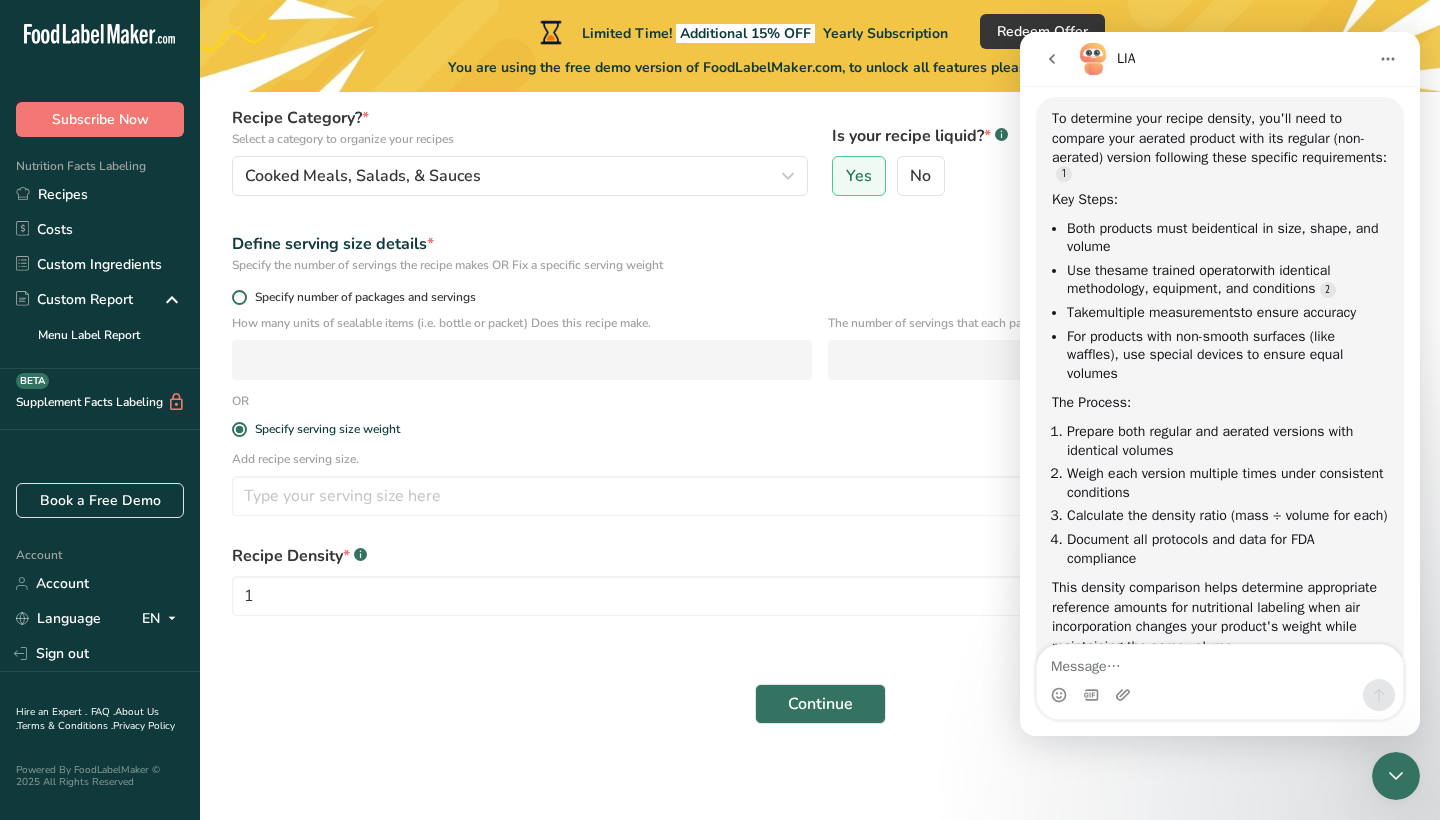 click at bounding box center (239, 297) 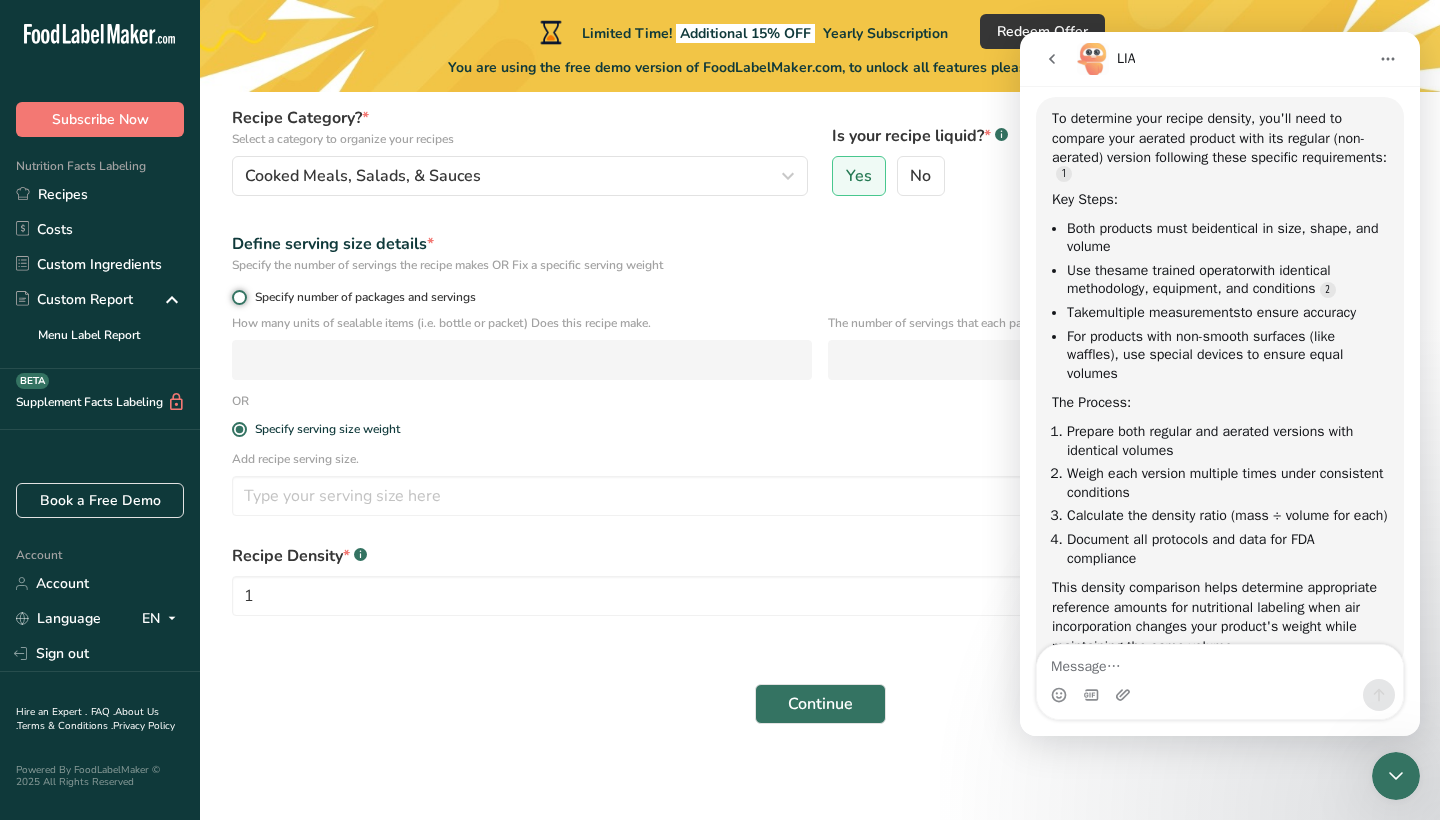 click on "Specify number of packages and servings" at bounding box center (238, 297) 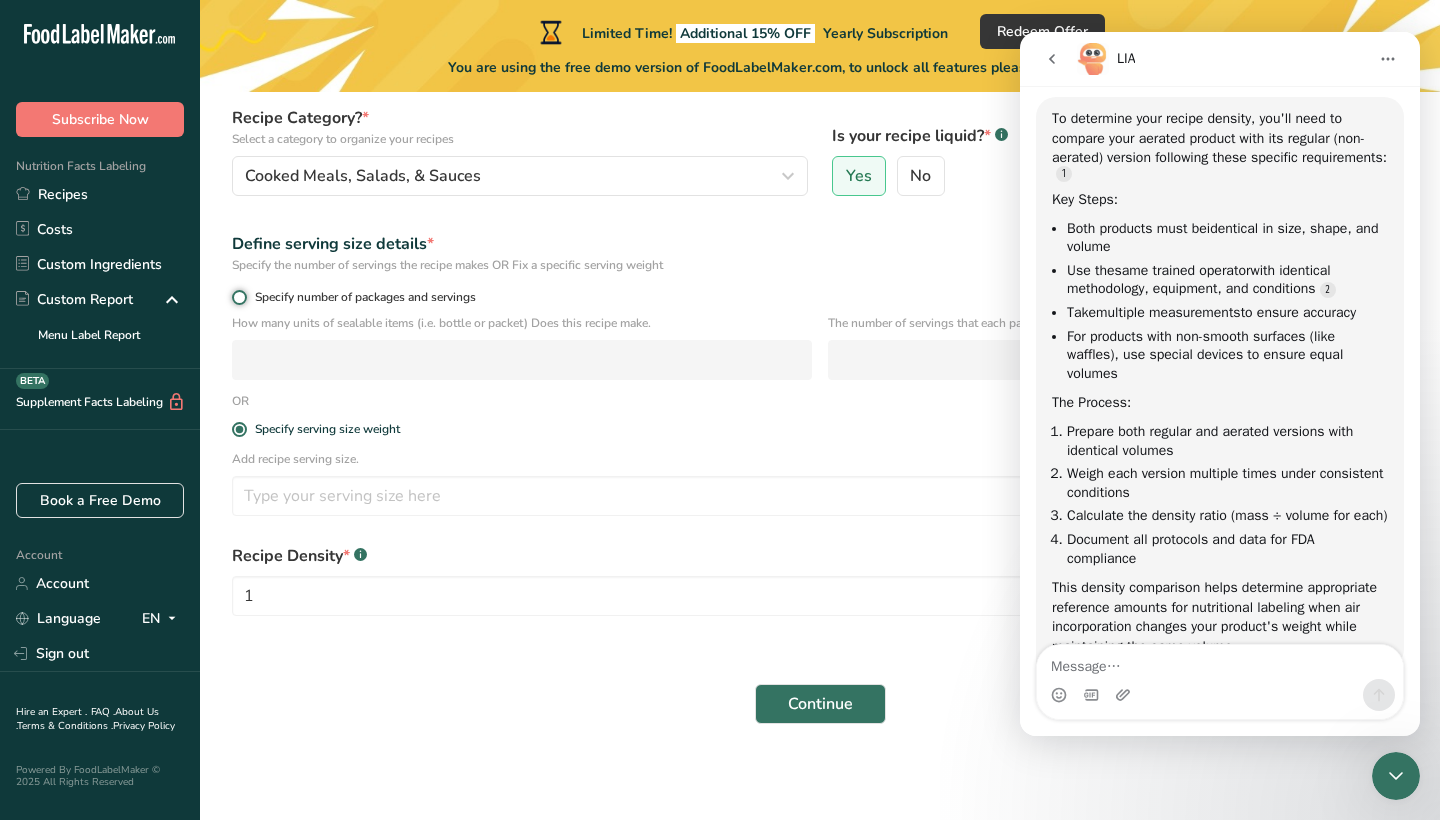 radio on "true" 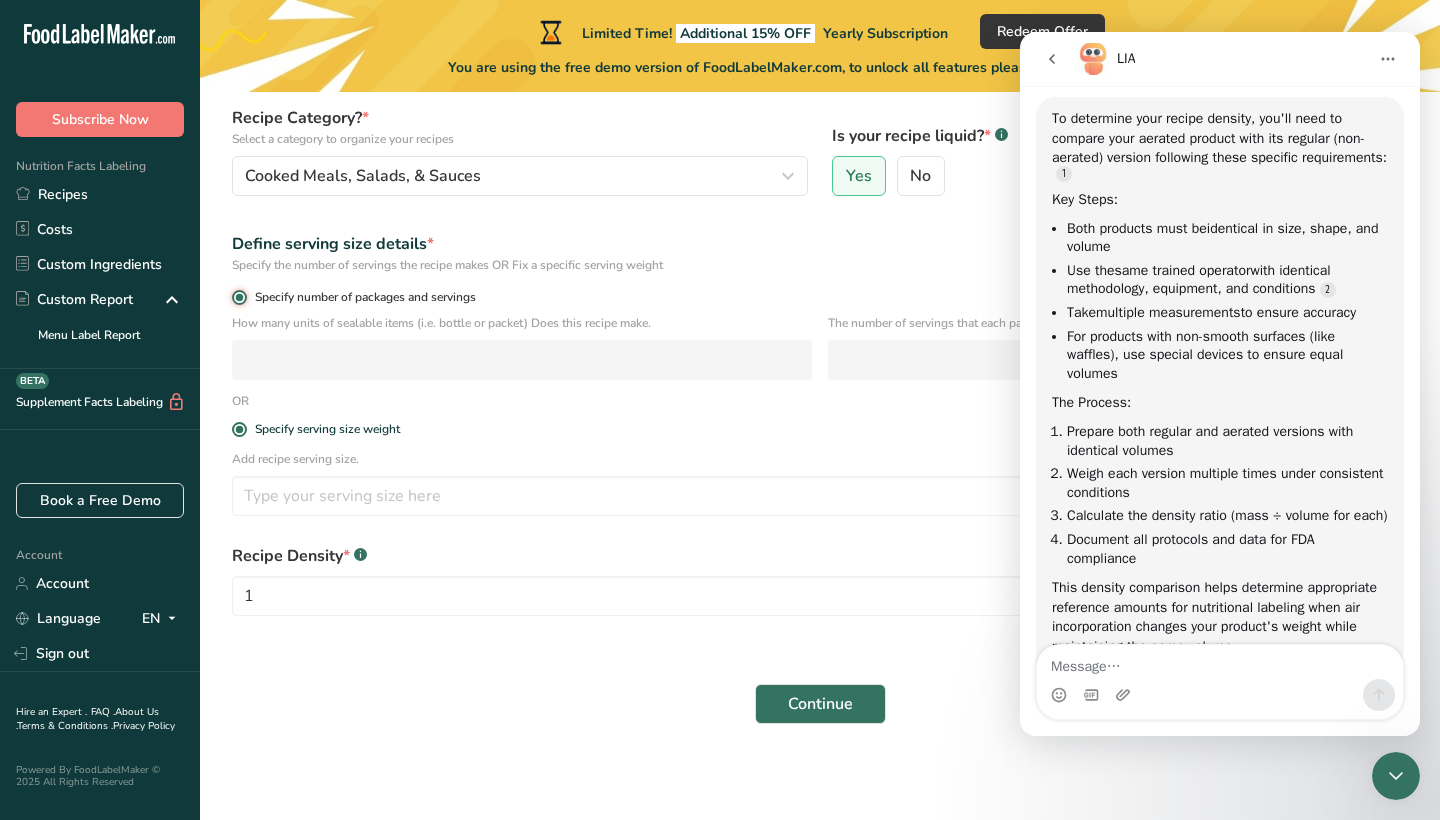 radio on "false" 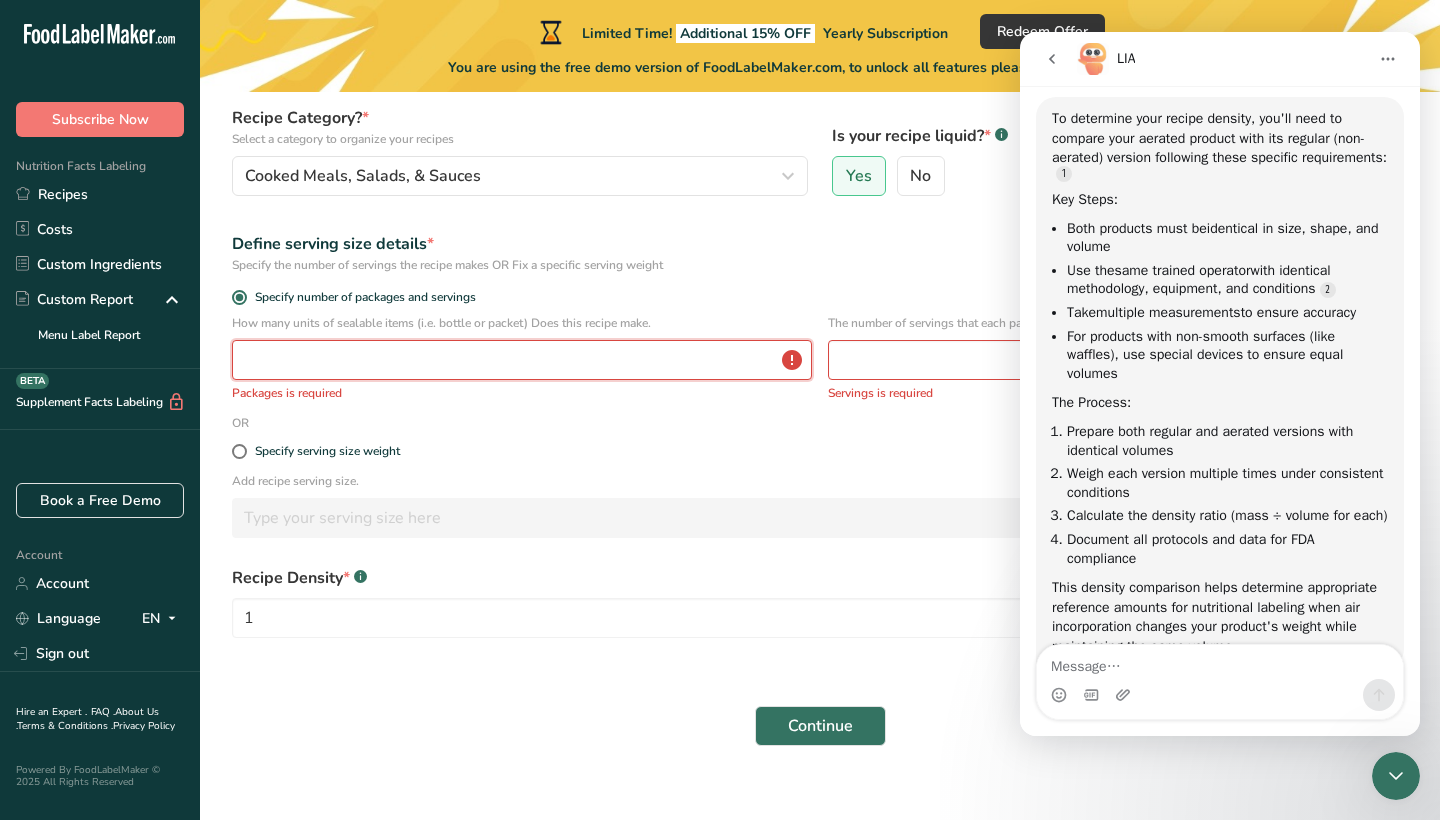 click at bounding box center (522, 360) 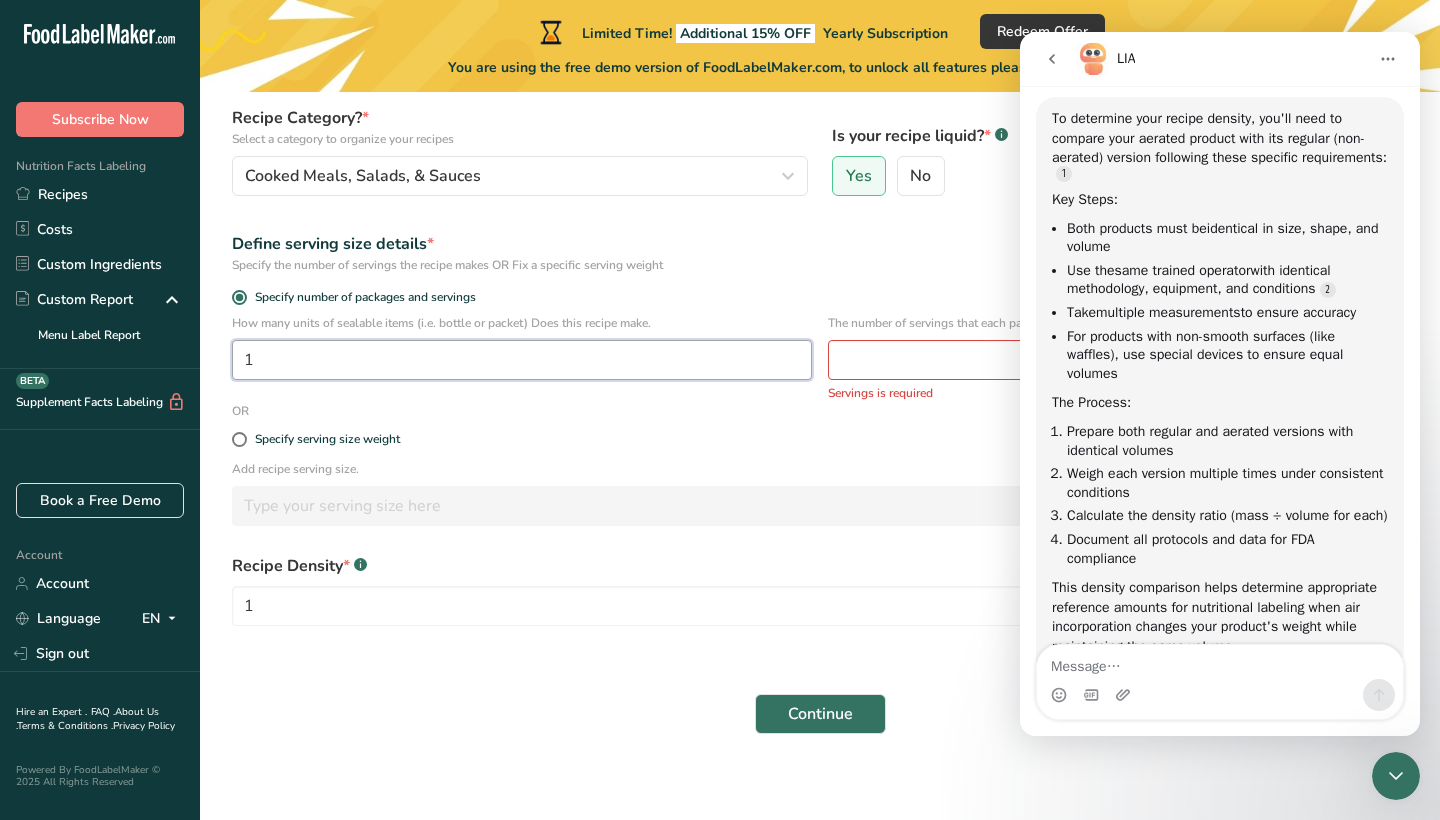 type on "1" 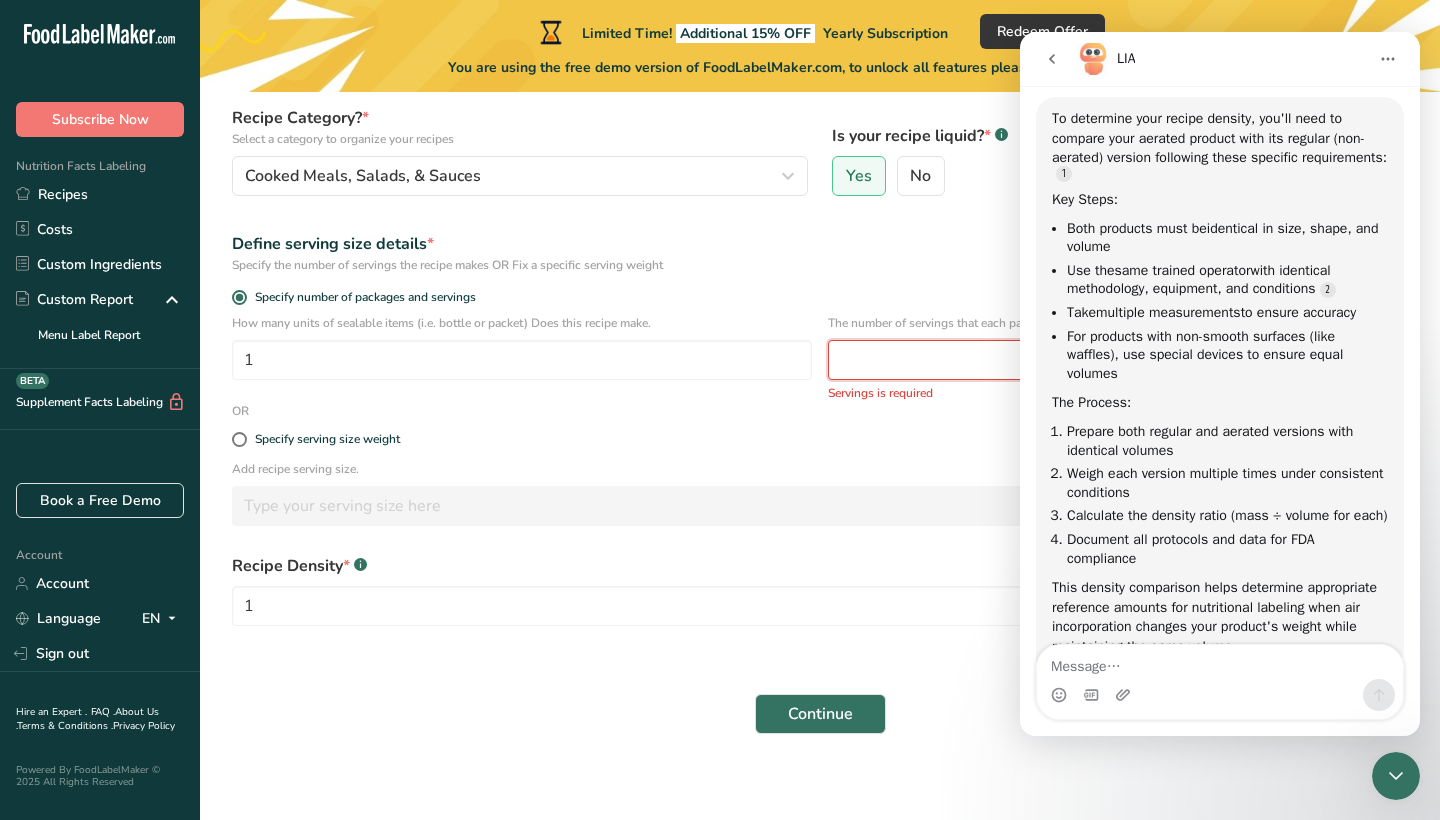 click at bounding box center [1118, 360] 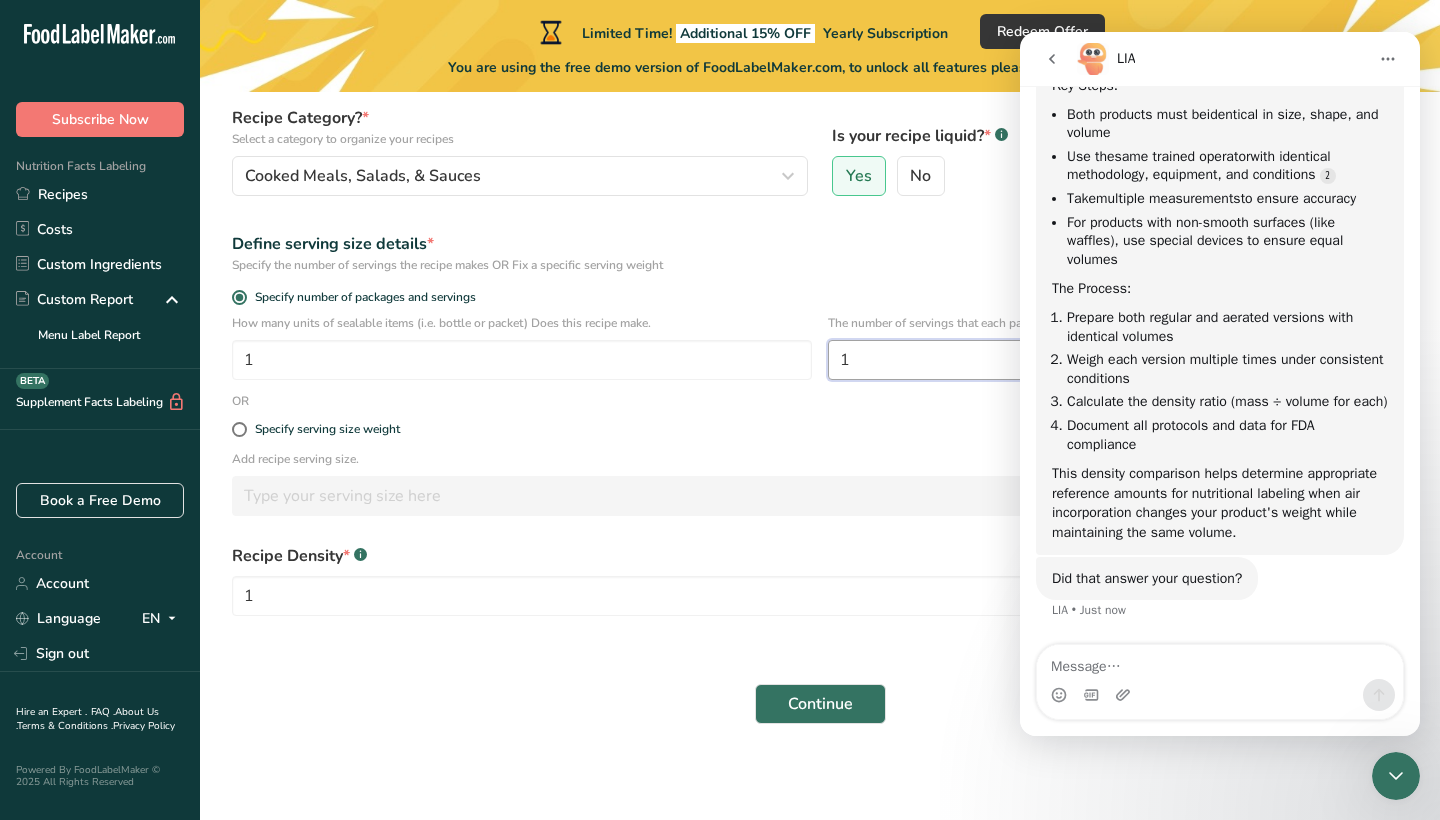 scroll, scrollTop: 1199, scrollLeft: 0, axis: vertical 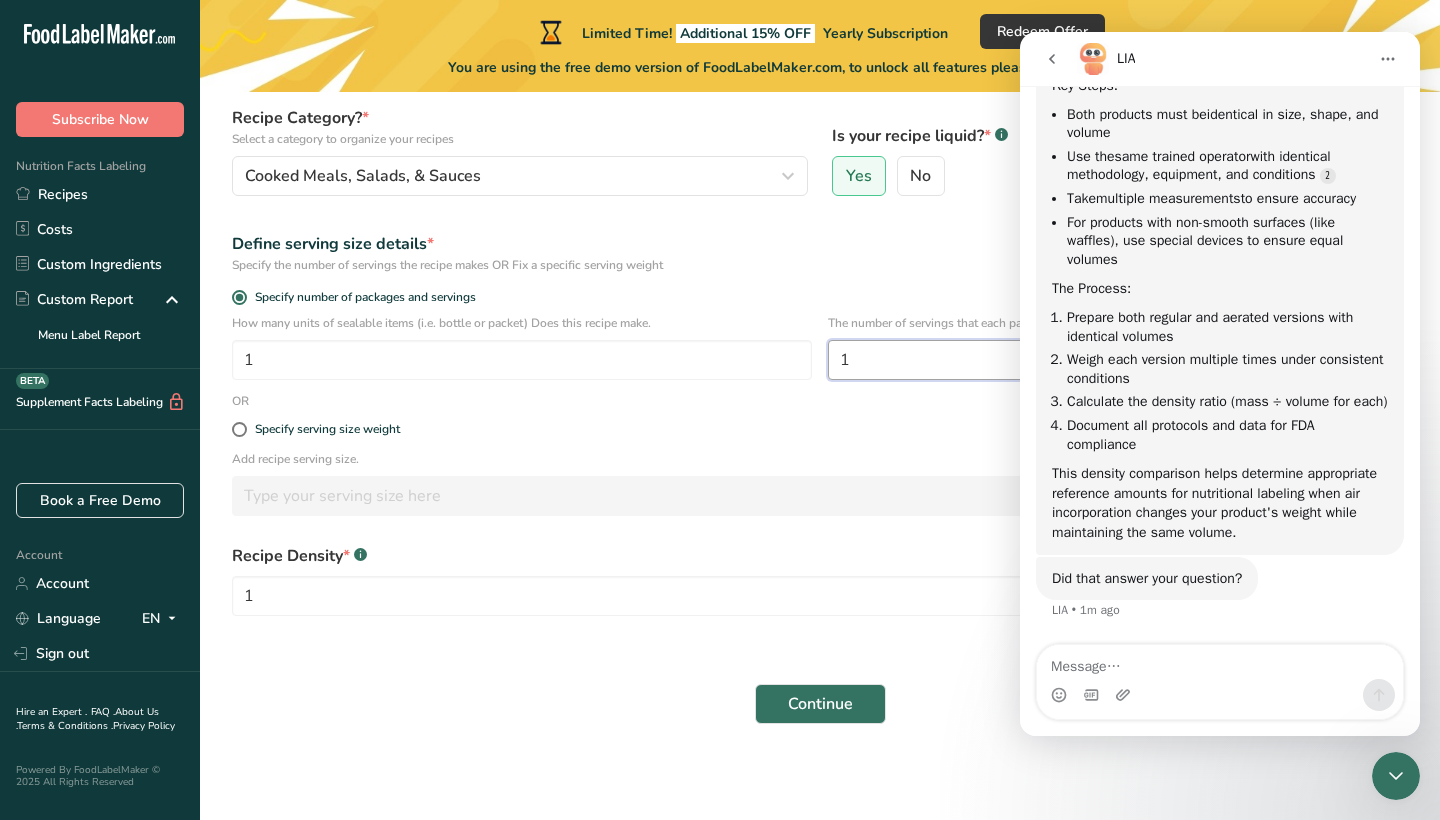 type on "1" 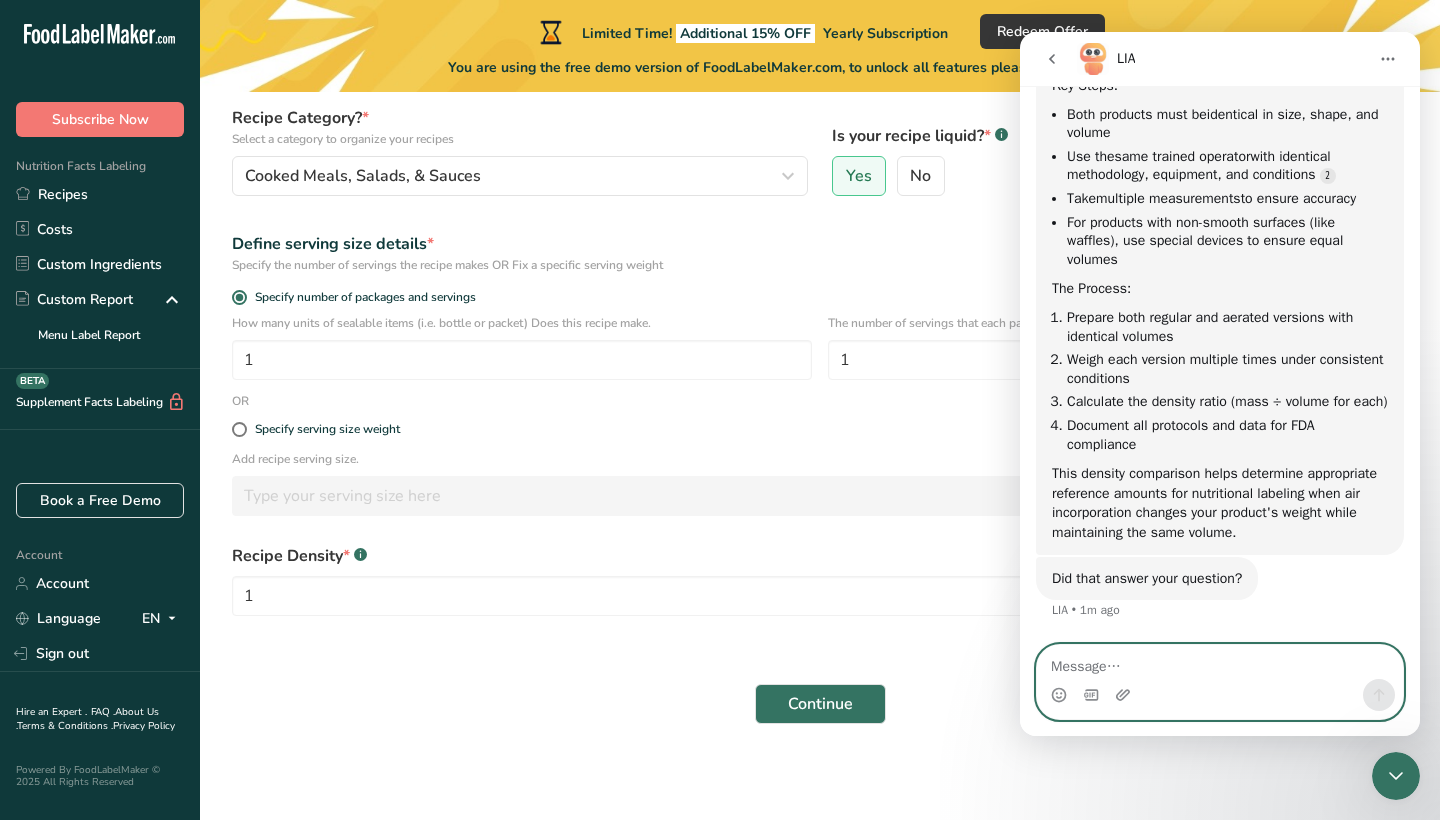 click at bounding box center [1220, 662] 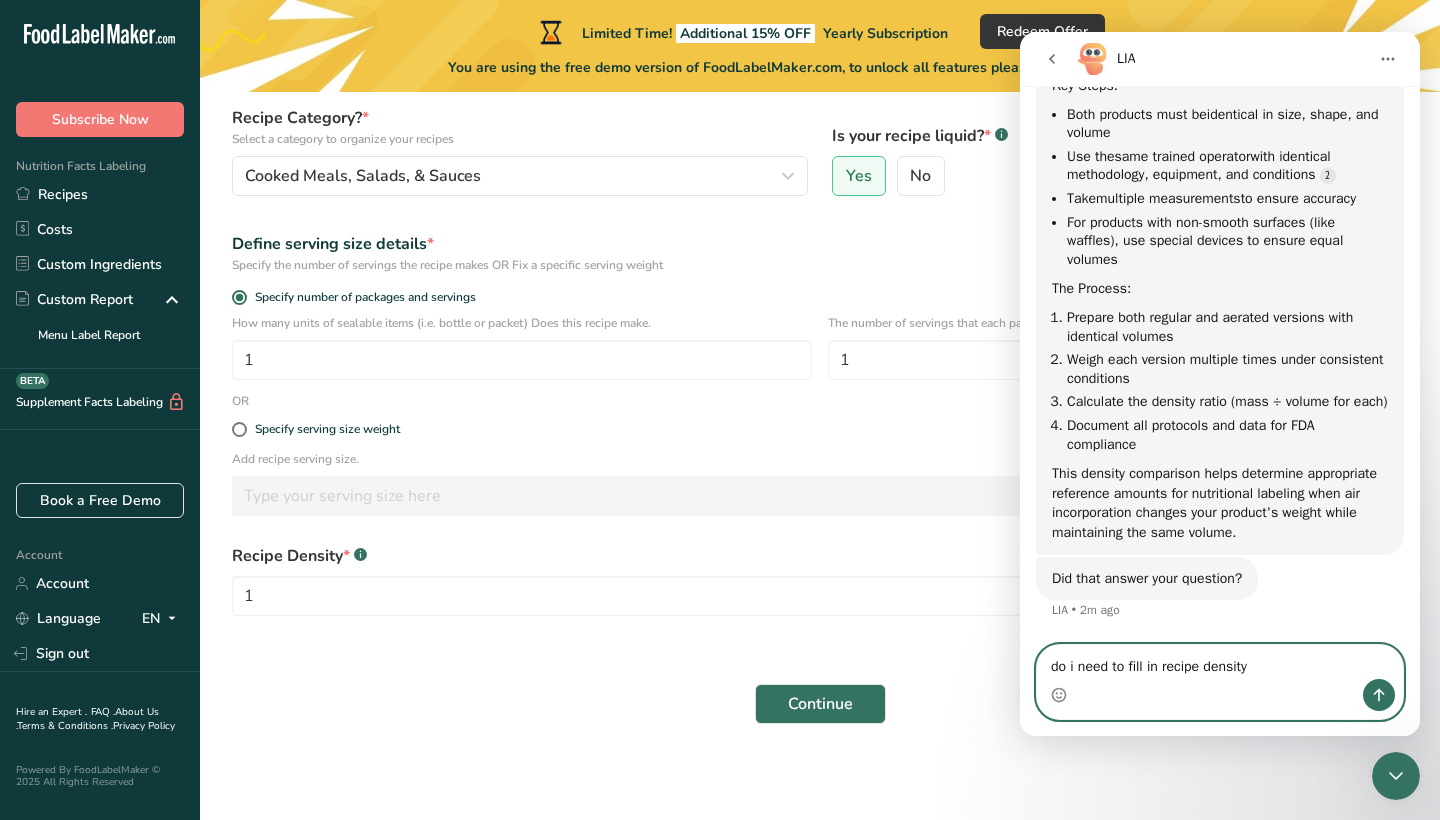 type on "do i need to fill in recipe density ?" 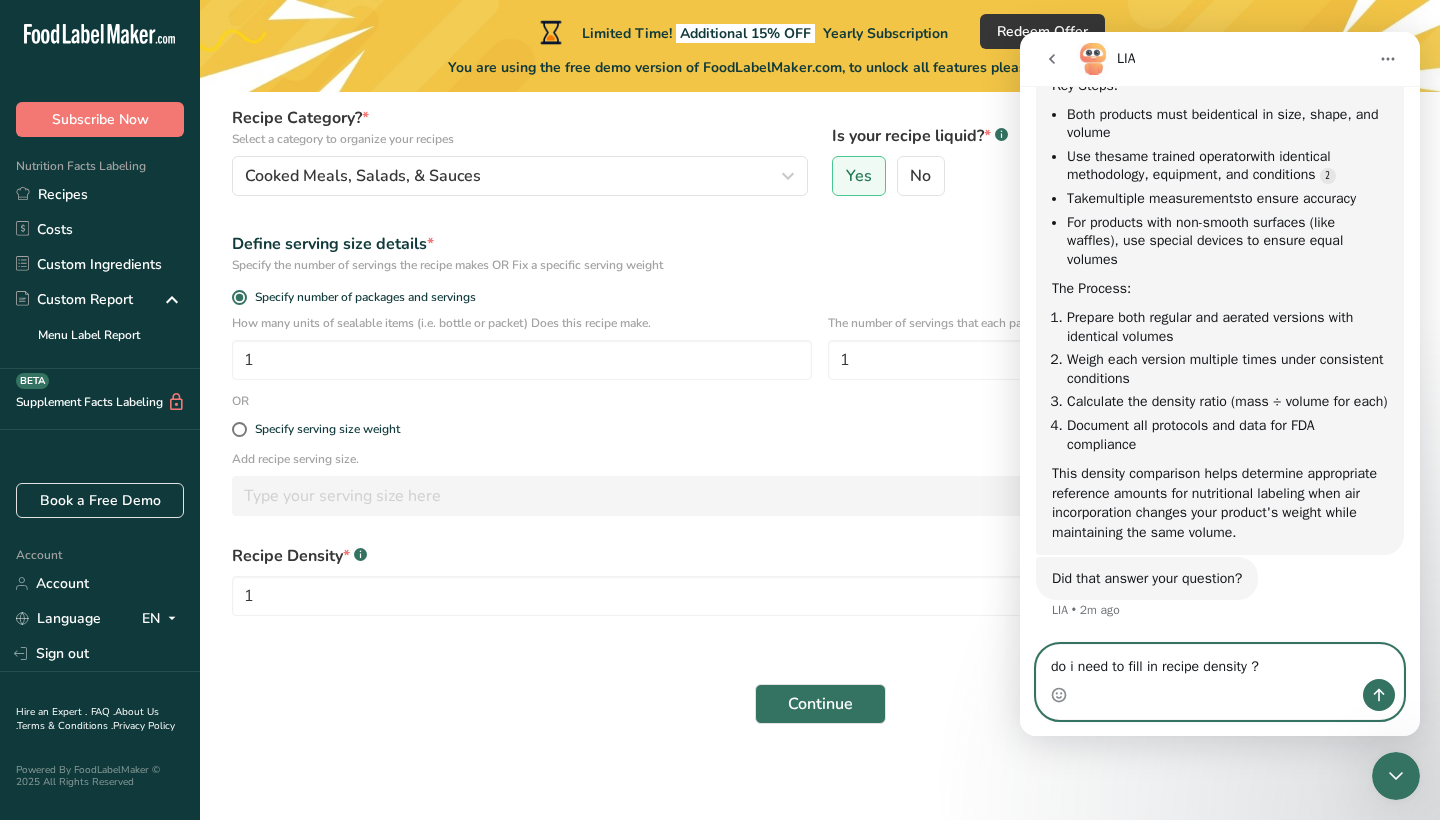 type 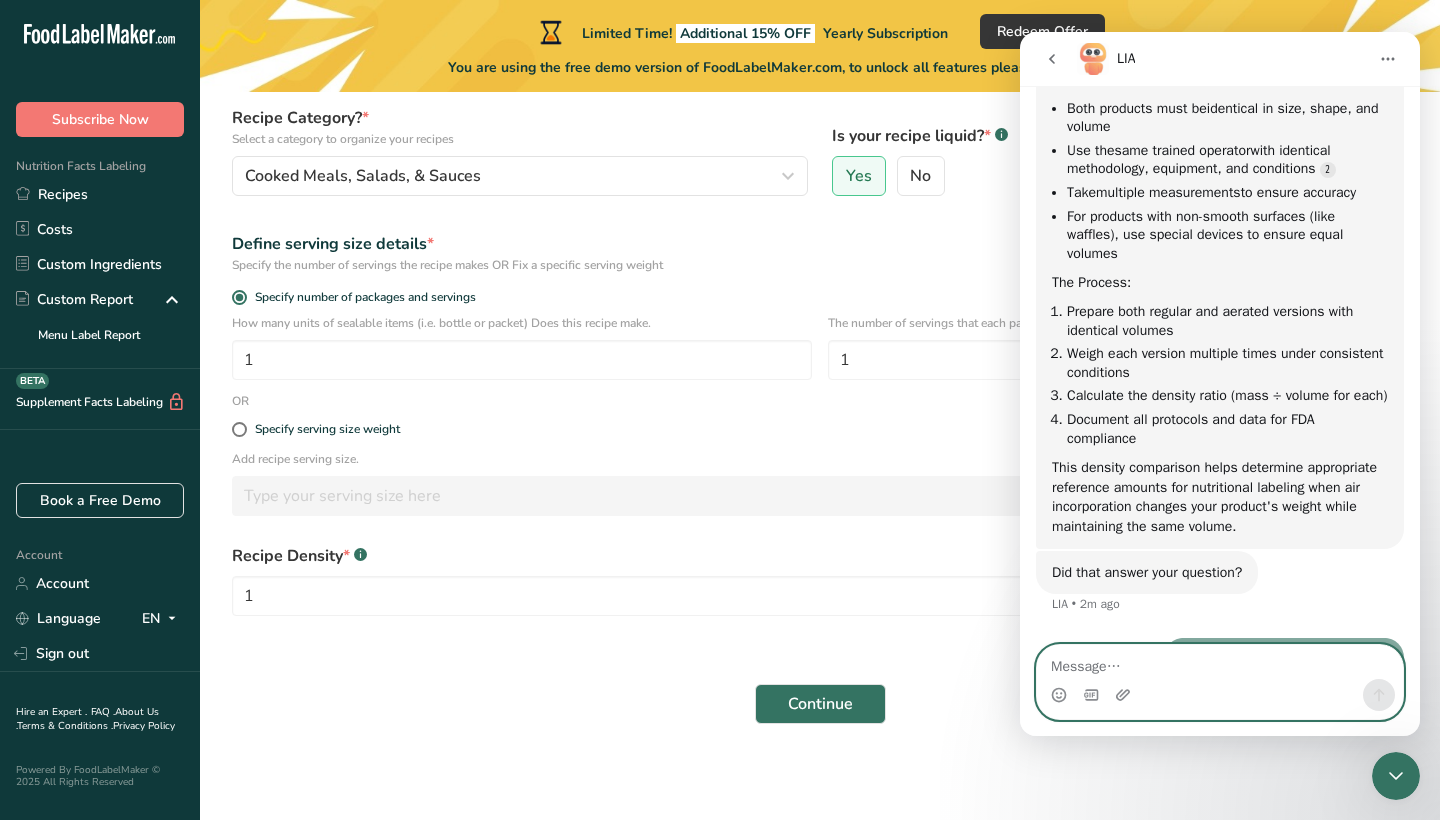 scroll, scrollTop: 43, scrollLeft: 0, axis: vertical 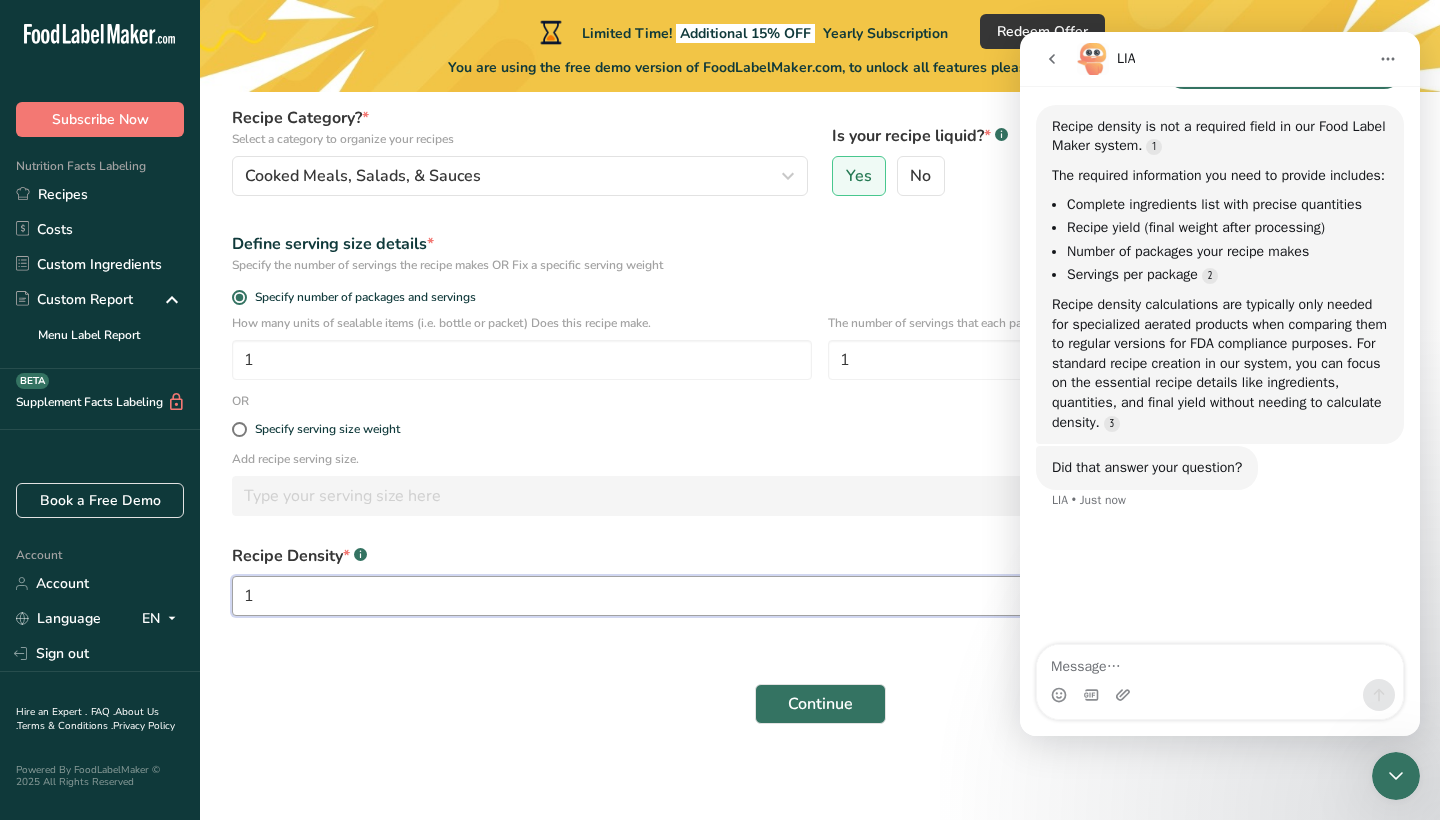 click on "1" at bounding box center [751, 596] 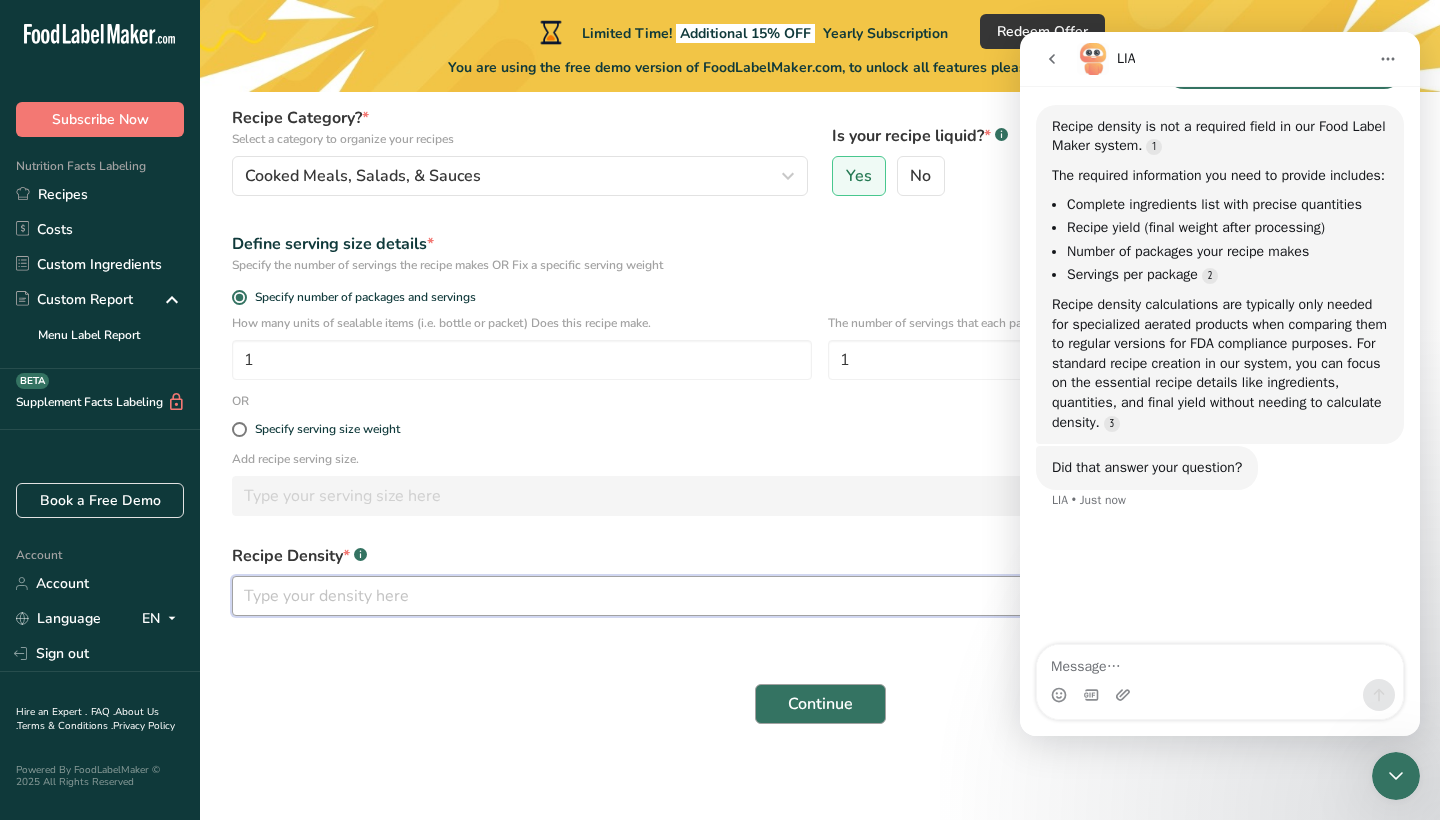 type 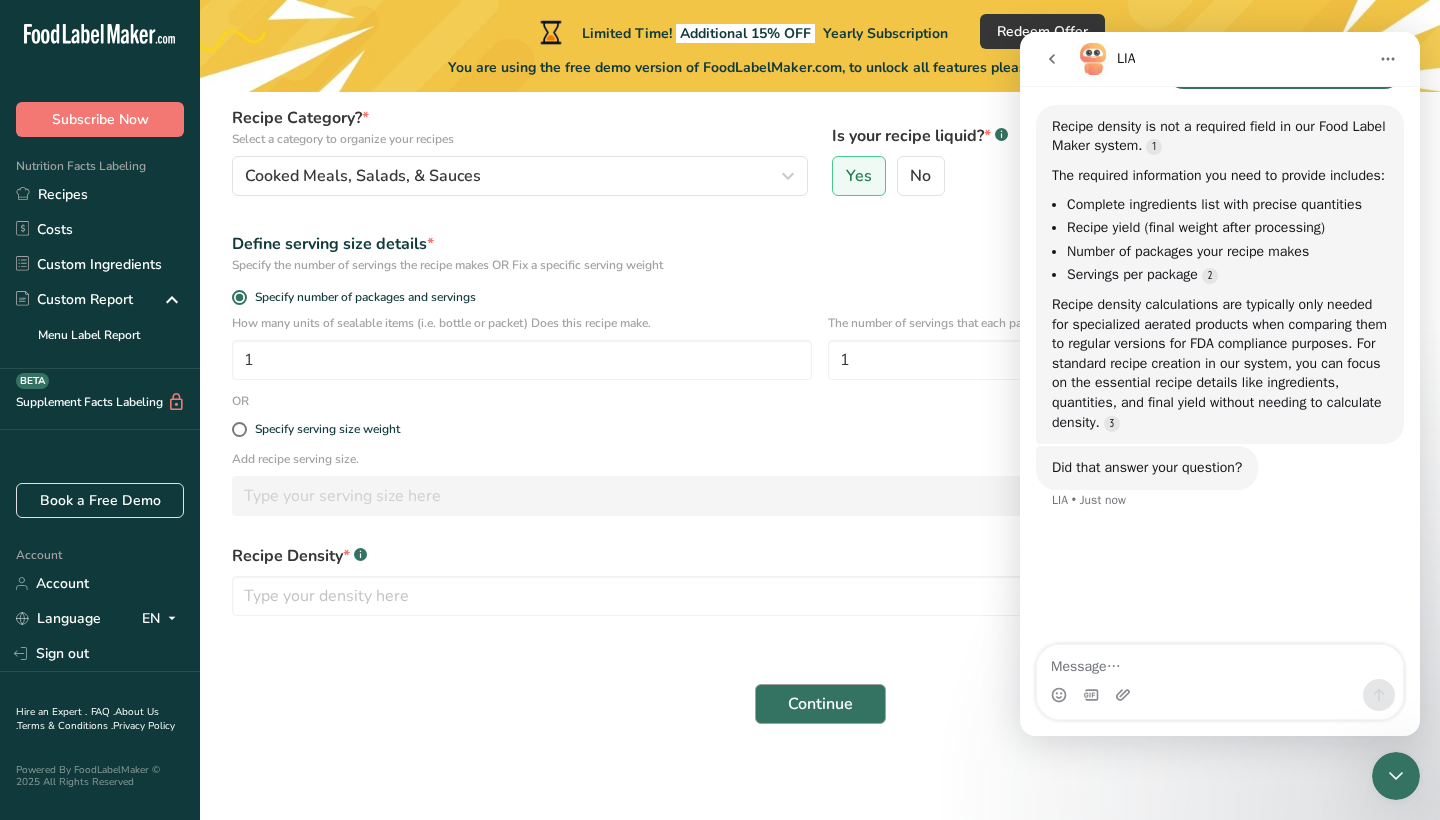click on "Continue" at bounding box center [820, 704] 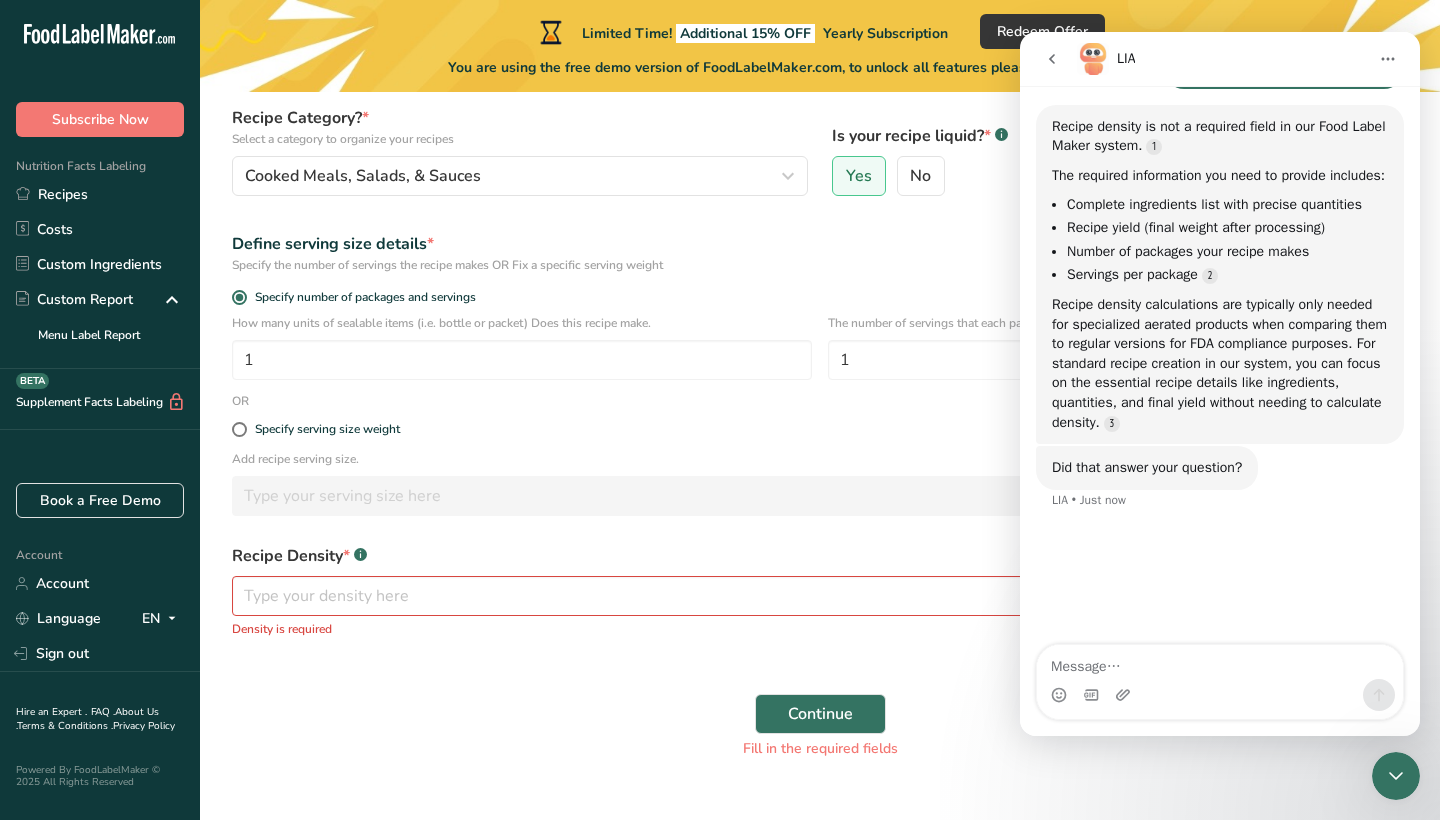 click on "Continue
Fill in the required fields" at bounding box center (820, 726) 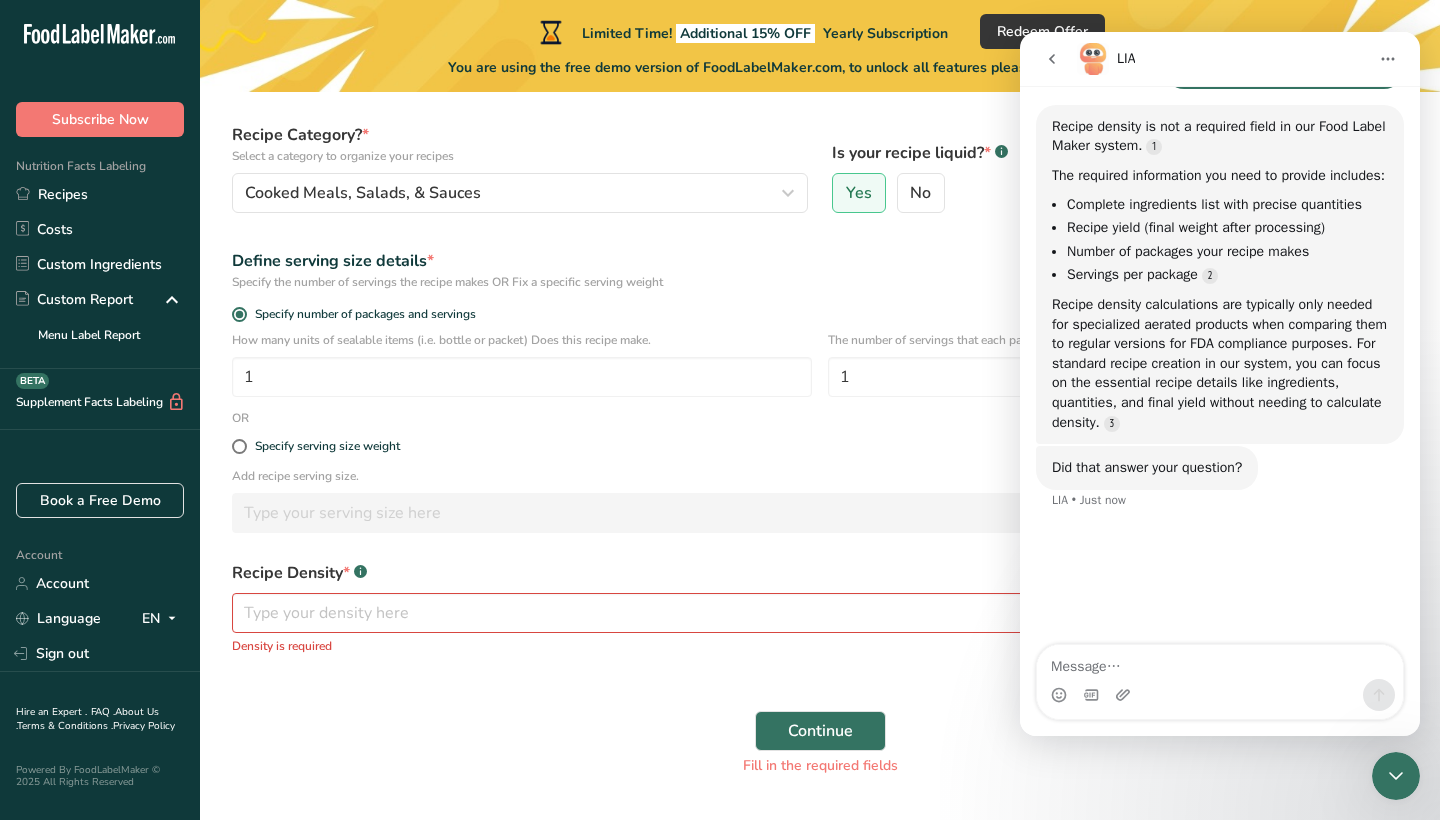 scroll, scrollTop: 234, scrollLeft: 0, axis: vertical 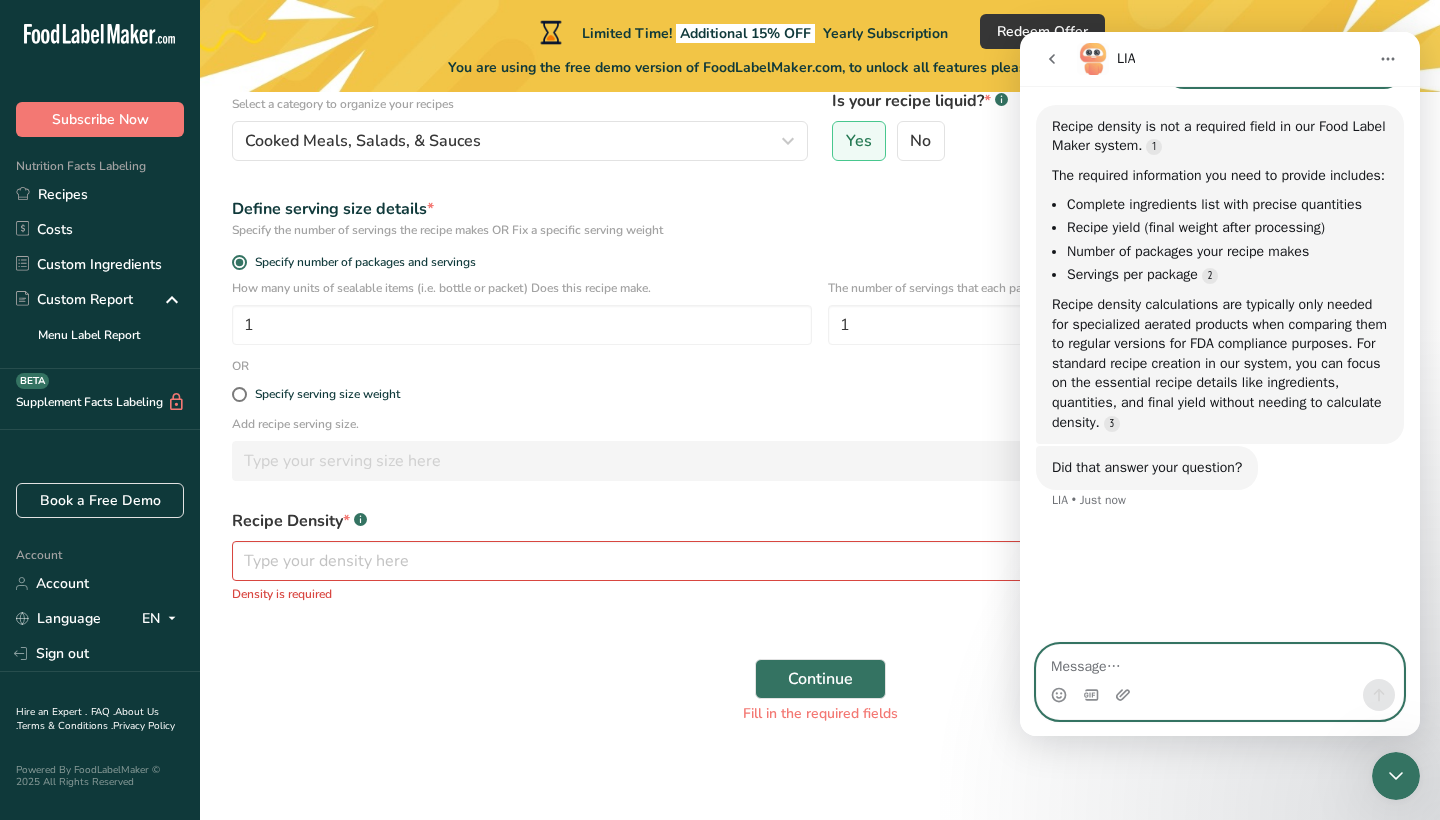 click at bounding box center [1220, 662] 